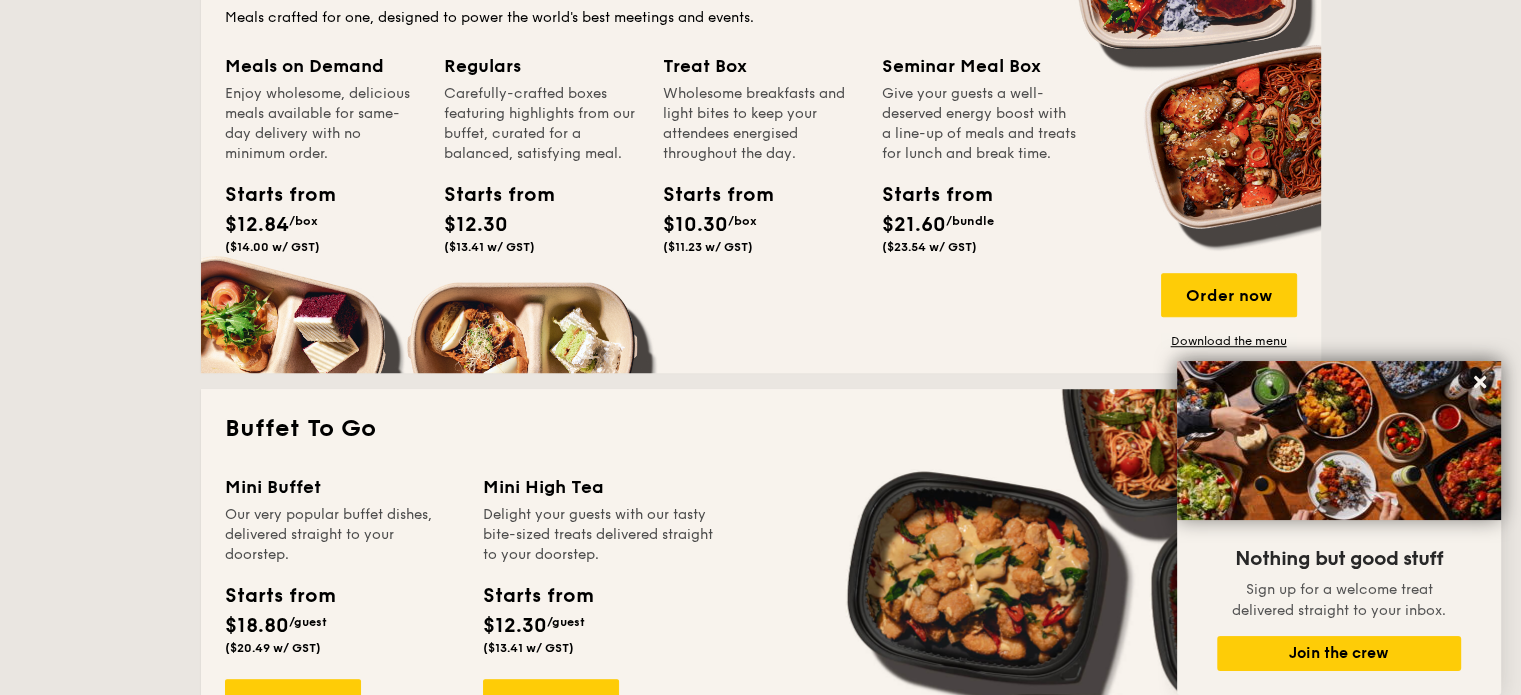 scroll, scrollTop: 1400, scrollLeft: 0, axis: vertical 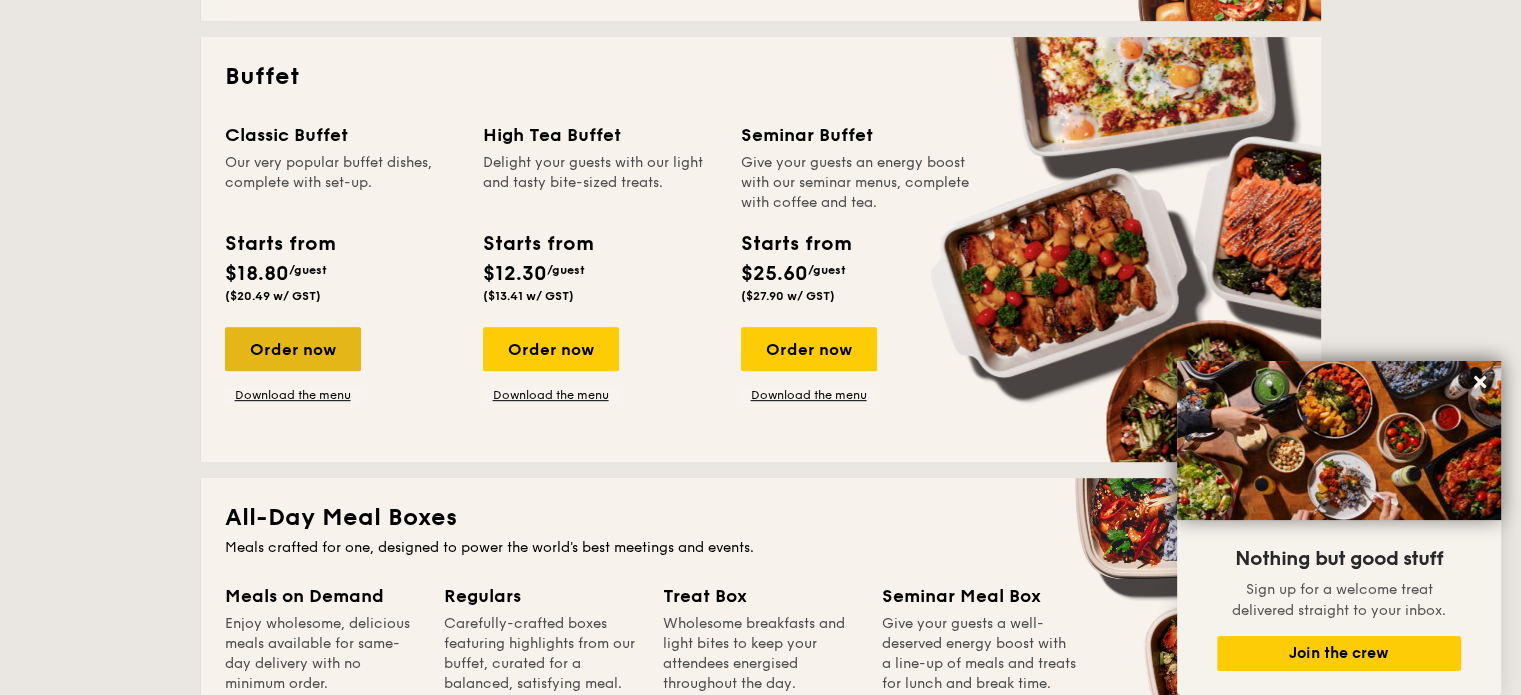 click on "Order now" at bounding box center [293, 349] 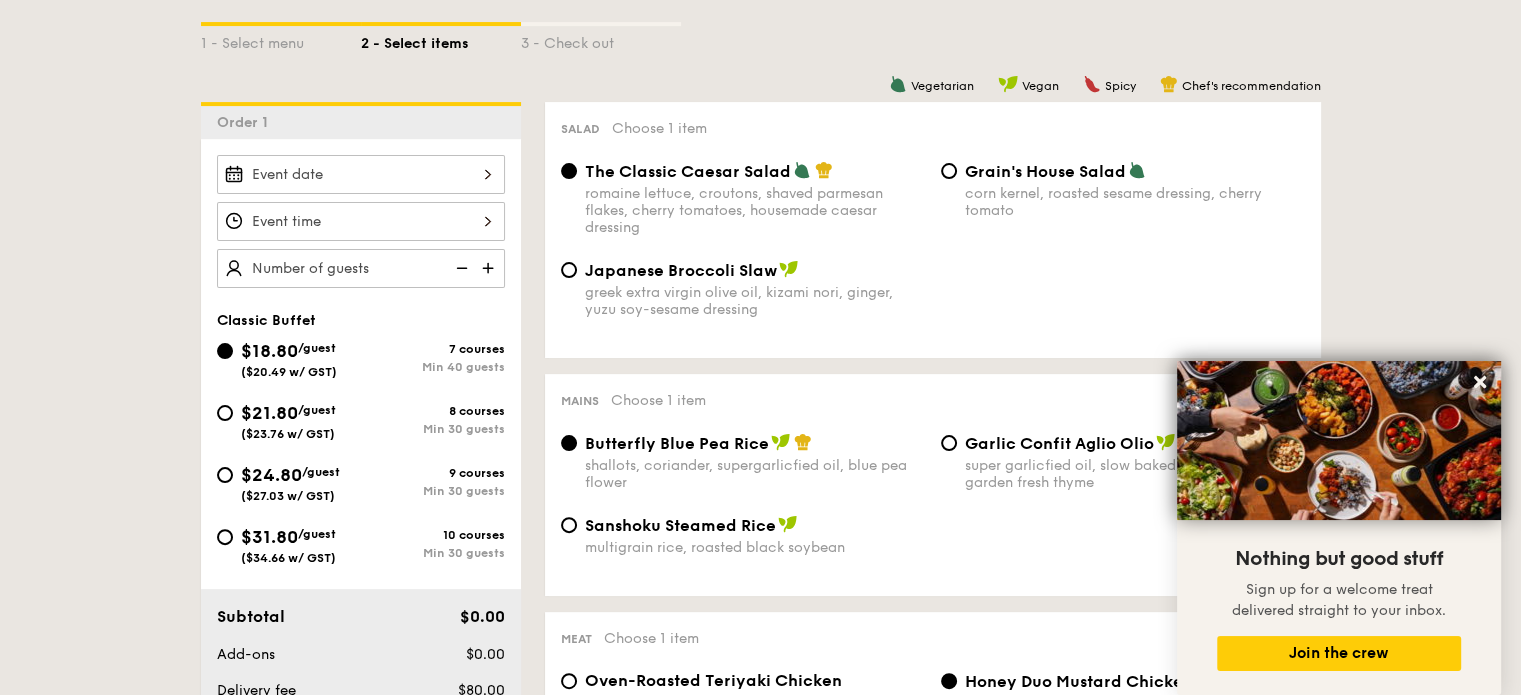 scroll, scrollTop: 436, scrollLeft: 0, axis: vertical 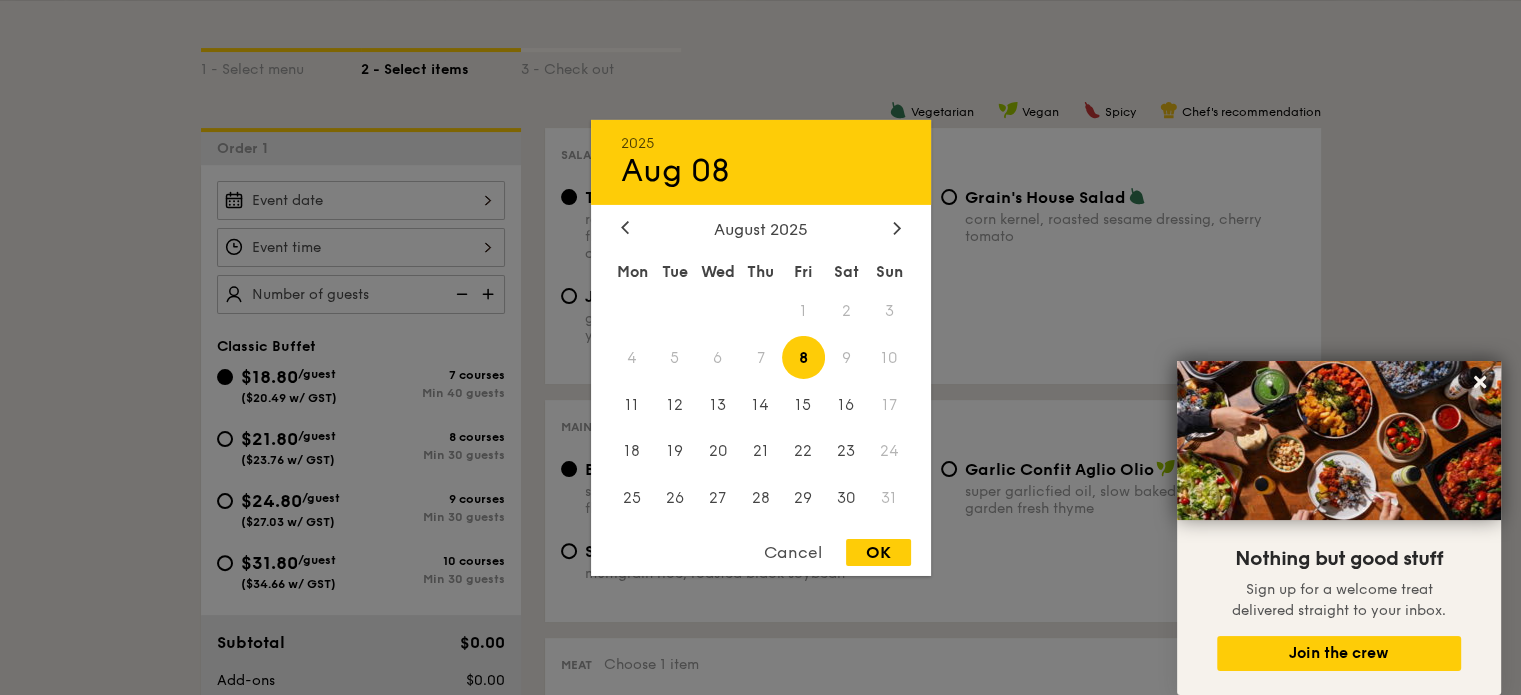 click on "Aug [DAY], [MONTH]     Mon Tue Wed Thu Fri Sat Sun   1 2 3 4 5 6 7 8 9 10 11 12 13 14 15 16 17 18 19 20 21 22 23 24 25 26 27 28 29 30 31     Cancel   OK" at bounding box center (361, 200) 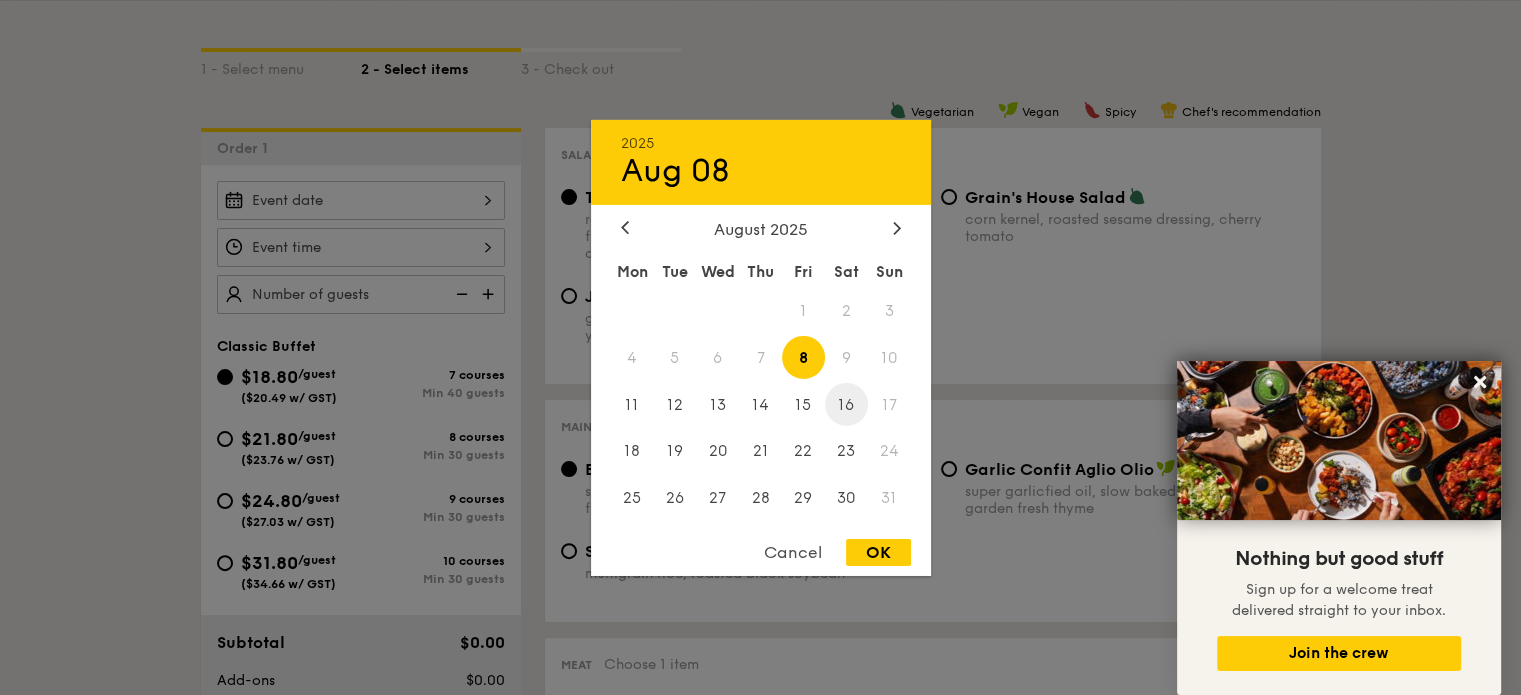 click on "16" at bounding box center (846, 404) 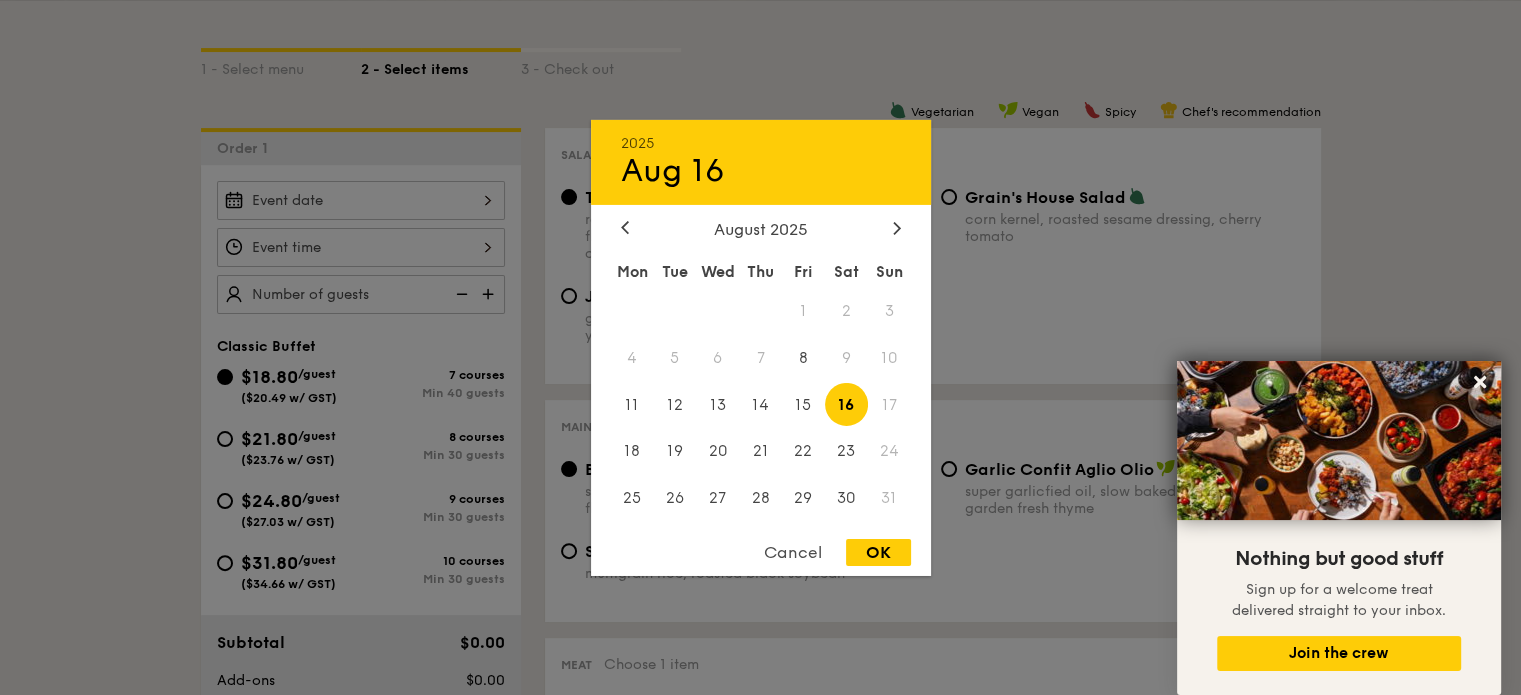 click on "OK" at bounding box center (878, 552) 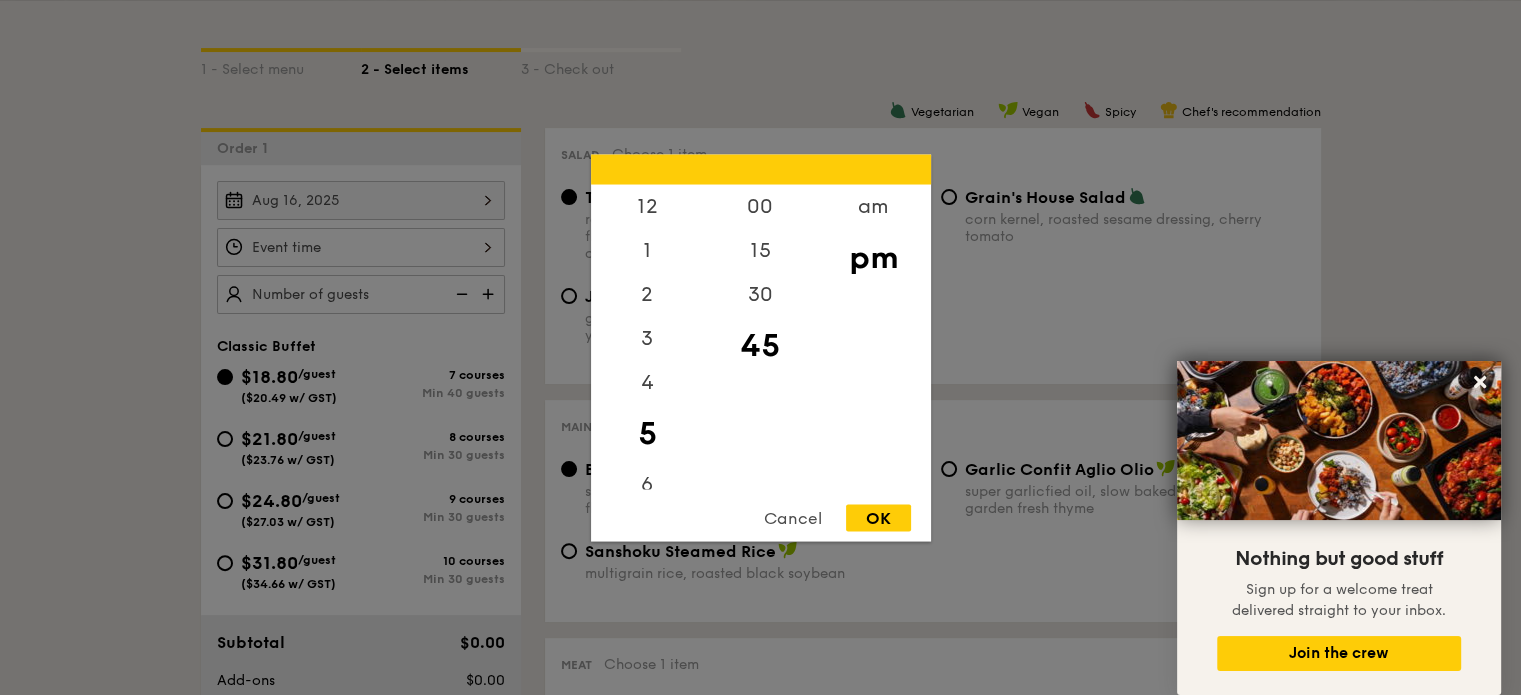 click on "12 1 2 3 4 5 6 7 8 9 10 11   00 15 30 45   am   pm   Cancel   OK" at bounding box center [361, 247] 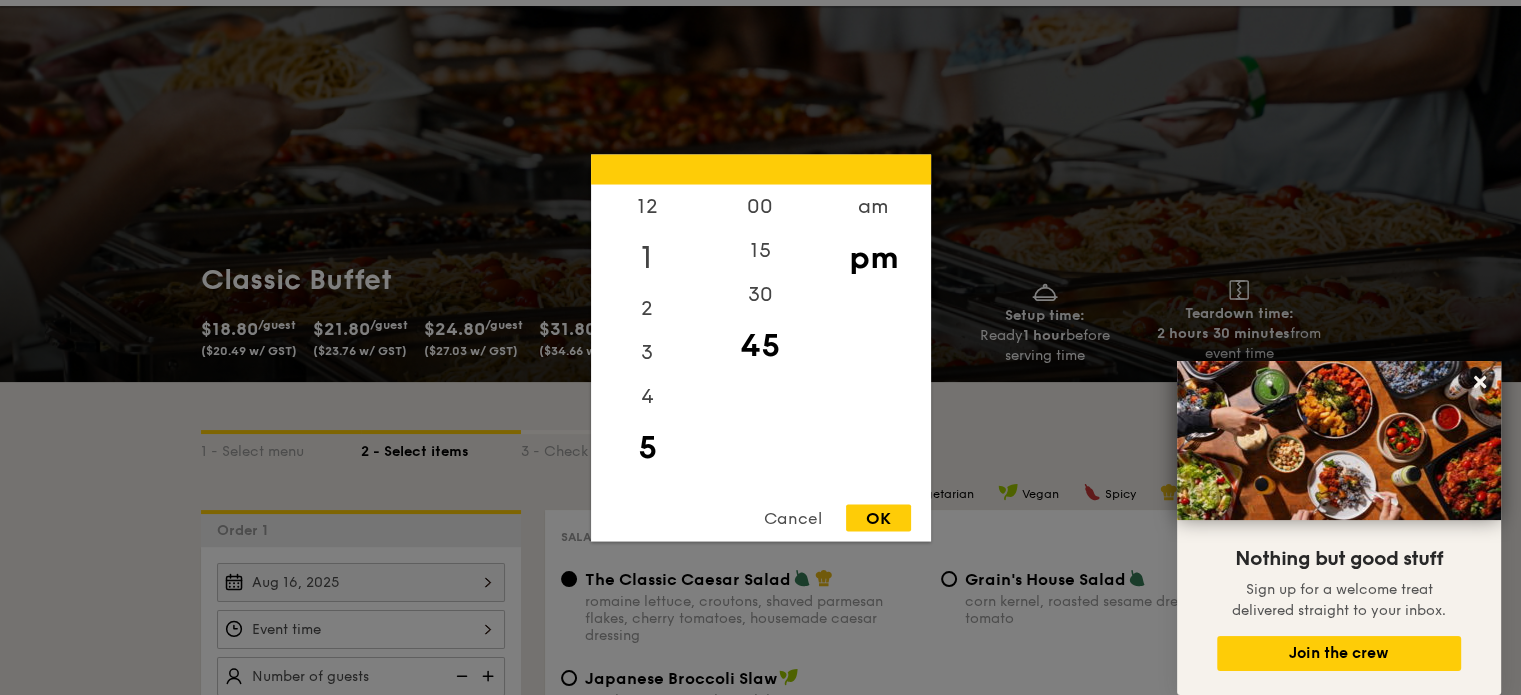 scroll, scrollTop: 52, scrollLeft: 0, axis: vertical 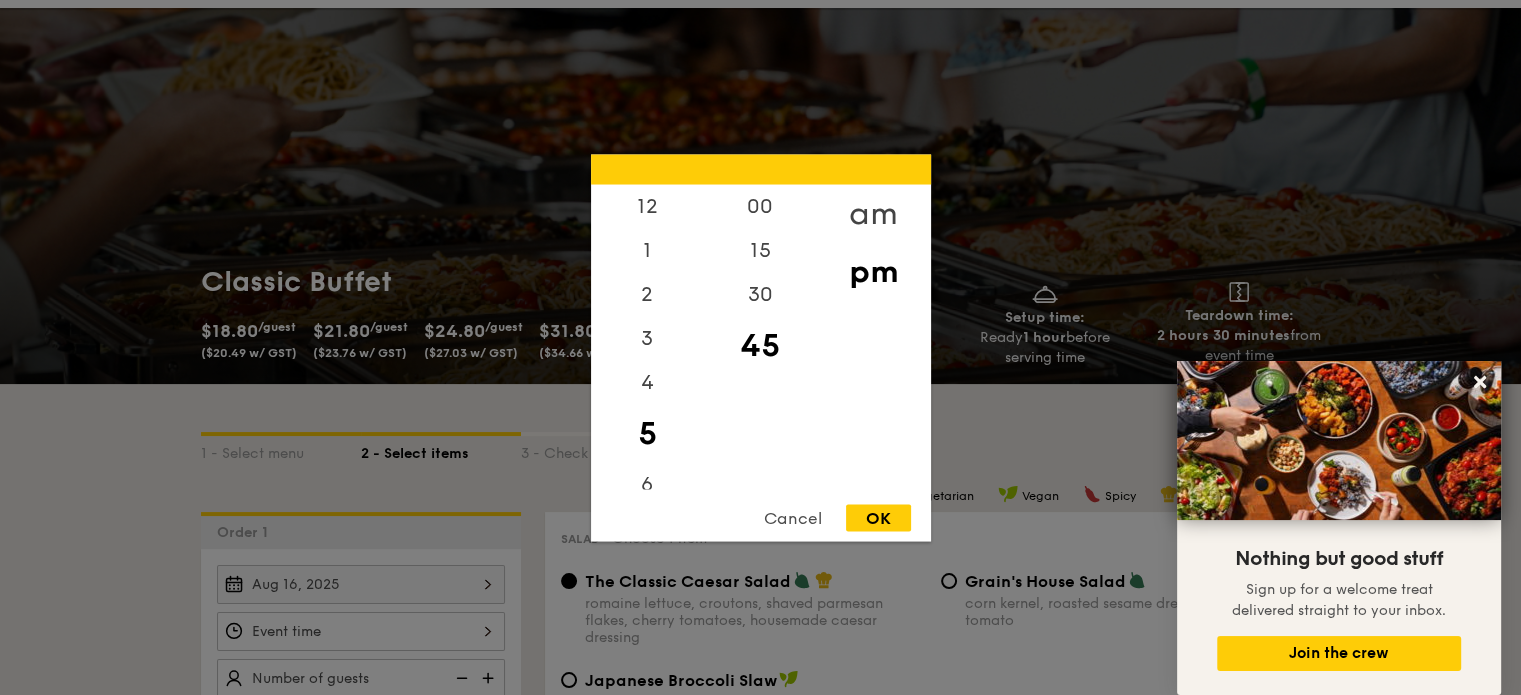 click on "am" at bounding box center [873, 213] 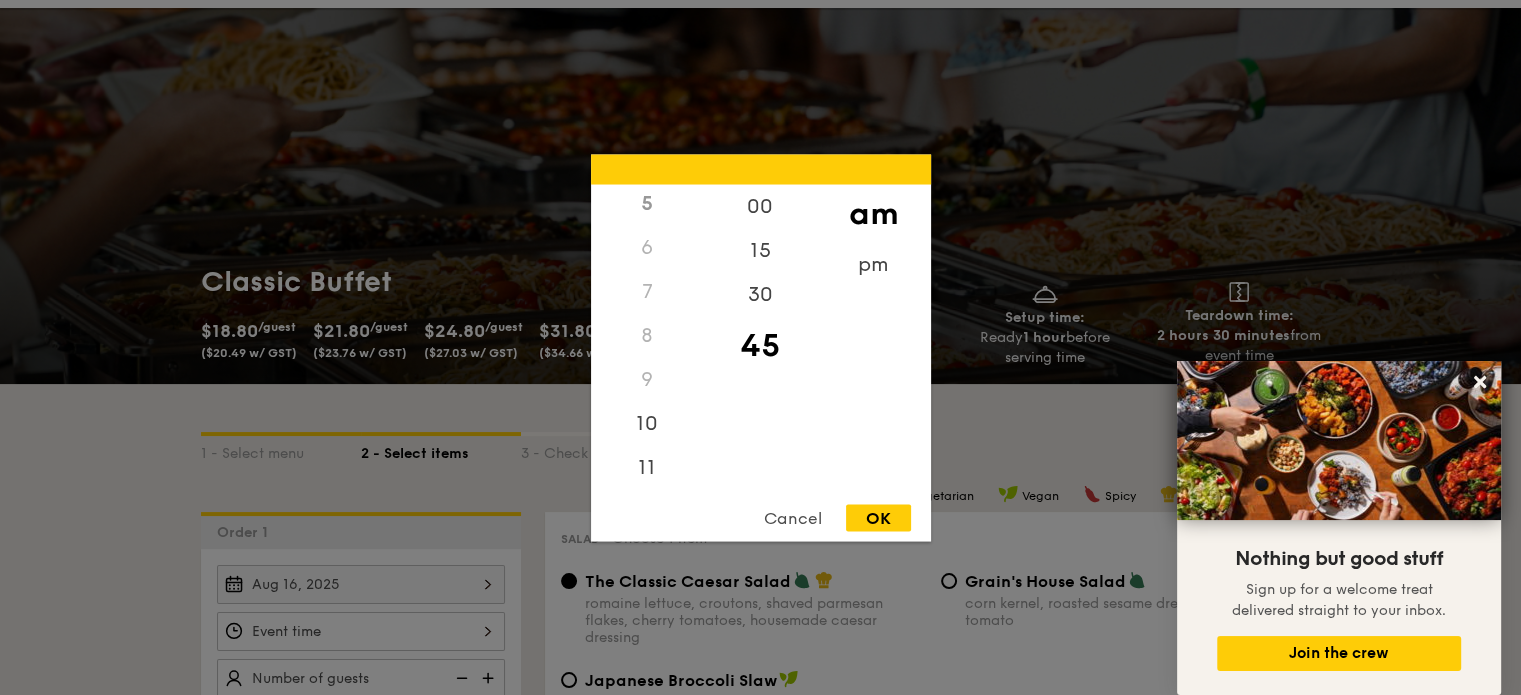 scroll, scrollTop: 237, scrollLeft: 0, axis: vertical 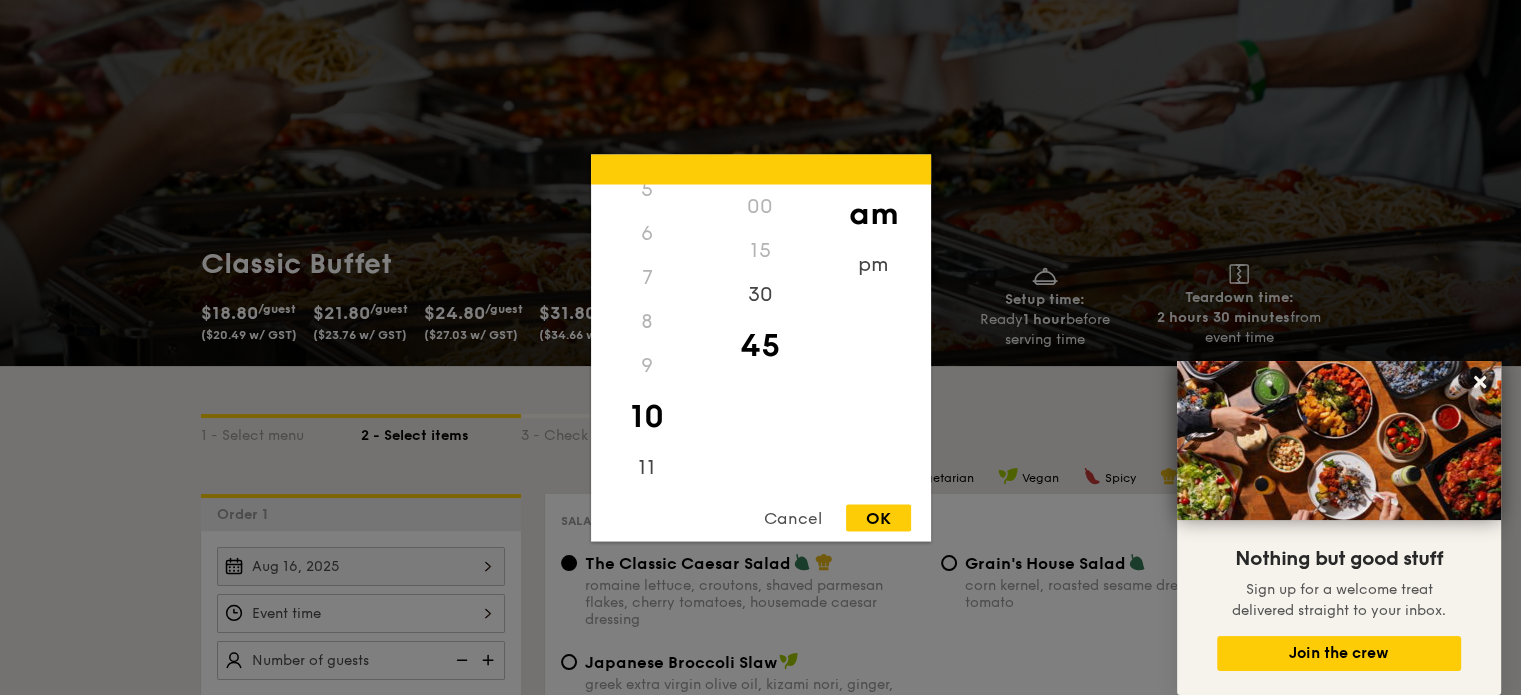 click on "OK" at bounding box center [878, 517] 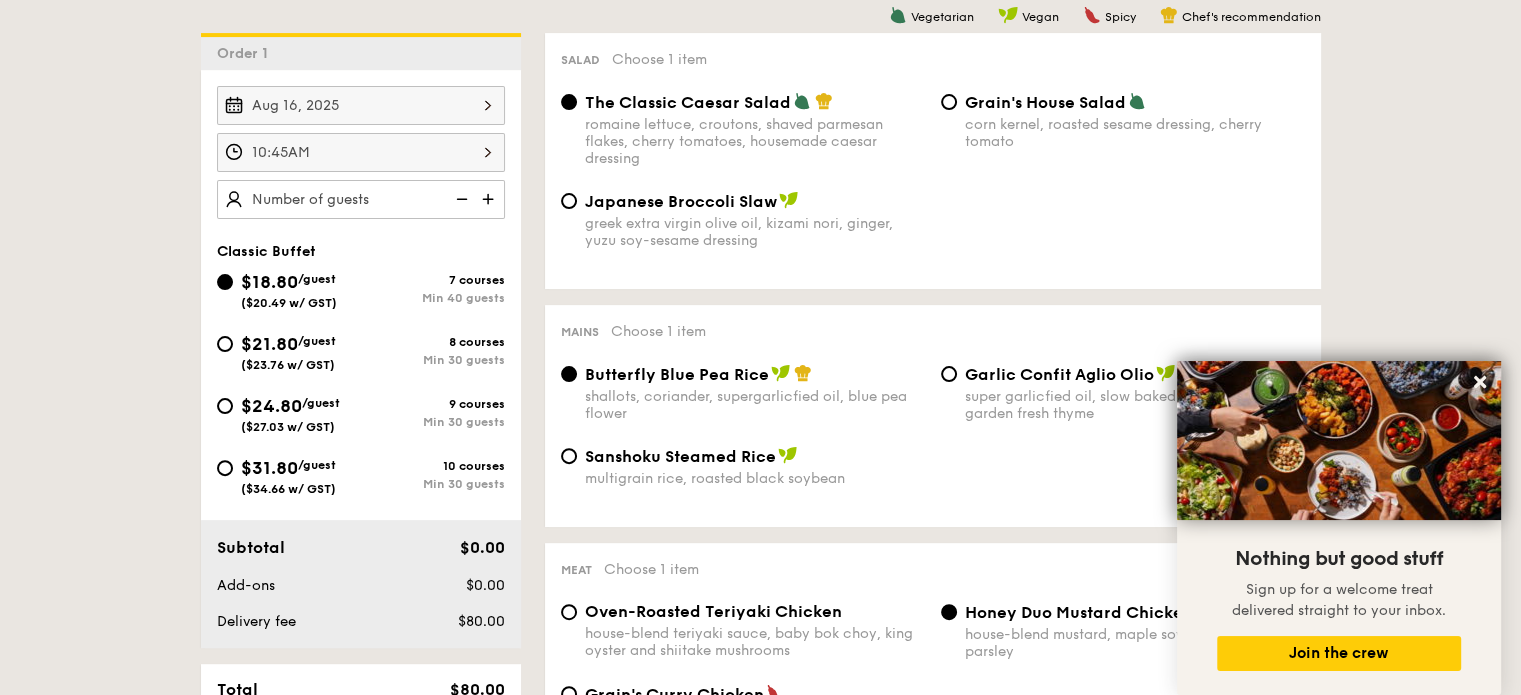 scroll, scrollTop: 532, scrollLeft: 0, axis: vertical 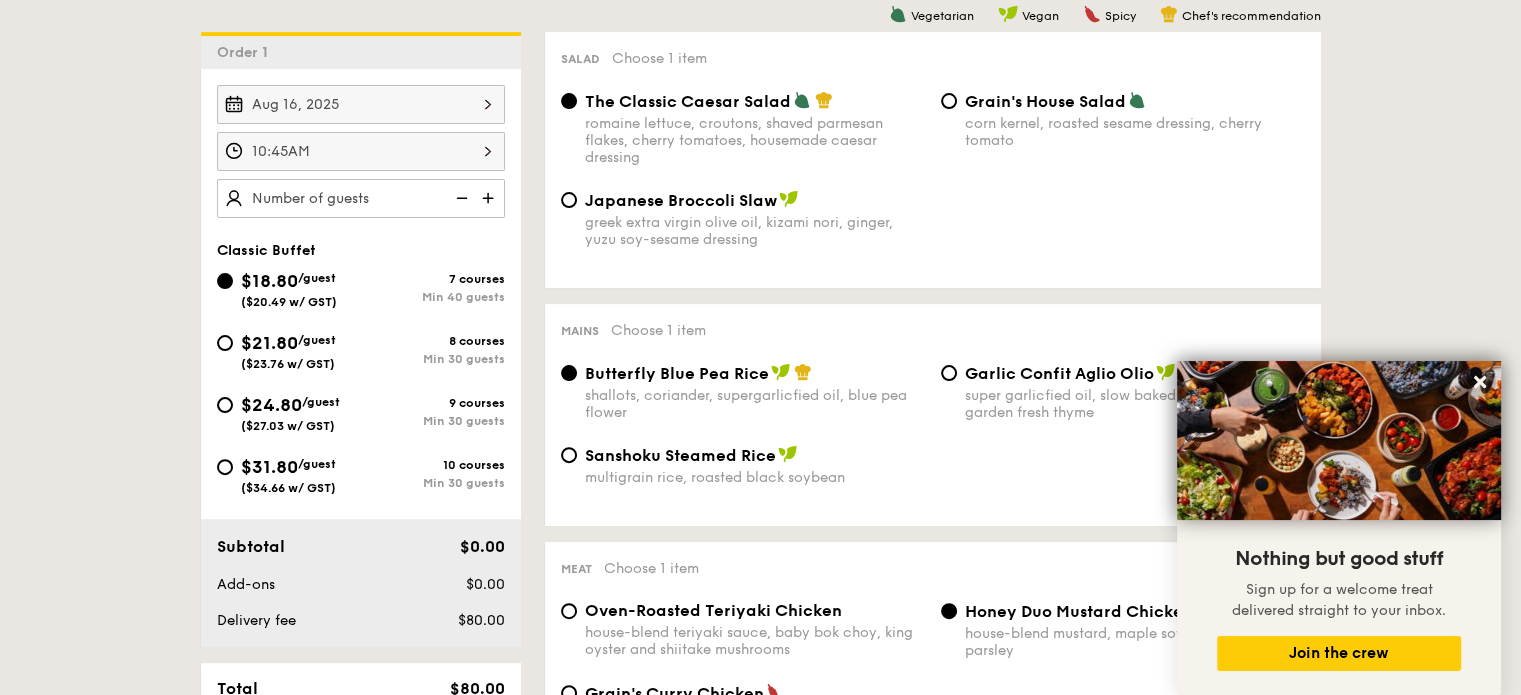 click at bounding box center [490, 198] 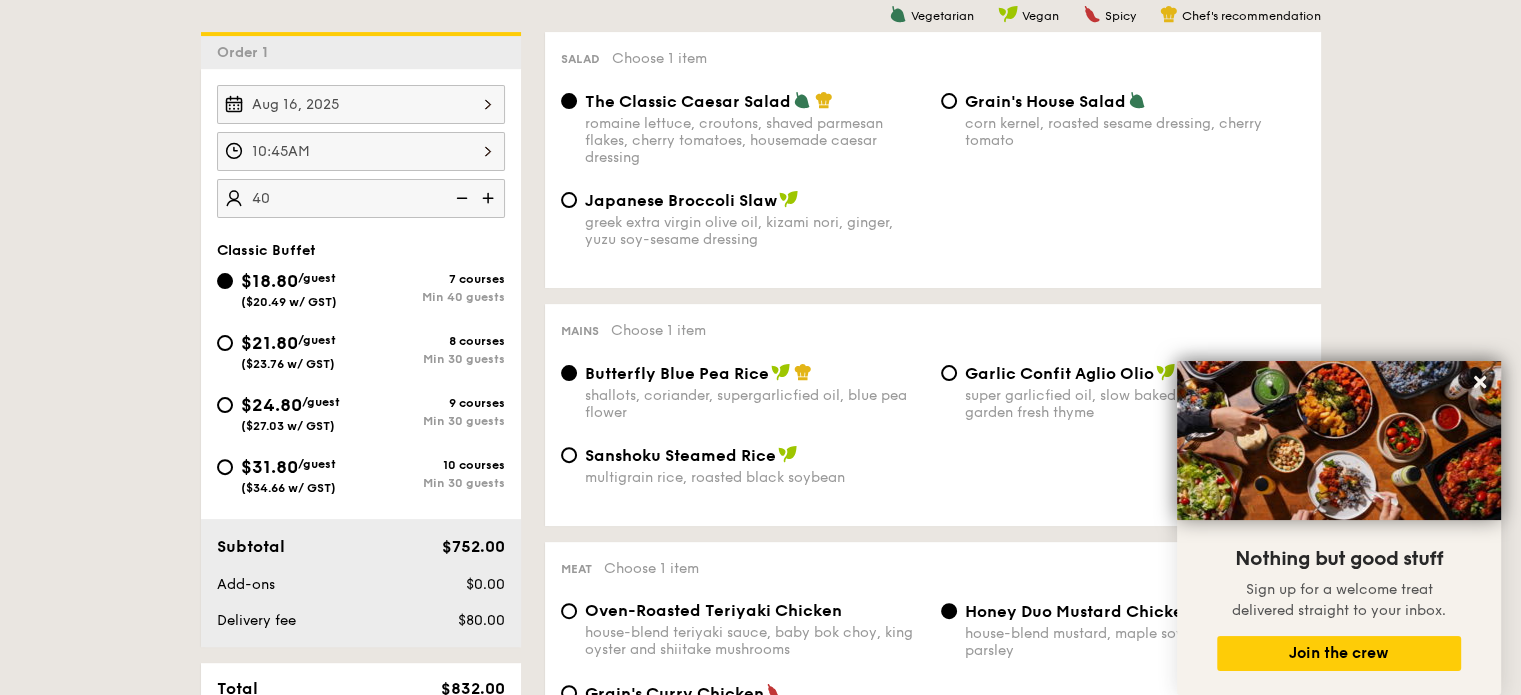 click on "40" at bounding box center (361, 198) 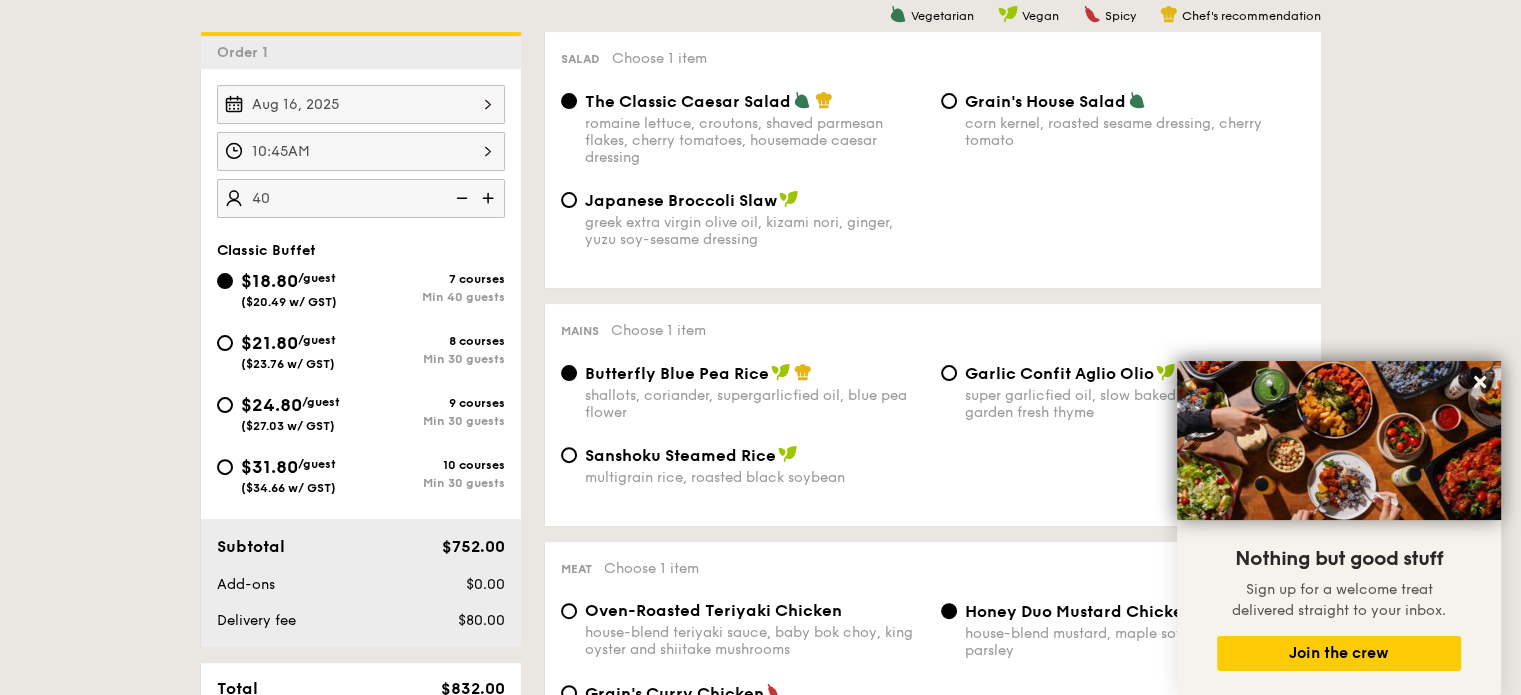 type on "4" 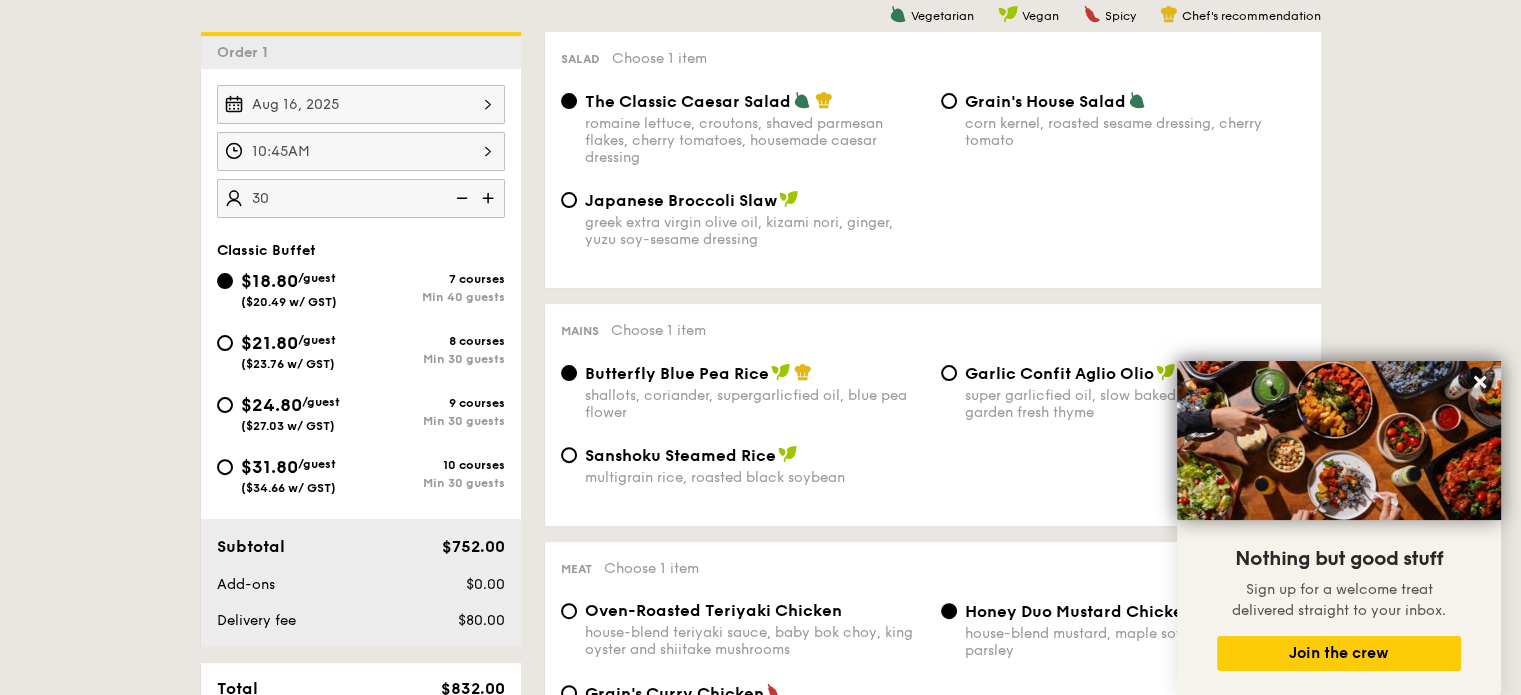 type on "40 guests" 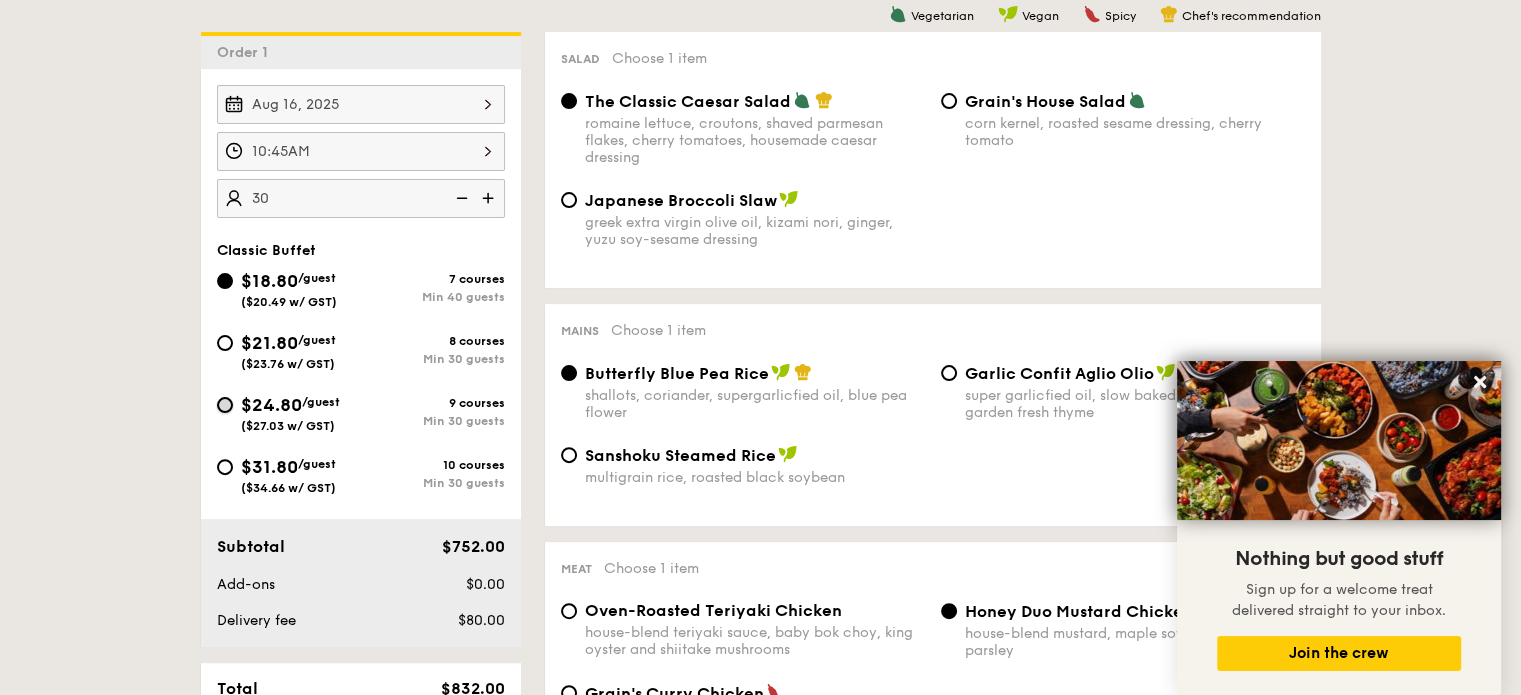 click on "$24.80
/guest
($27.03 w/ GST)
9 courses
Min 30 guests" at bounding box center [225, 405] 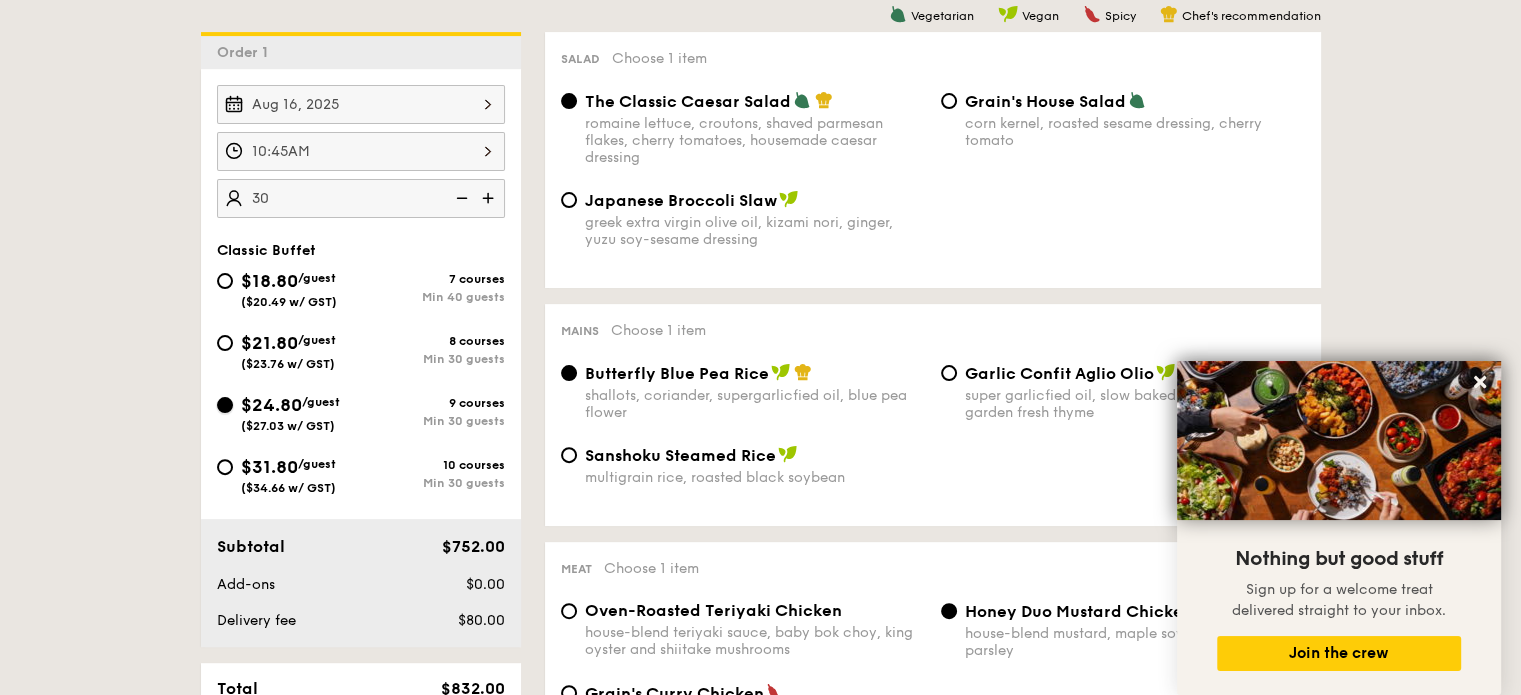 radio on "true" 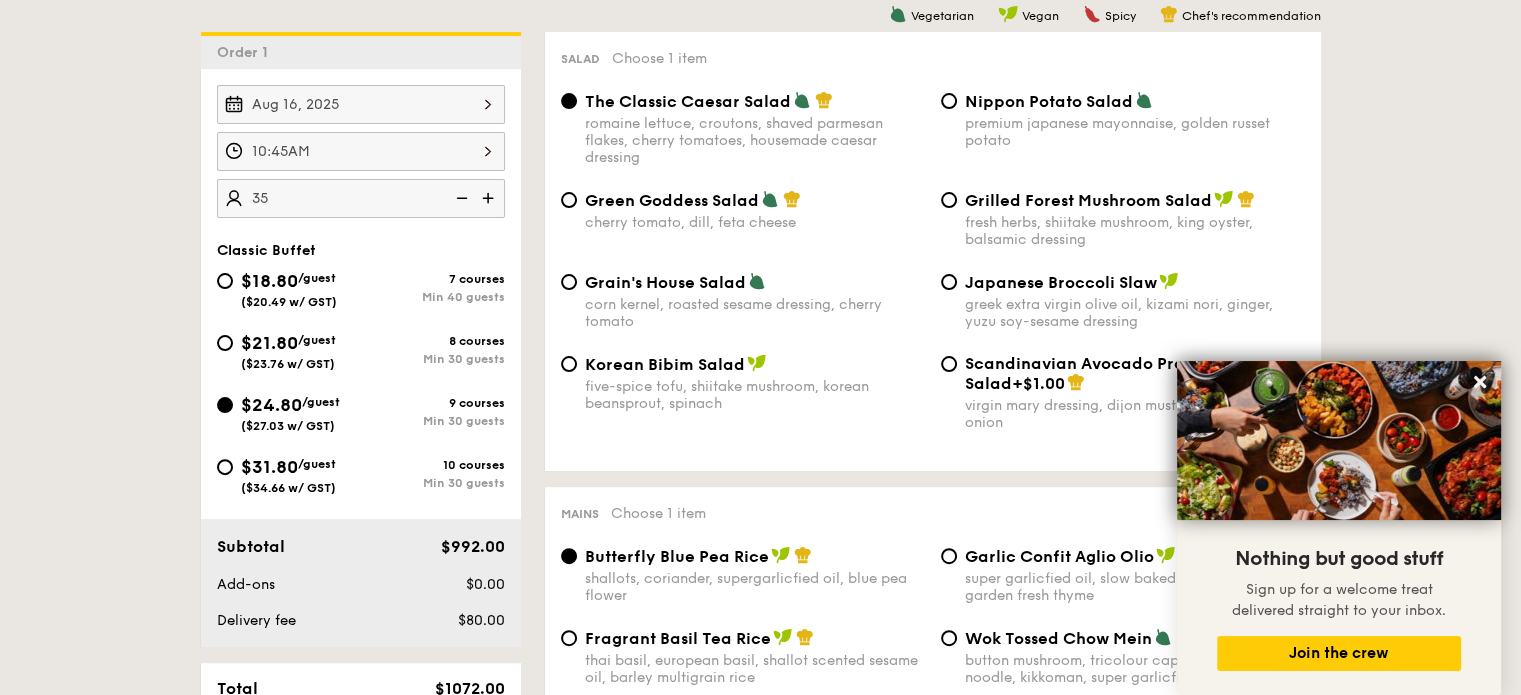 click on "Order 1
[DATE]        [TIME]      35 guests
Classic Buffet
$18.80
/guest
($20.49 w/ GST)
7 courses
Min 40 guests
$21.80
/guest
($23.76 w/ GST)
8 courses
Min 30 guests
$24.80
/guest
($27.03 w/ GST)
9 courses
Min 30 guests
$31.80
/guest
($34.66 w/ GST)
10 courses
Min 30 guests
Subtotal
$992.00
Add-ons
$0.00
Delivery fee
$80.00
Total
$1072.00
Total (w/ GST)
$1168.48
+ Add another order
Go to checkout
Your event is at" at bounding box center [760, 2342] 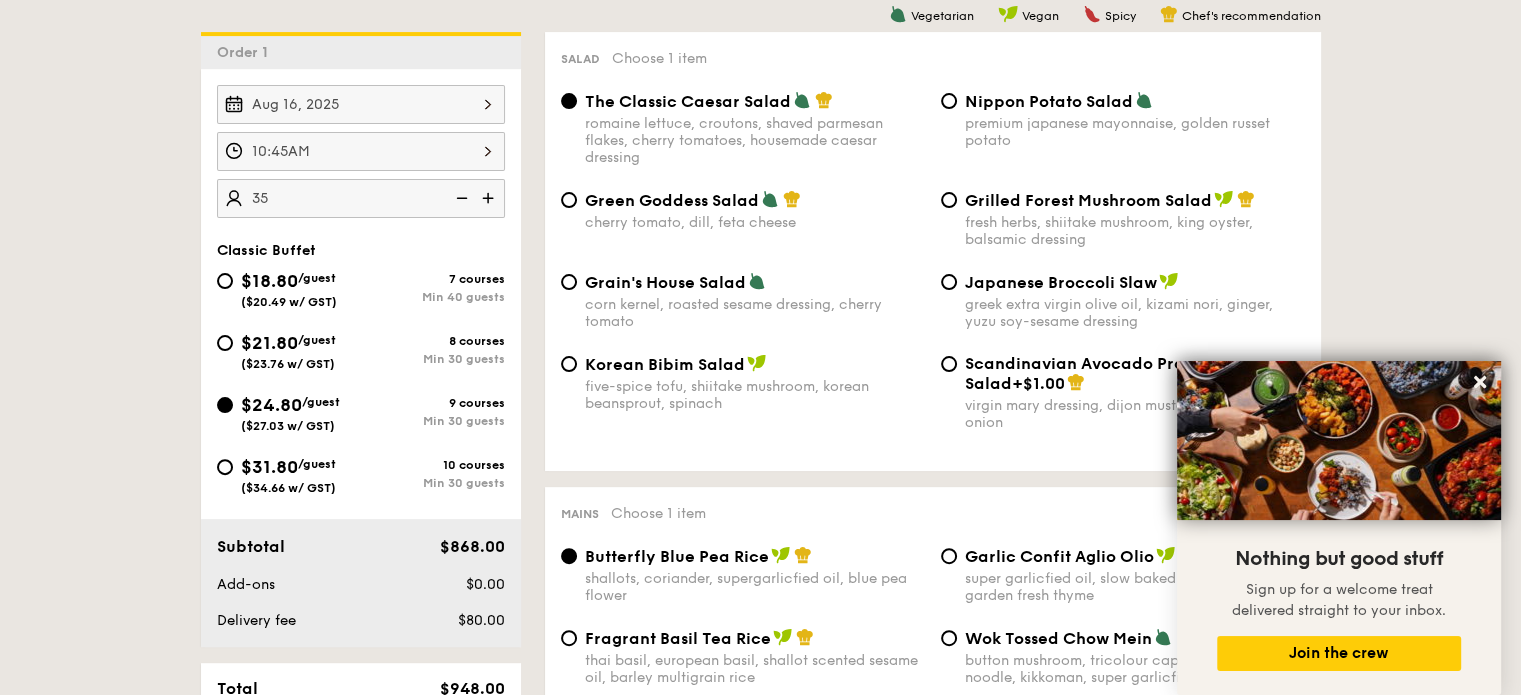 click at bounding box center (490, 198) 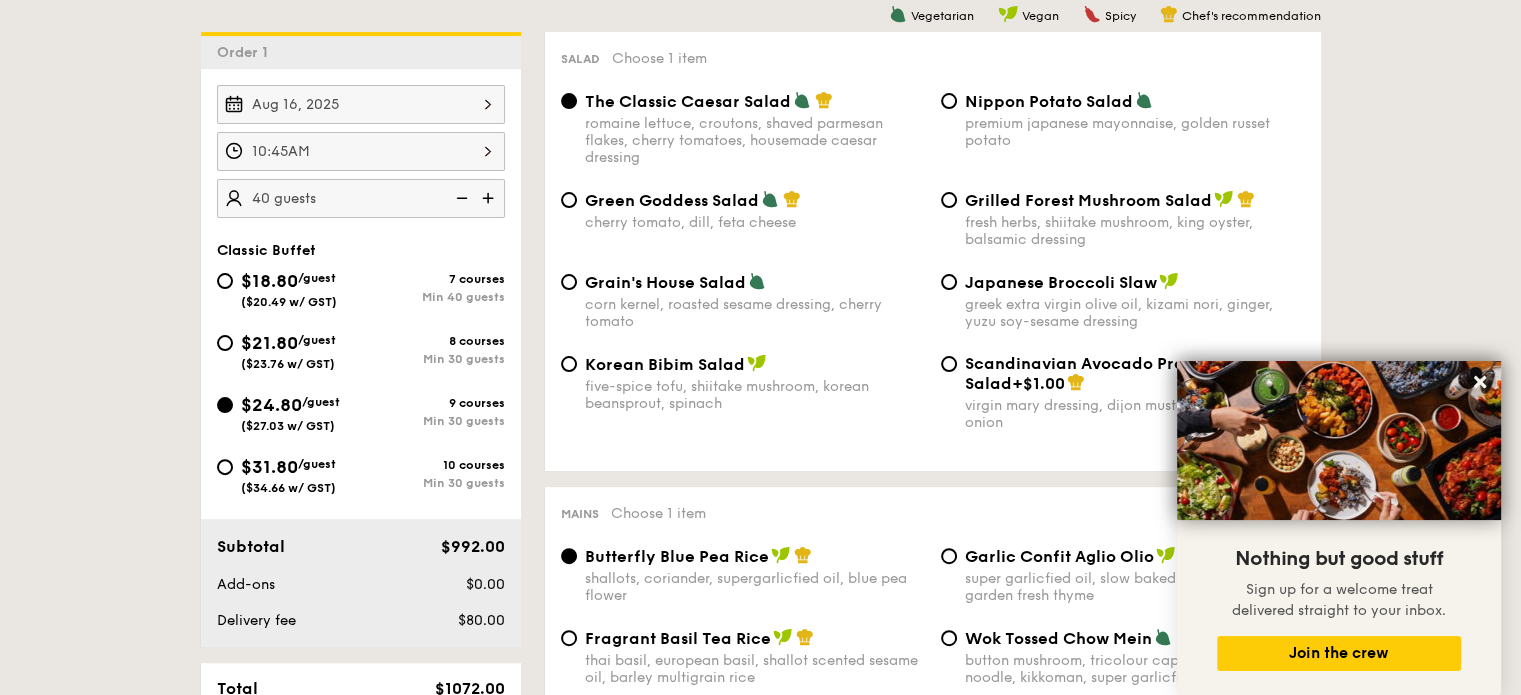 click at bounding box center (490, 198) 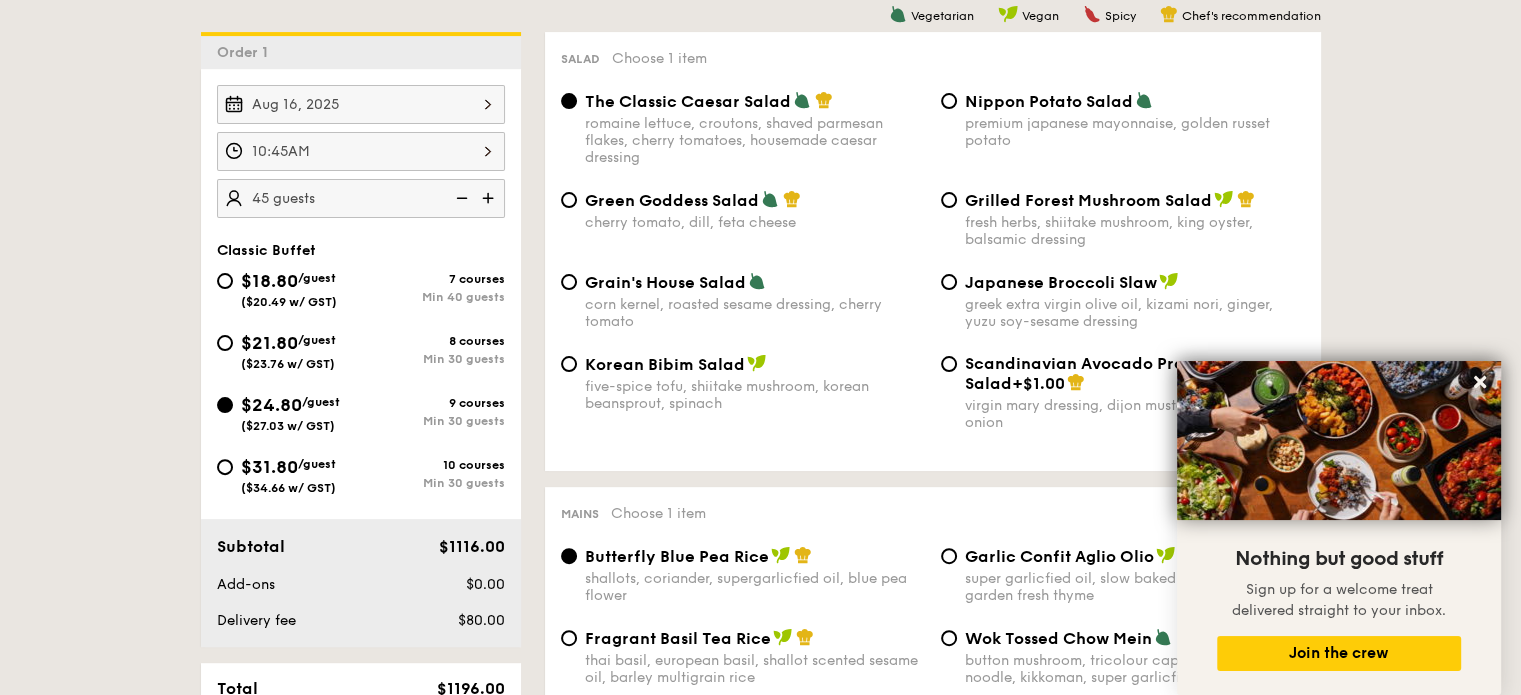 click at bounding box center [460, 198] 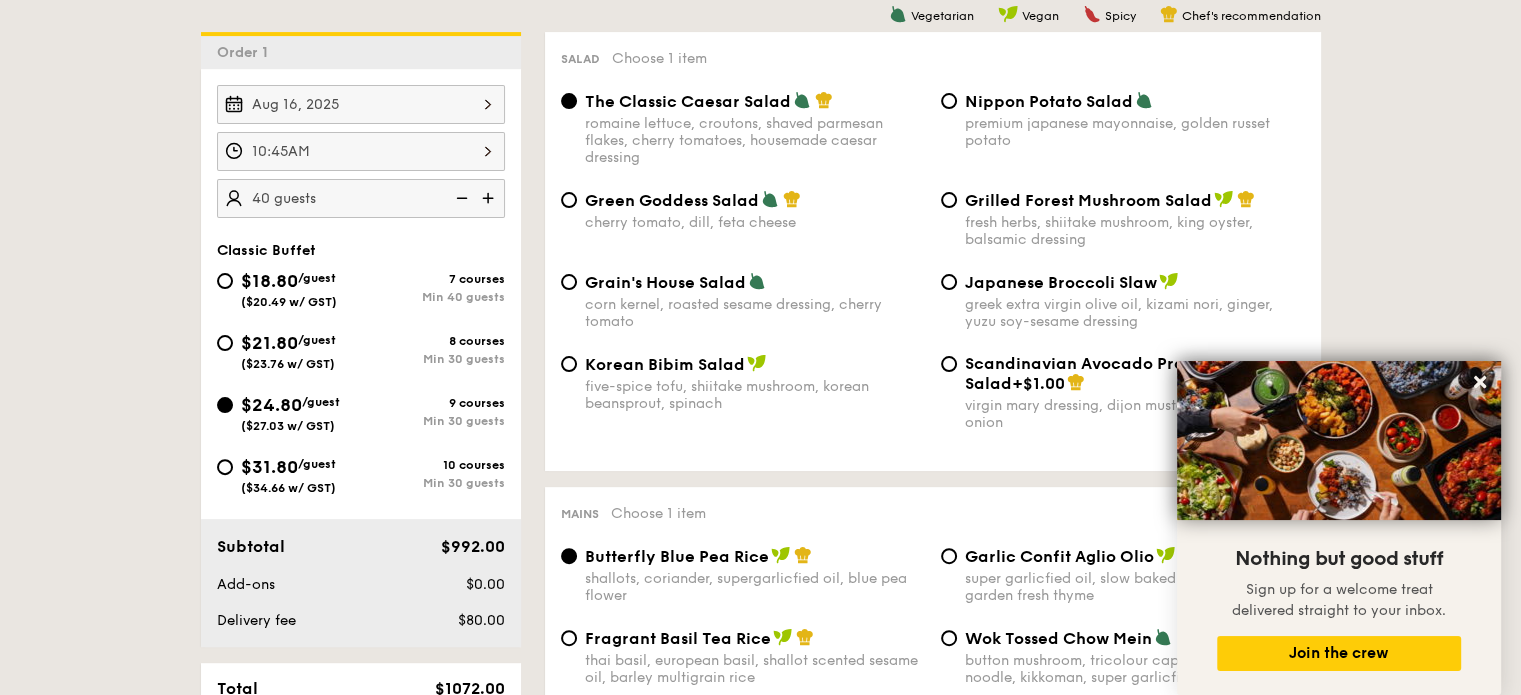 click at bounding box center (460, 198) 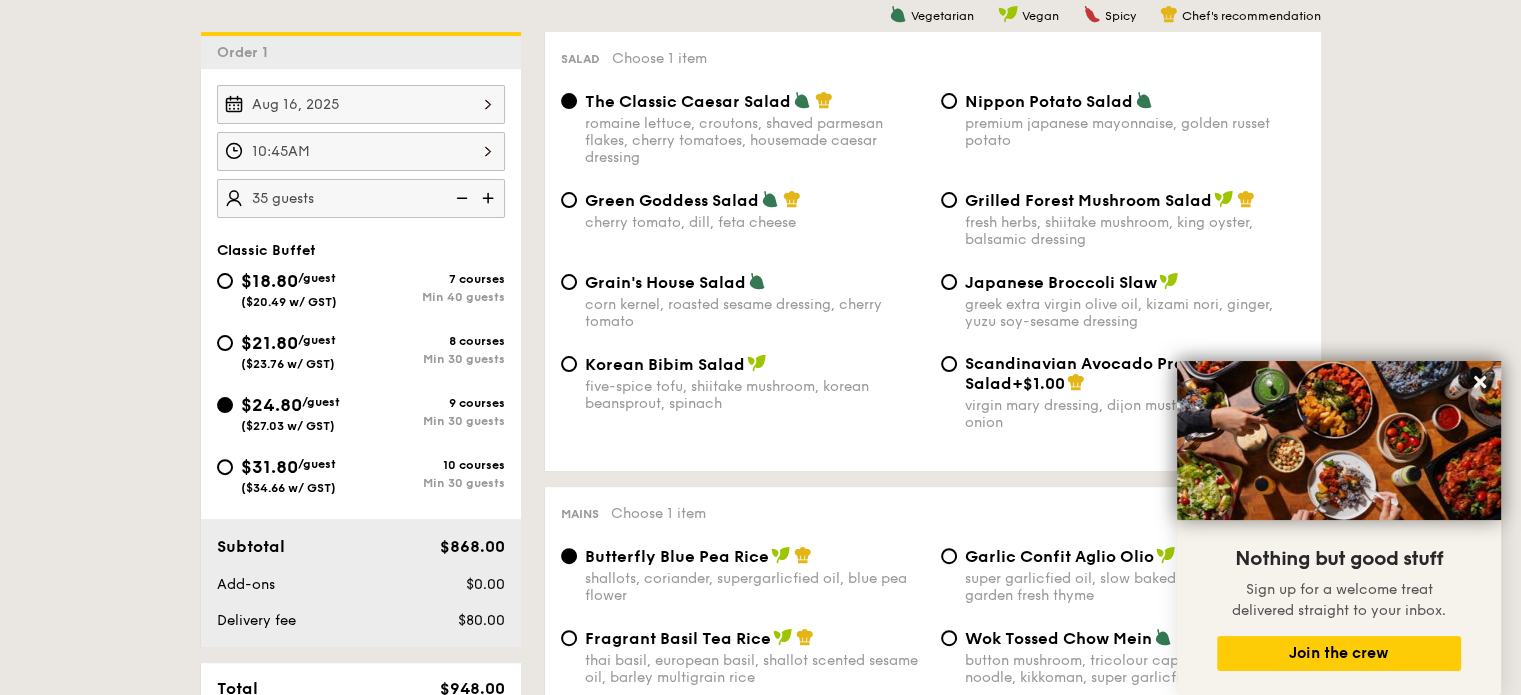 click at bounding box center (490, 198) 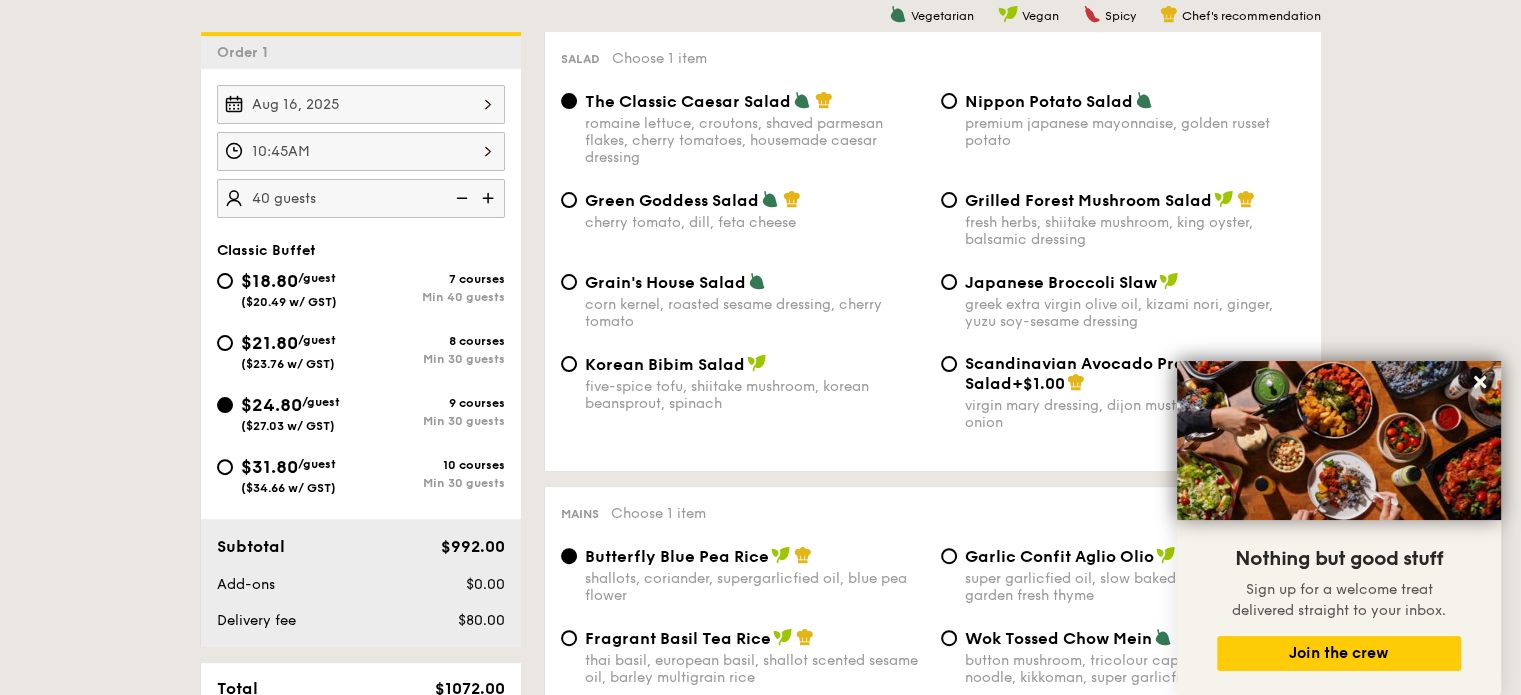 click on "Order 1
[DATE]        [TIME]      40 guests
Classic Buffet
$18.80
/guest
($20.49 w/ GST)
7 courses
Min 40 guests
$21.80
/guest
($23.76 w/ GST)
8 courses
Min 30 guests
$24.80
/guest
($27.03 w/ GST)
9 courses
Min 30 guests
$31.80
/guest
($34.66 w/ GST)
10 courses
Min 30 guests
Subtotal
$992.00
Add-ons
$0.00
Delivery fee
$80.00
Total
$1072.00
Total (w/ GST)
$1168.48
+ Add another order
Go to checkout
Your event is at" at bounding box center [760, 2342] 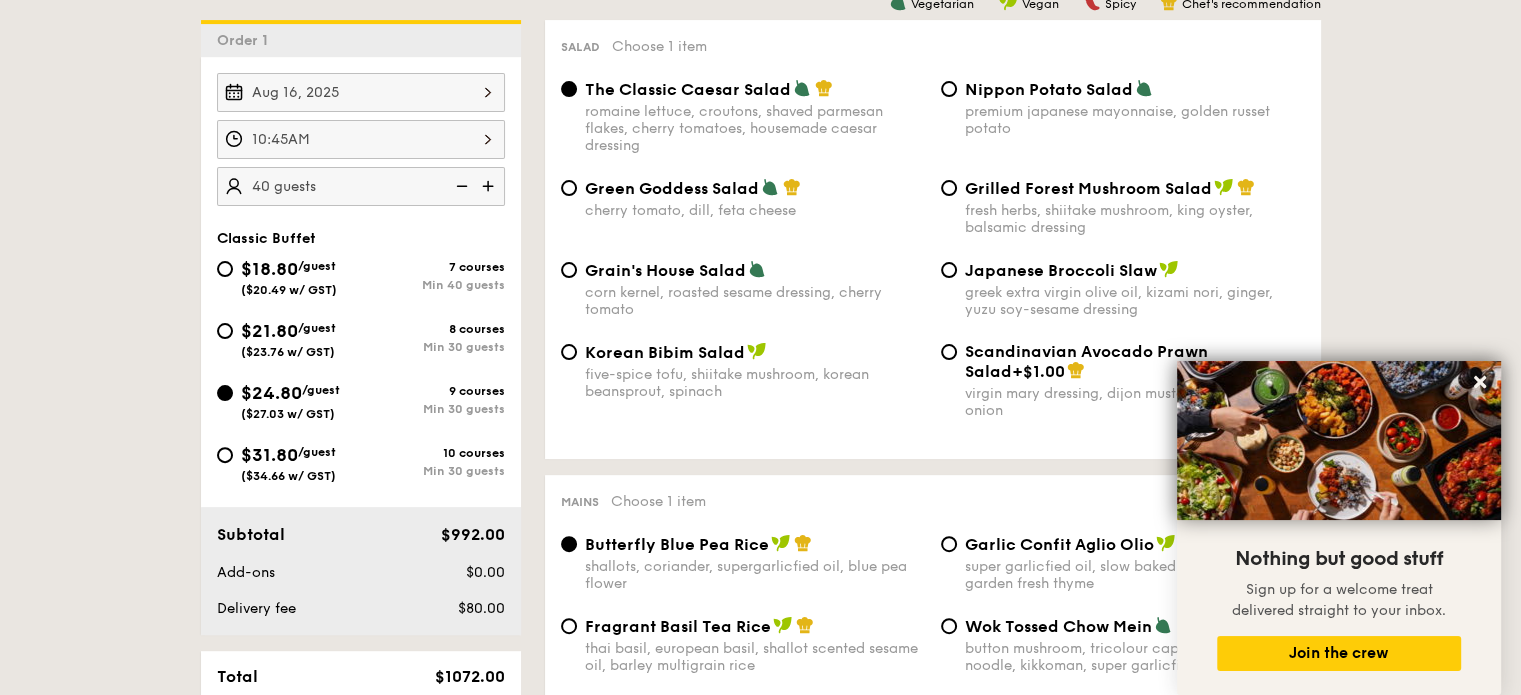 scroll, scrollTop: 503, scrollLeft: 0, axis: vertical 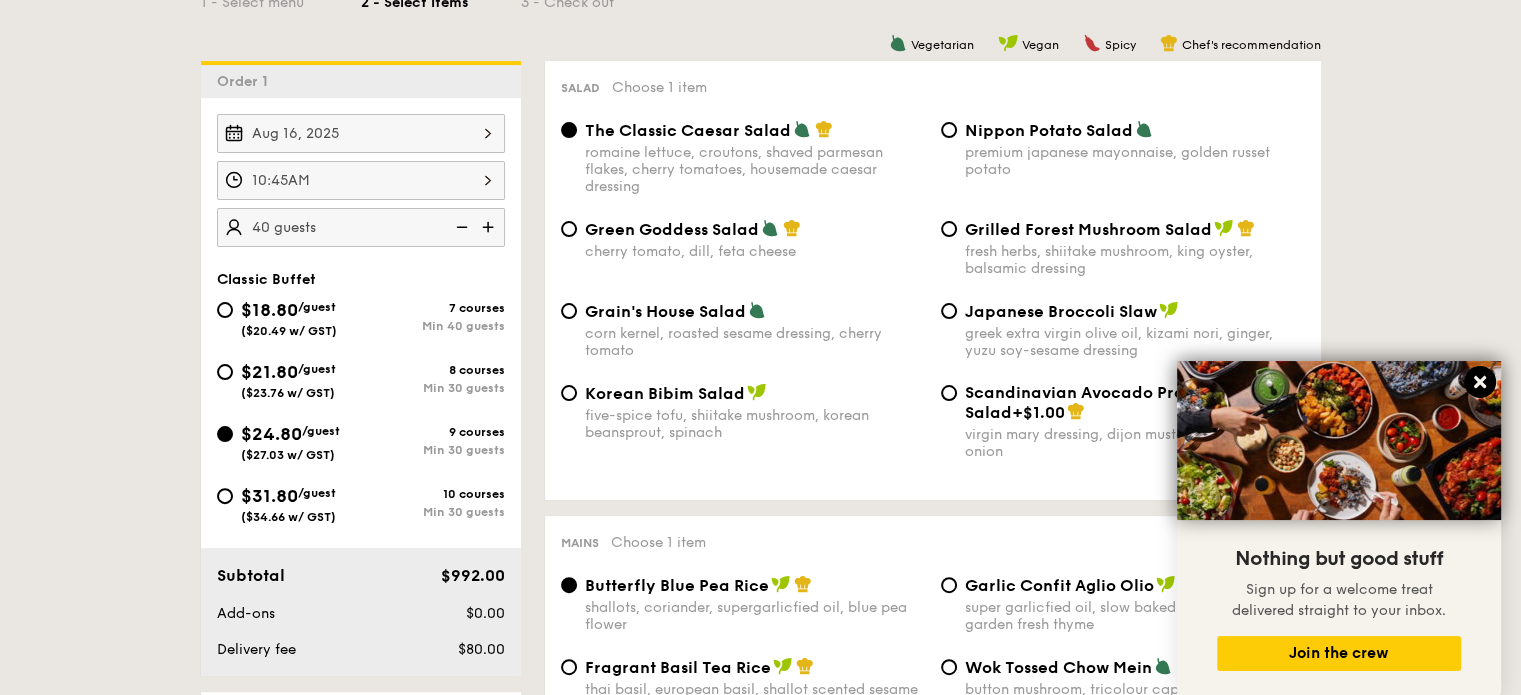 click at bounding box center (1480, 382) 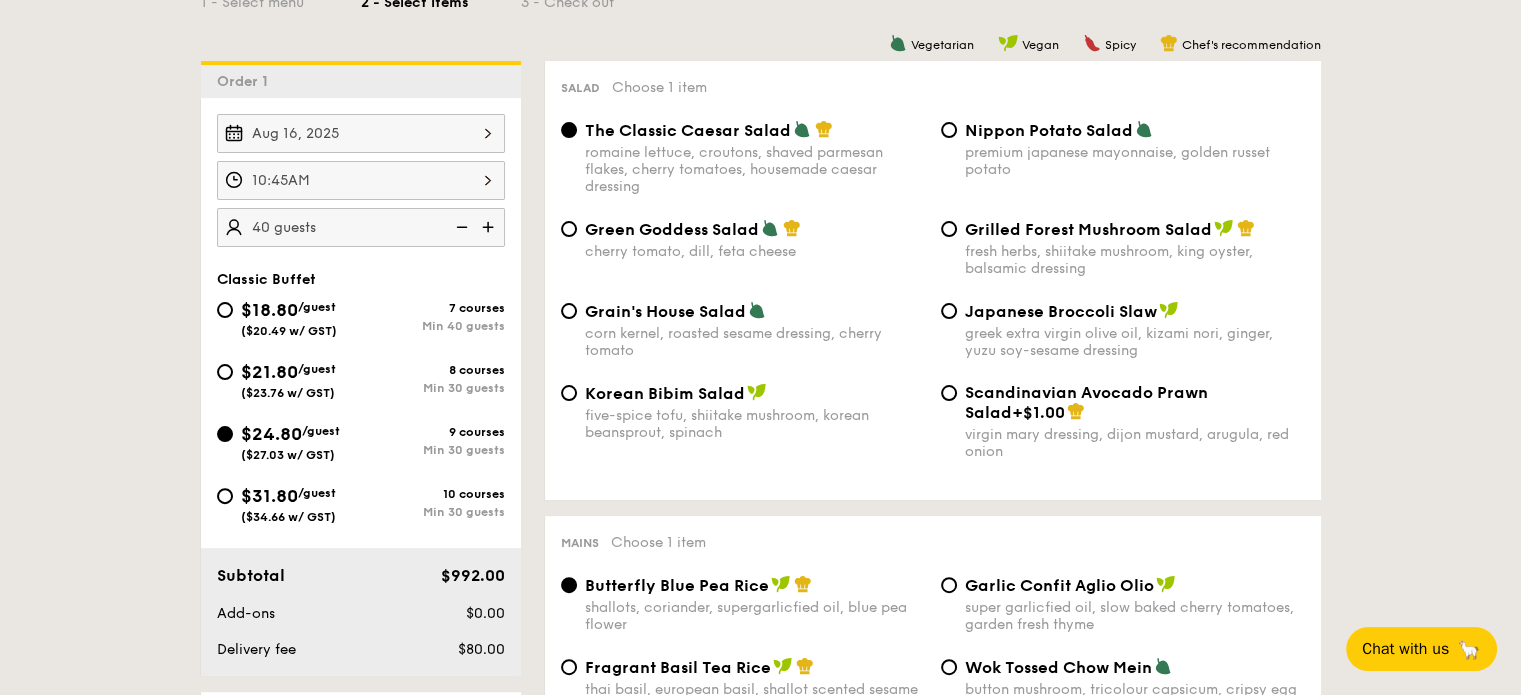 click on "greek extra virgin olive oil, kizami nori, ginger, yuzu soy-sesame dressing" at bounding box center (1135, 342) 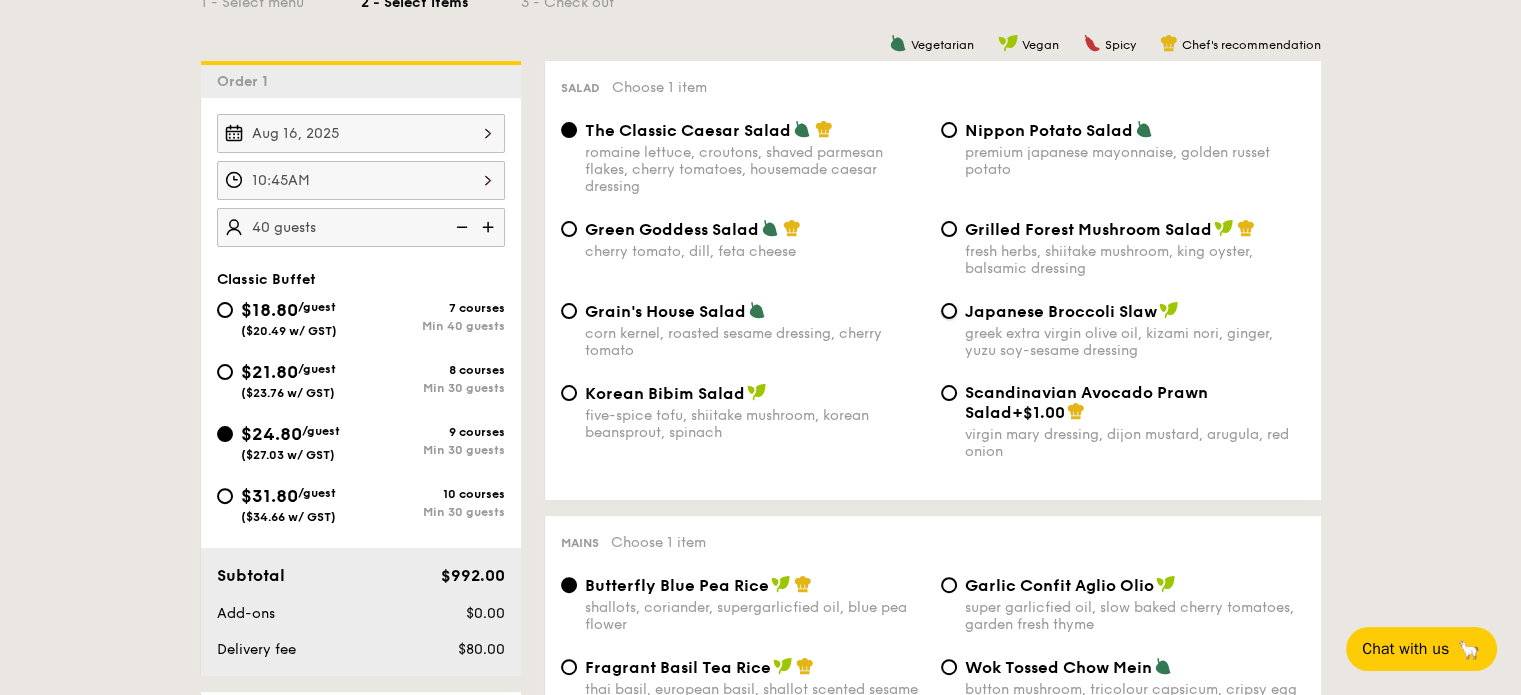 click on "Japanese Broccoli Slaw greek extra virgin olive oil, kizami nori, ginger, yuzu soy-sesame dressing" at bounding box center (949, 311) 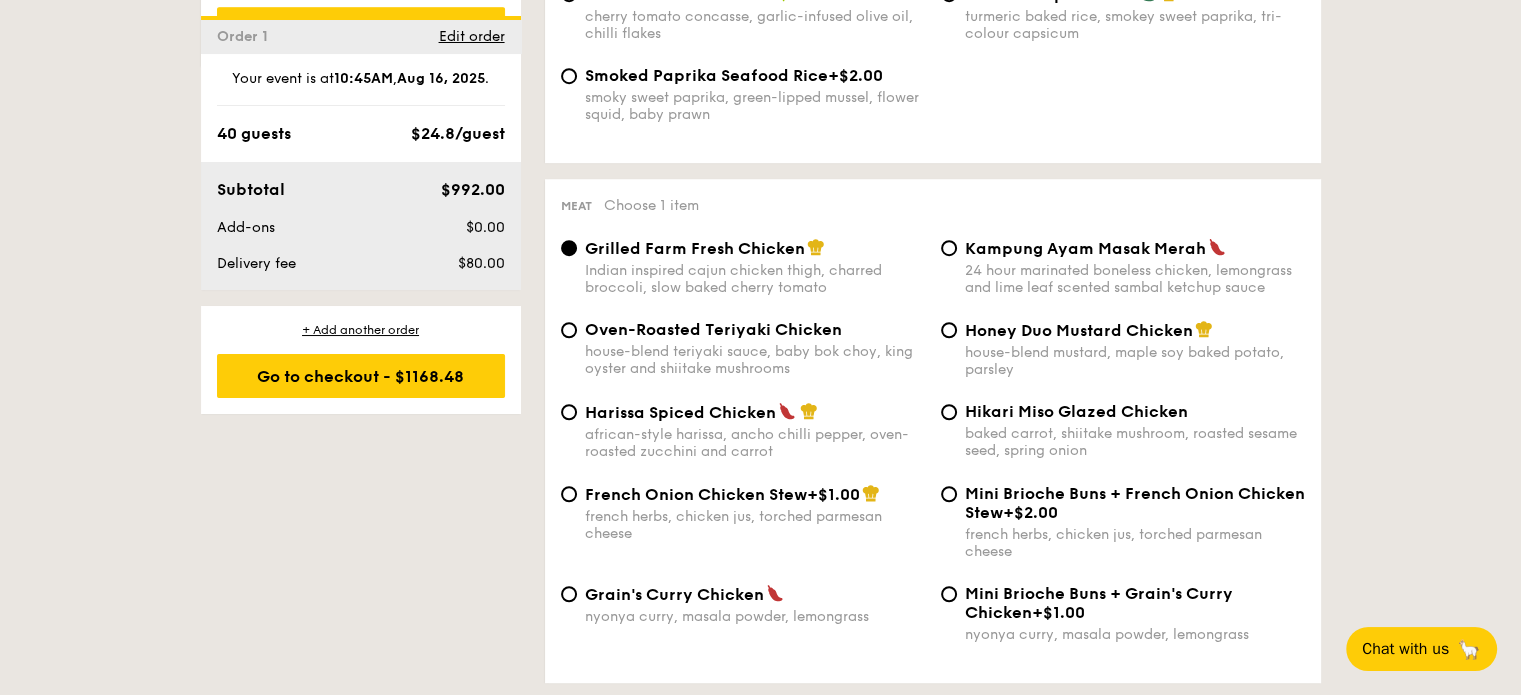 scroll, scrollTop: 1403, scrollLeft: 0, axis: vertical 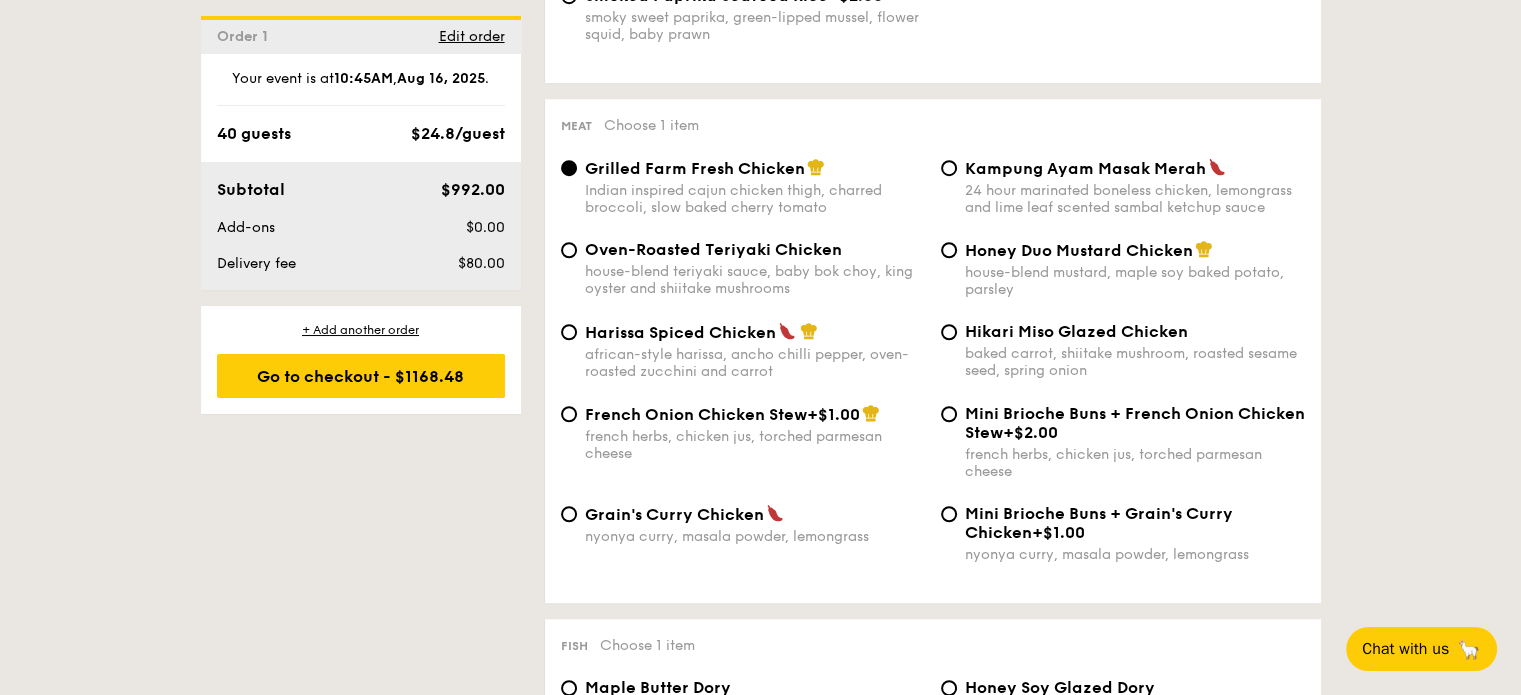click on "nyonya curry, masala powder, lemongrass" at bounding box center (755, 536) 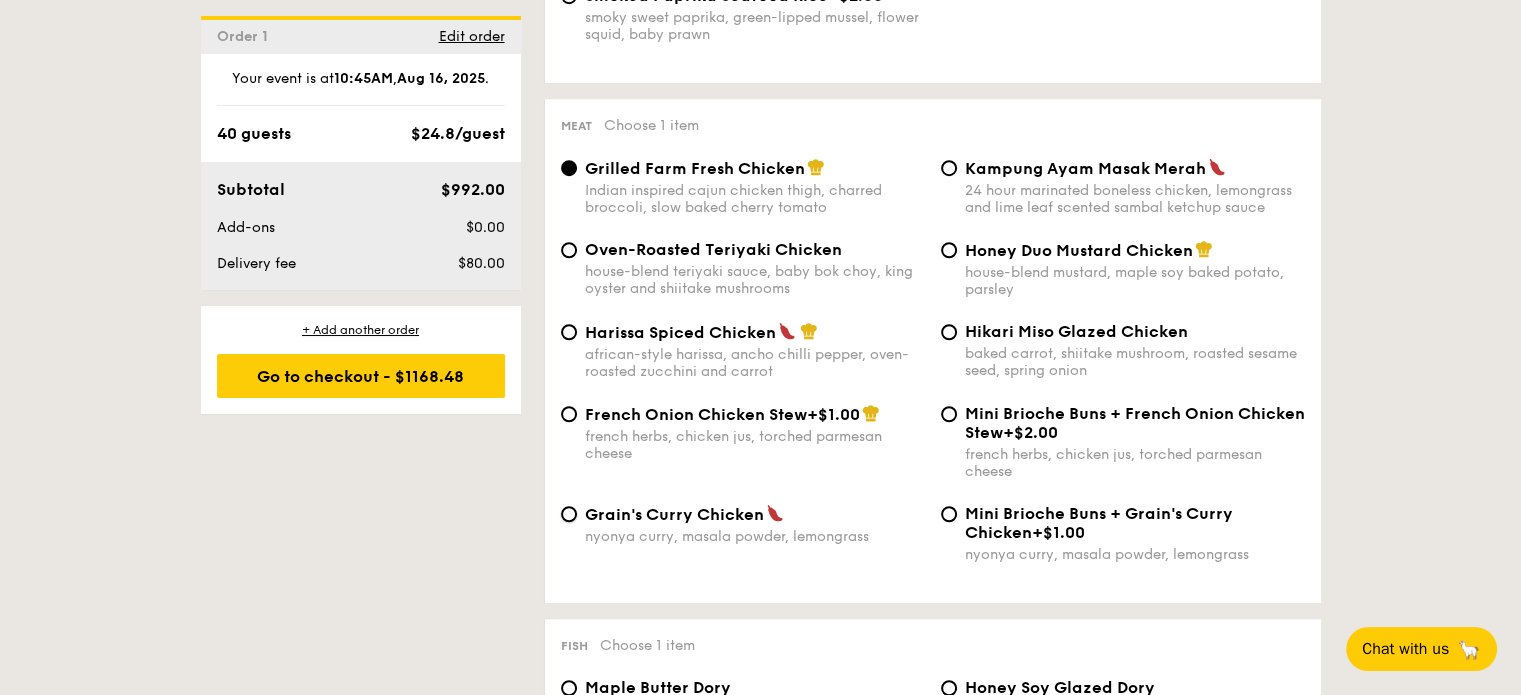 click on "Grain's Curry Chicken nyonya curry, masala powder, lemongrass" at bounding box center [569, 514] 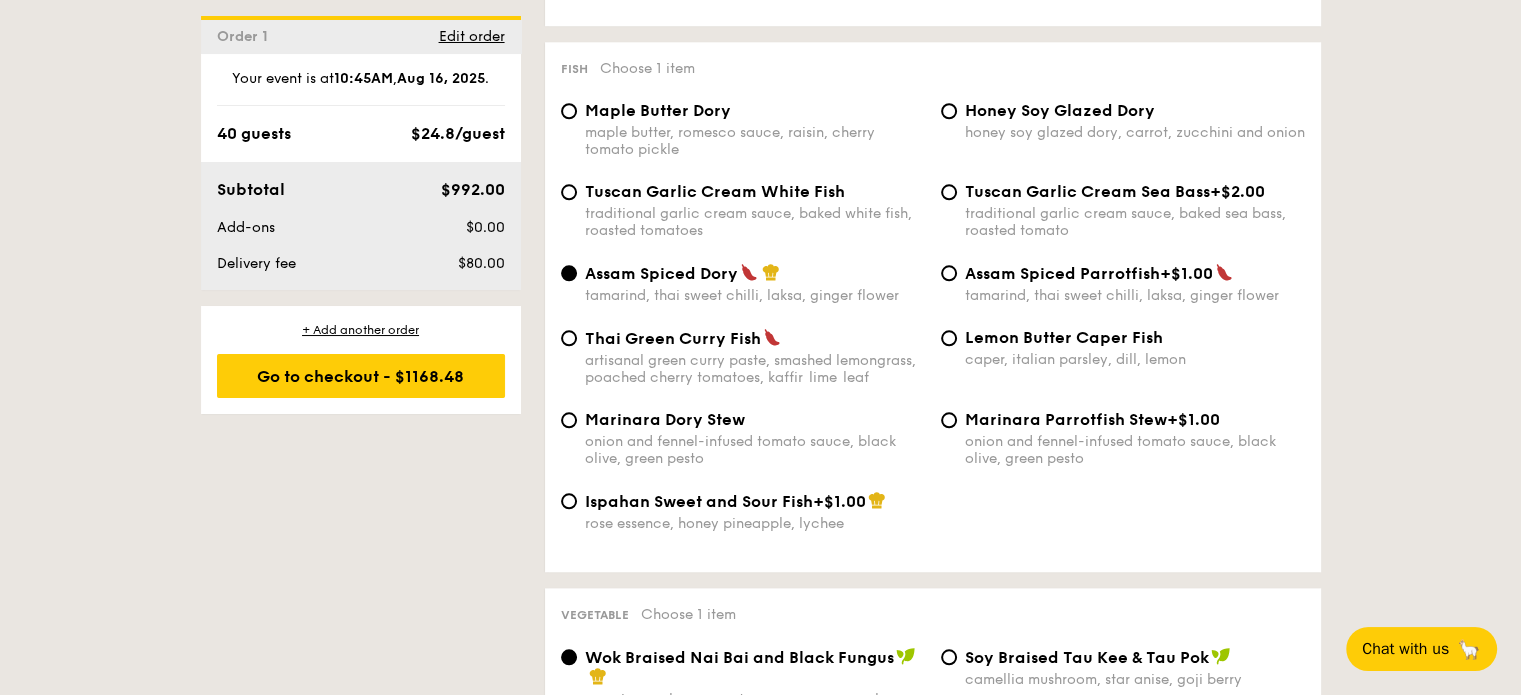 scroll, scrollTop: 2003, scrollLeft: 0, axis: vertical 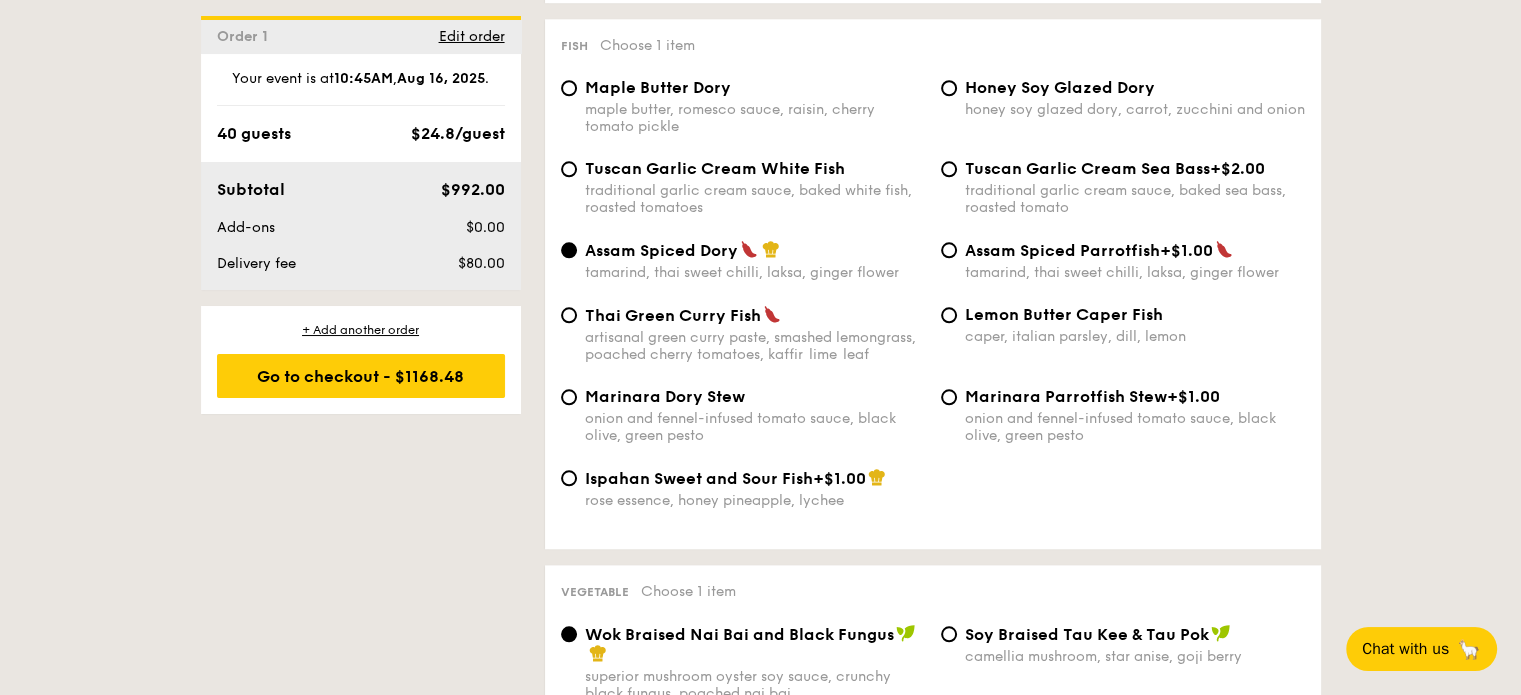 click on "Tuscan Garlic Cream Sea Bass
+$2.00
traditional garlic cream sauce, baked sea bass, roasted tomato" at bounding box center [1135, 187] 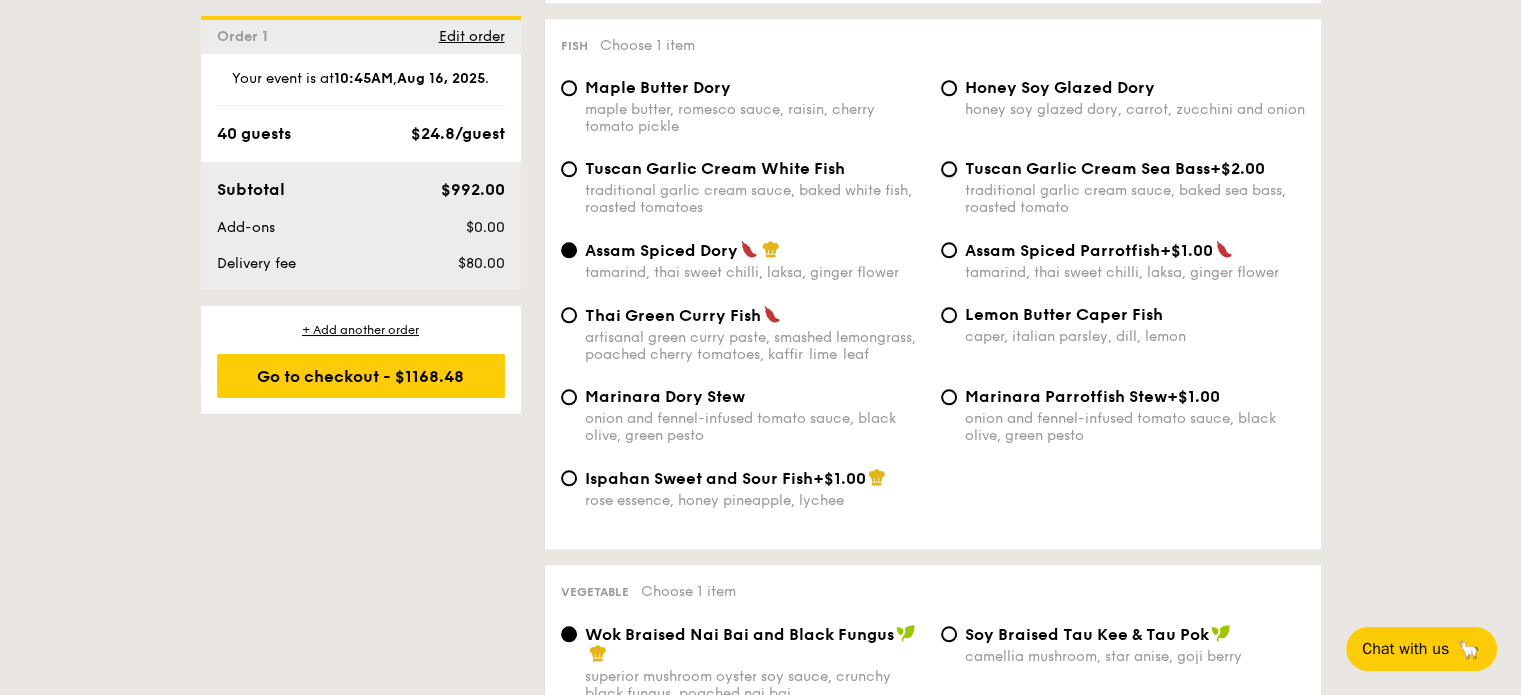 click on "Tuscan Garlic Cream Sea Bass
+$2.00
traditional garlic cream sauce, baked sea bass, roasted tomato" at bounding box center [949, 169] 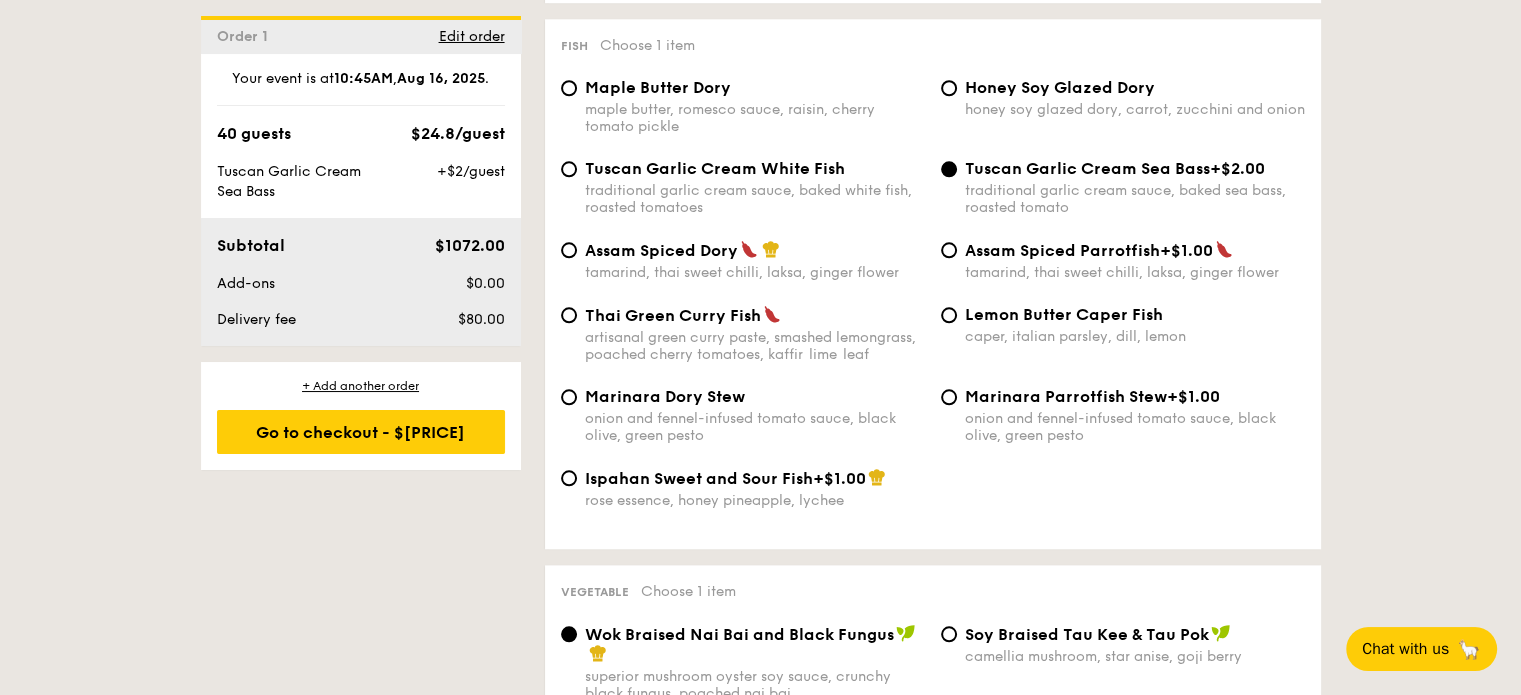 click on "traditional garlic cream sauce, baked white fish, roasted tomatoes" at bounding box center (755, 199) 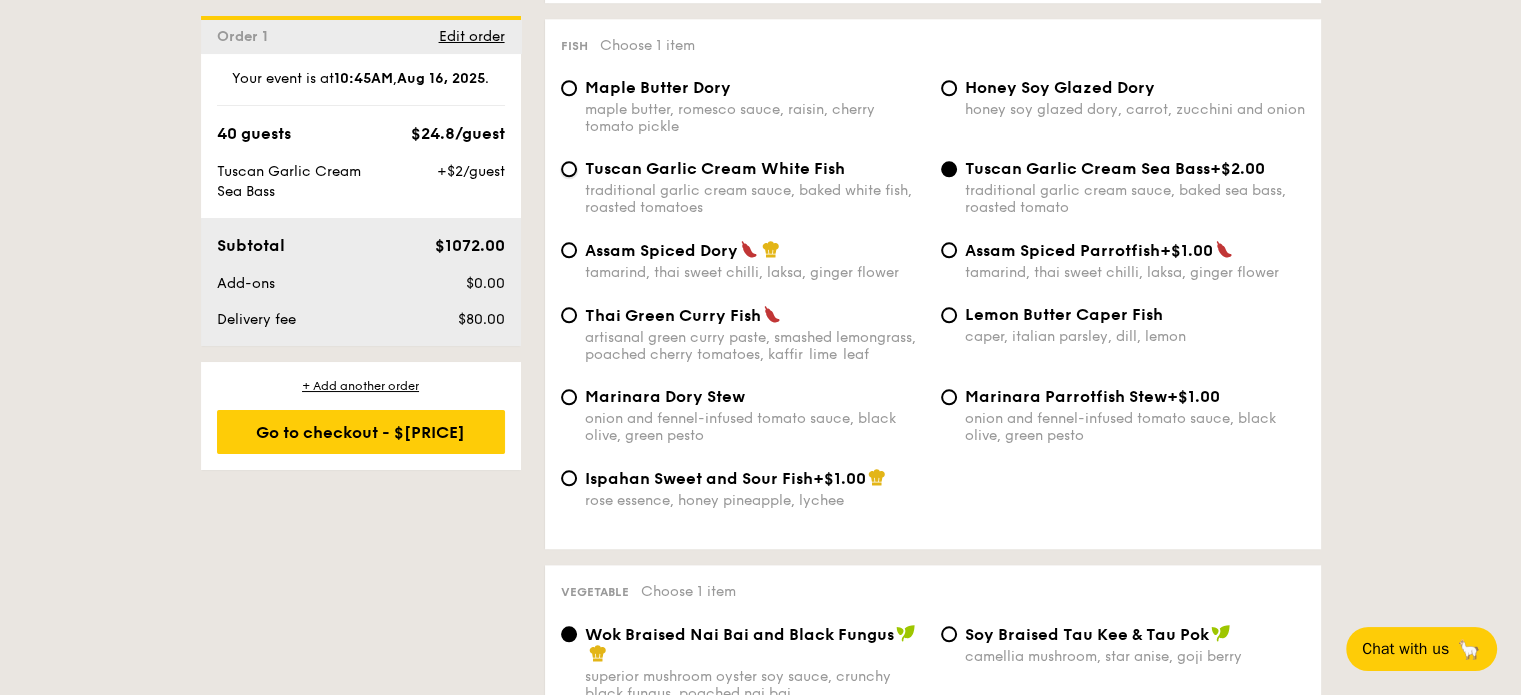 click on "Tuscan Garlic Cream White Fish traditional garlic cream sauce, baked white fish, roasted tomatoes" at bounding box center [569, 169] 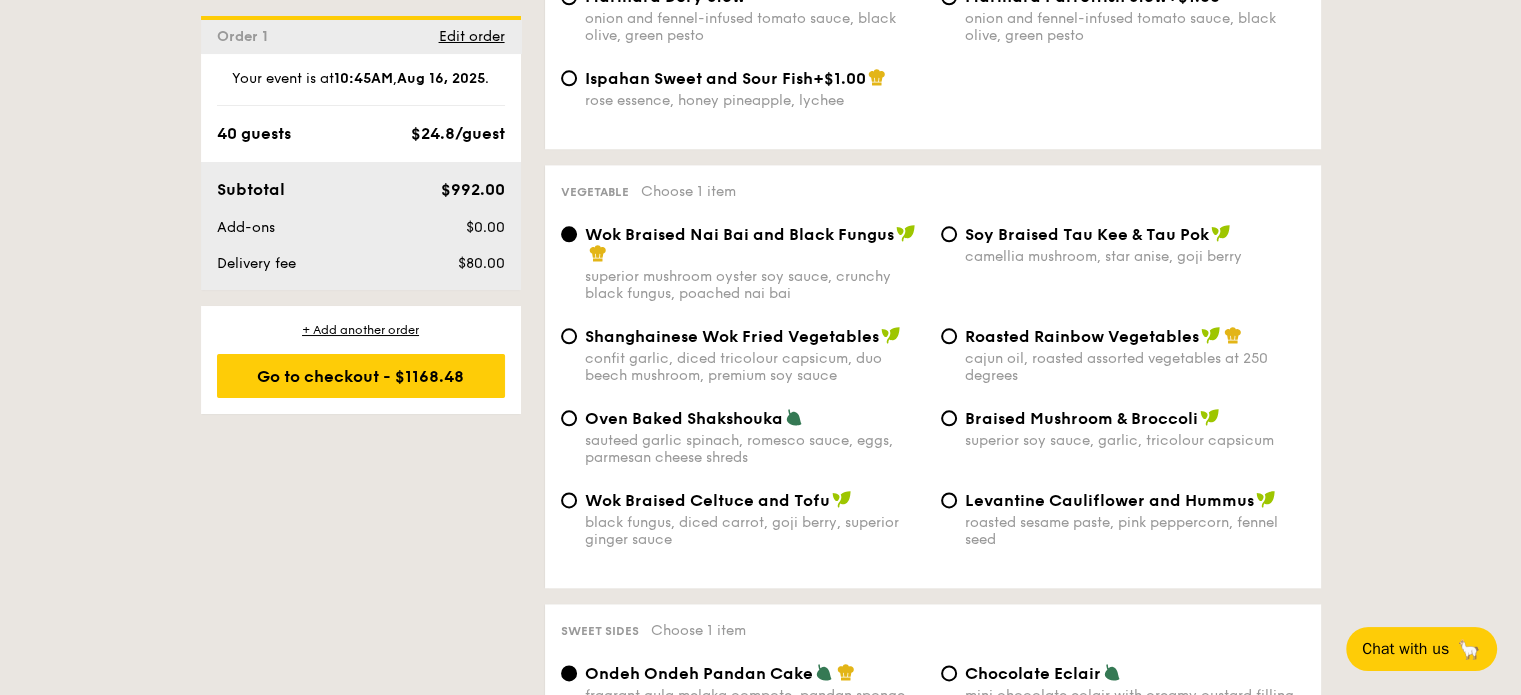 scroll, scrollTop: 2503, scrollLeft: 0, axis: vertical 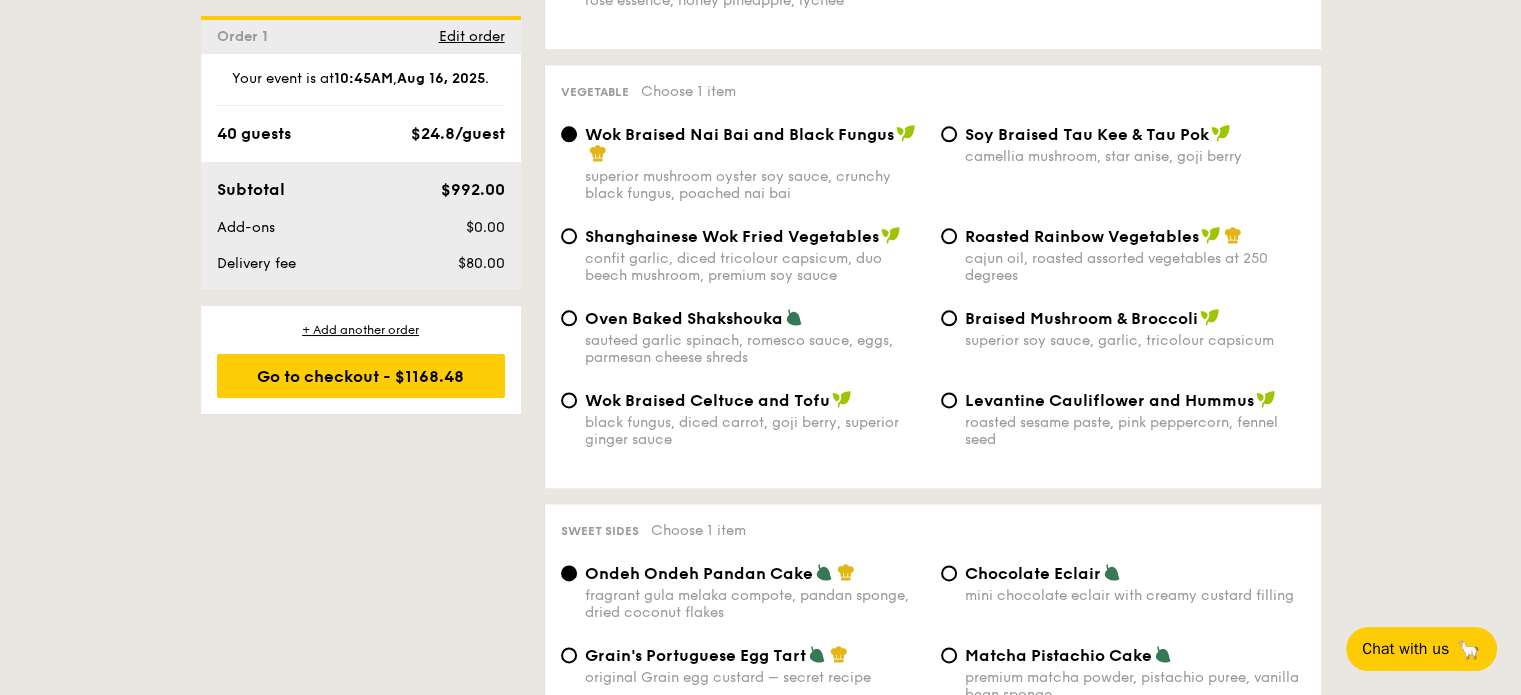 click on "Roasted Rainbow Vegetables" at bounding box center [1082, 236] 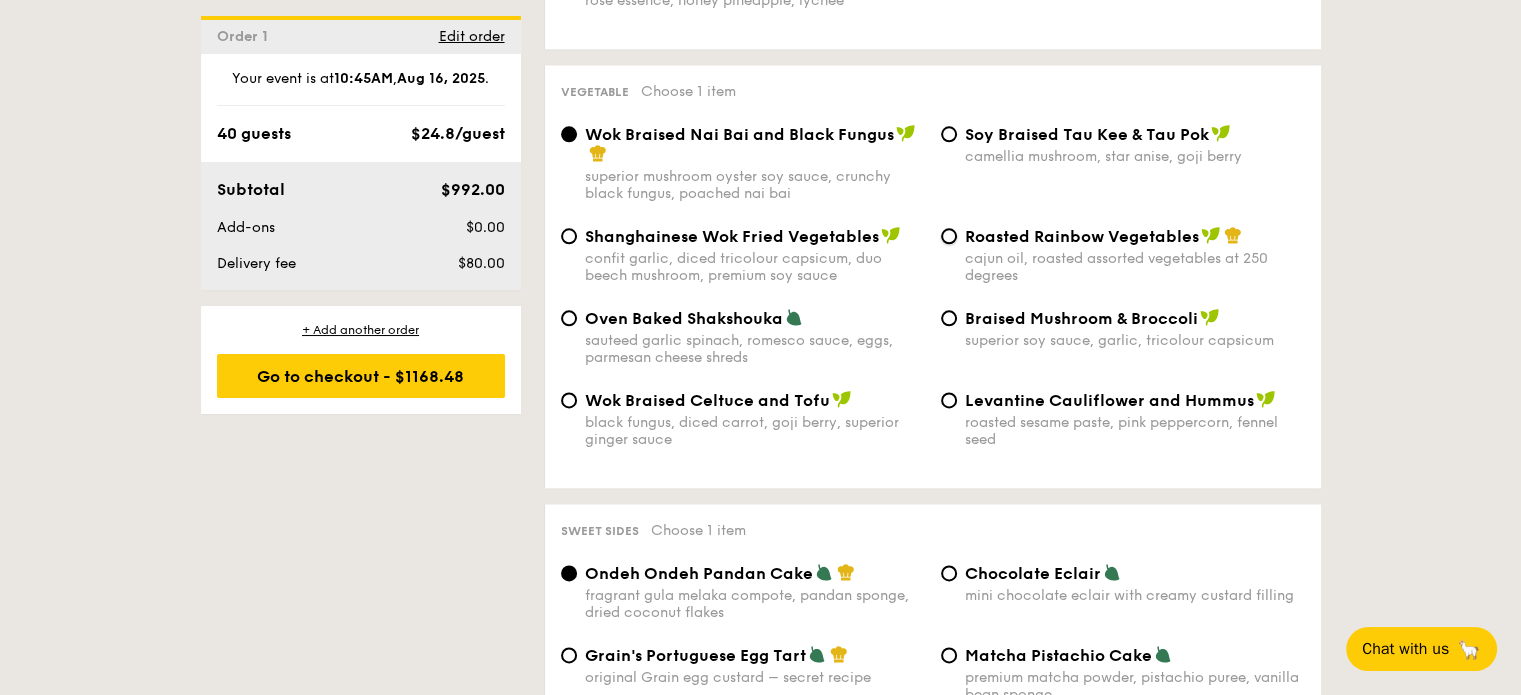 click on "Roasted Rainbow Vegetables cajun oil, roasted assorted vegetables at 250 degrees" at bounding box center (949, 236) 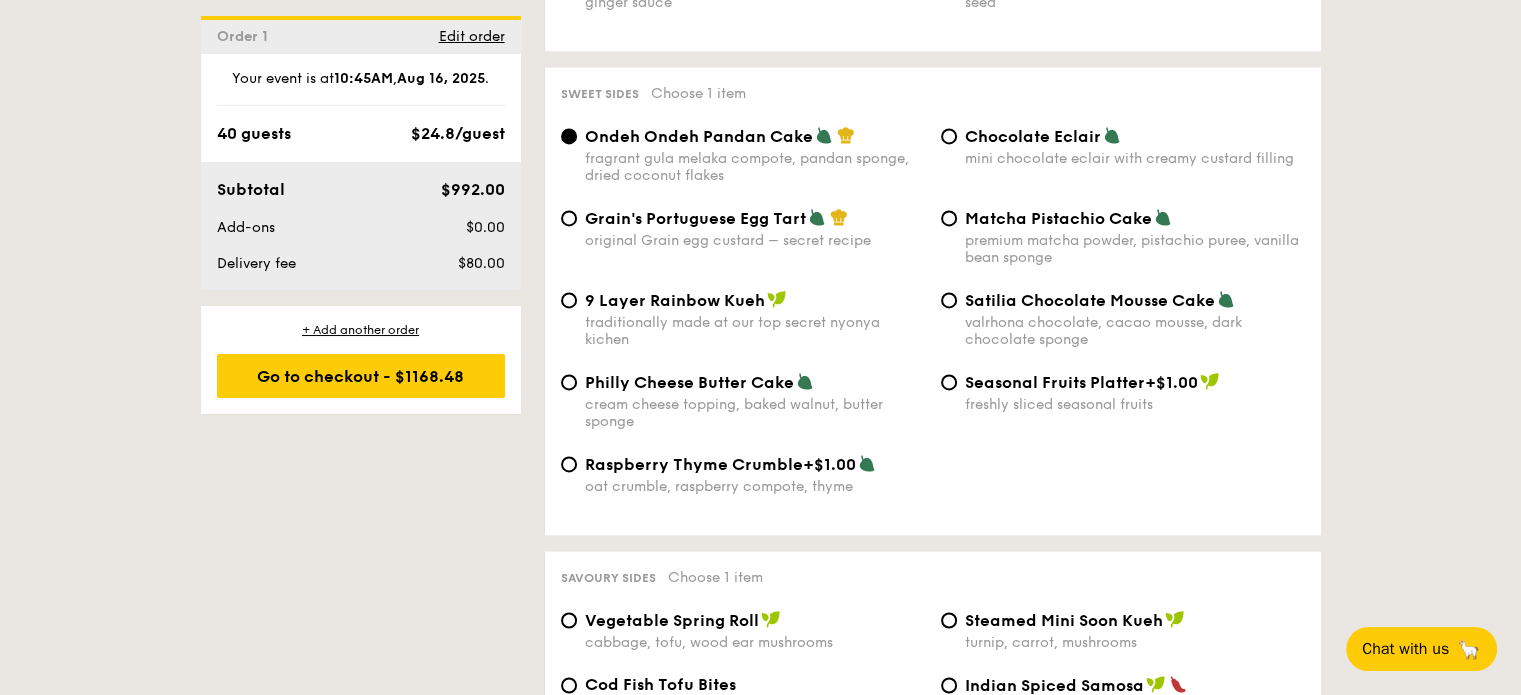scroll, scrollTop: 3003, scrollLeft: 0, axis: vertical 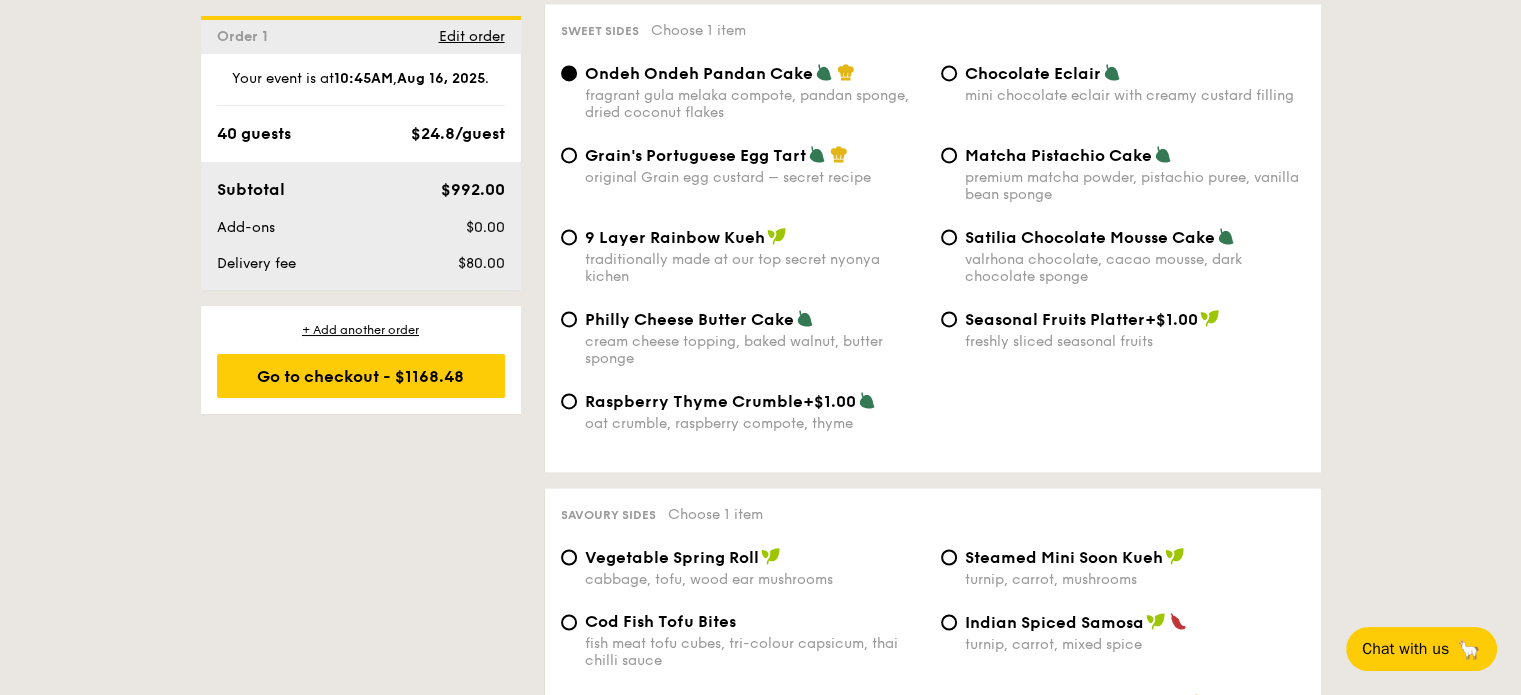 click on "mini chocolate eclair with creamy custard filling" at bounding box center (1135, 95) 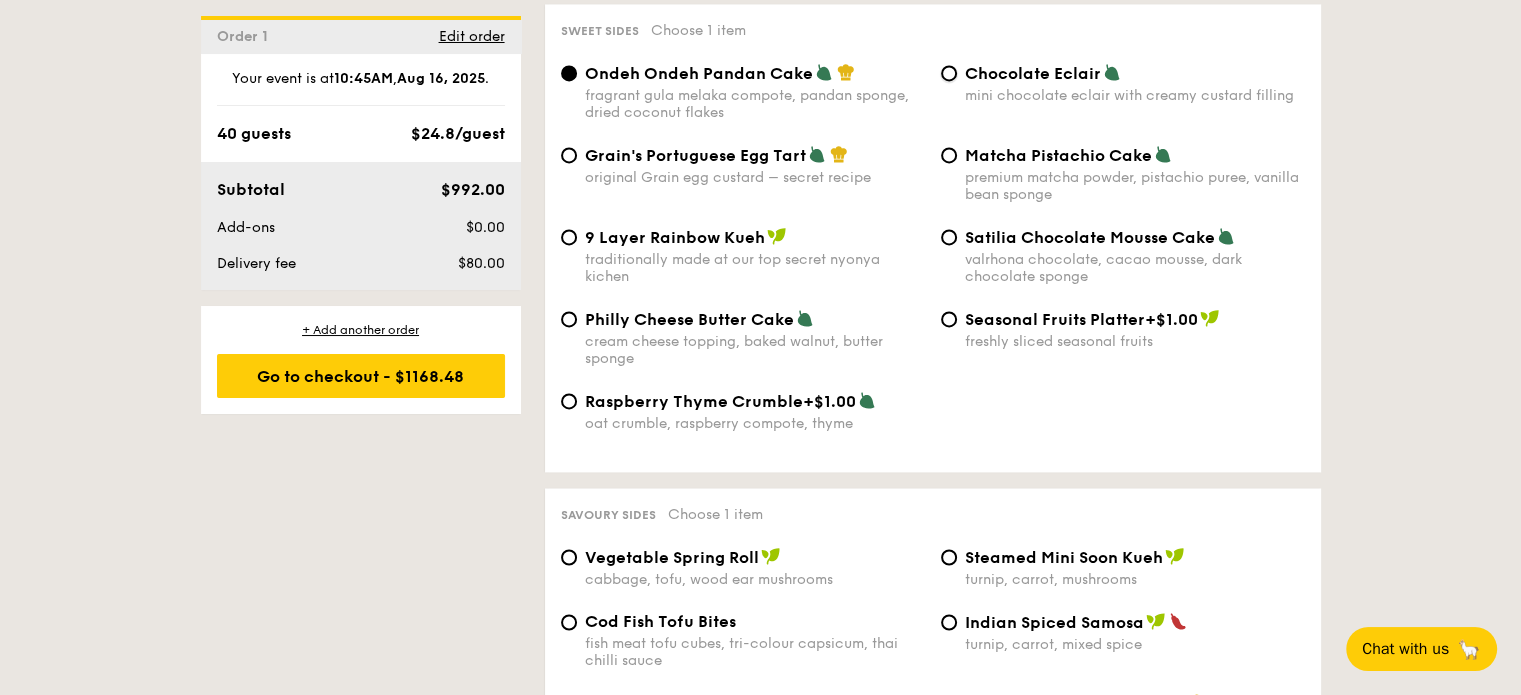 click on "Chocolate Eclair mini chocolate eclair with creamy custard filling" at bounding box center (949, 73) 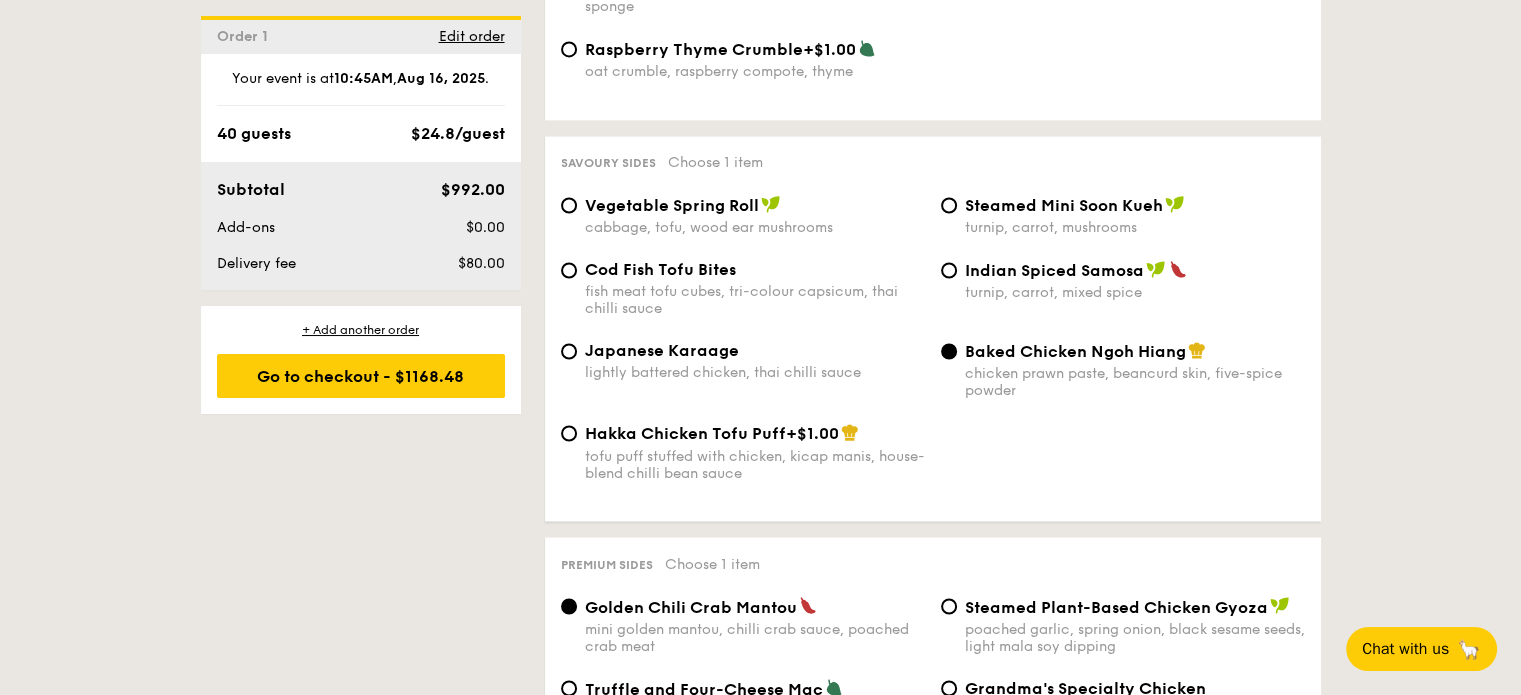 scroll, scrollTop: 3403, scrollLeft: 0, axis: vertical 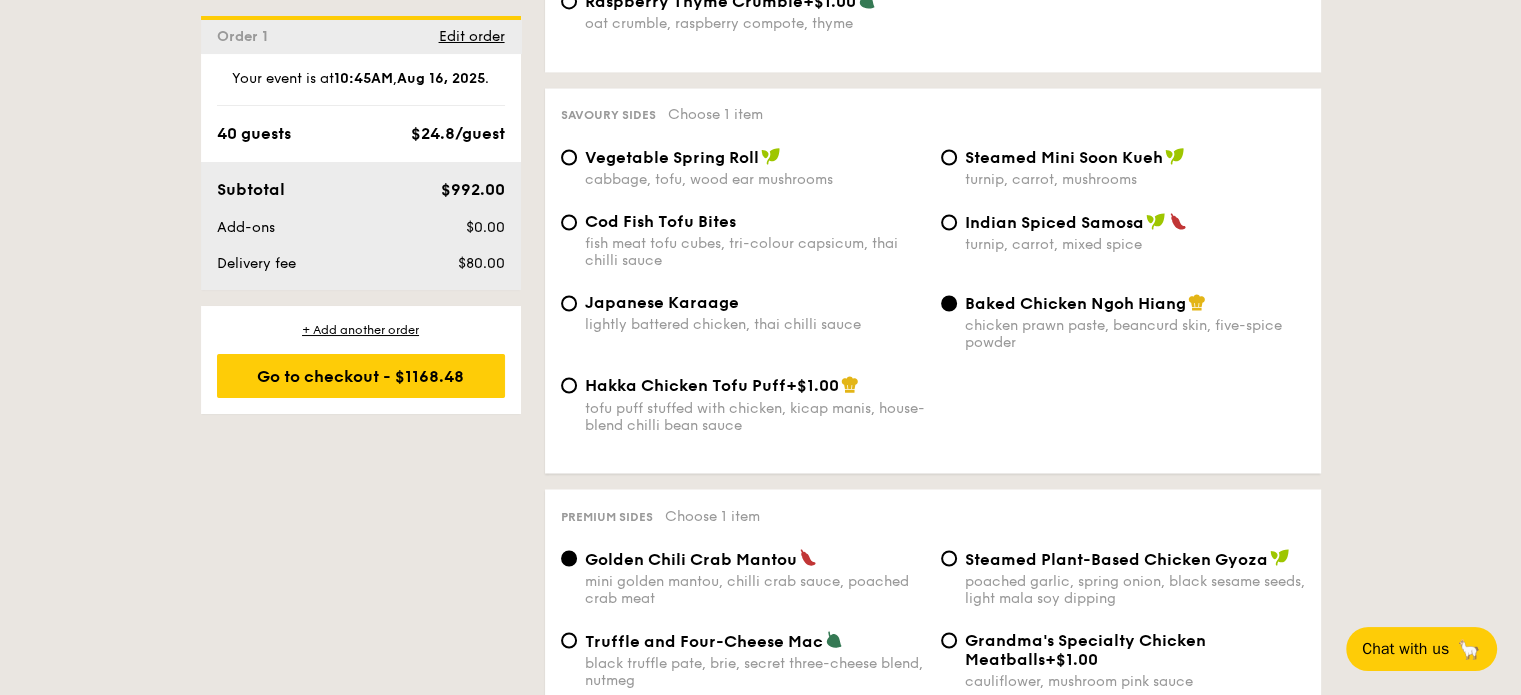 click on "Indian Spiced Samosa" at bounding box center (1054, 222) 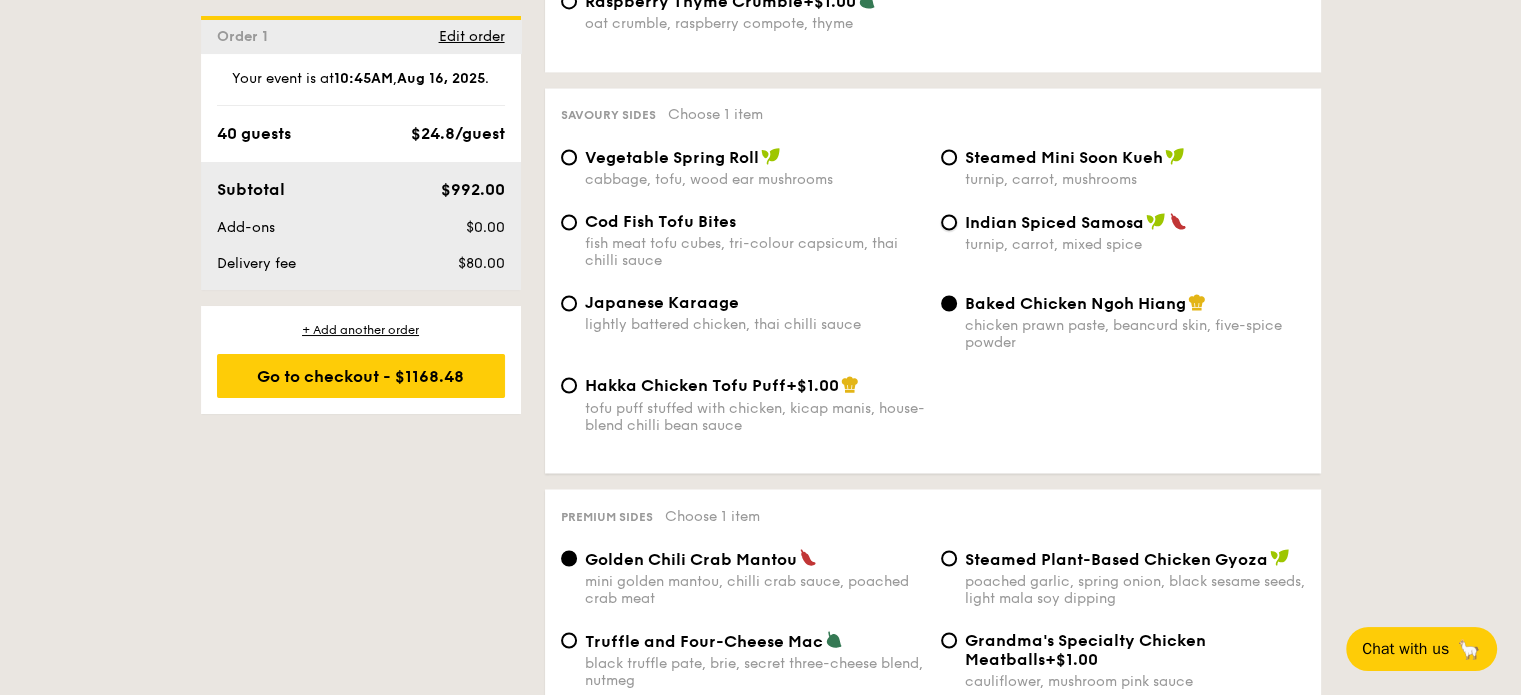 click on "Indian Spiced Samosa turnip, carrot, mixed spice" at bounding box center [949, 222] 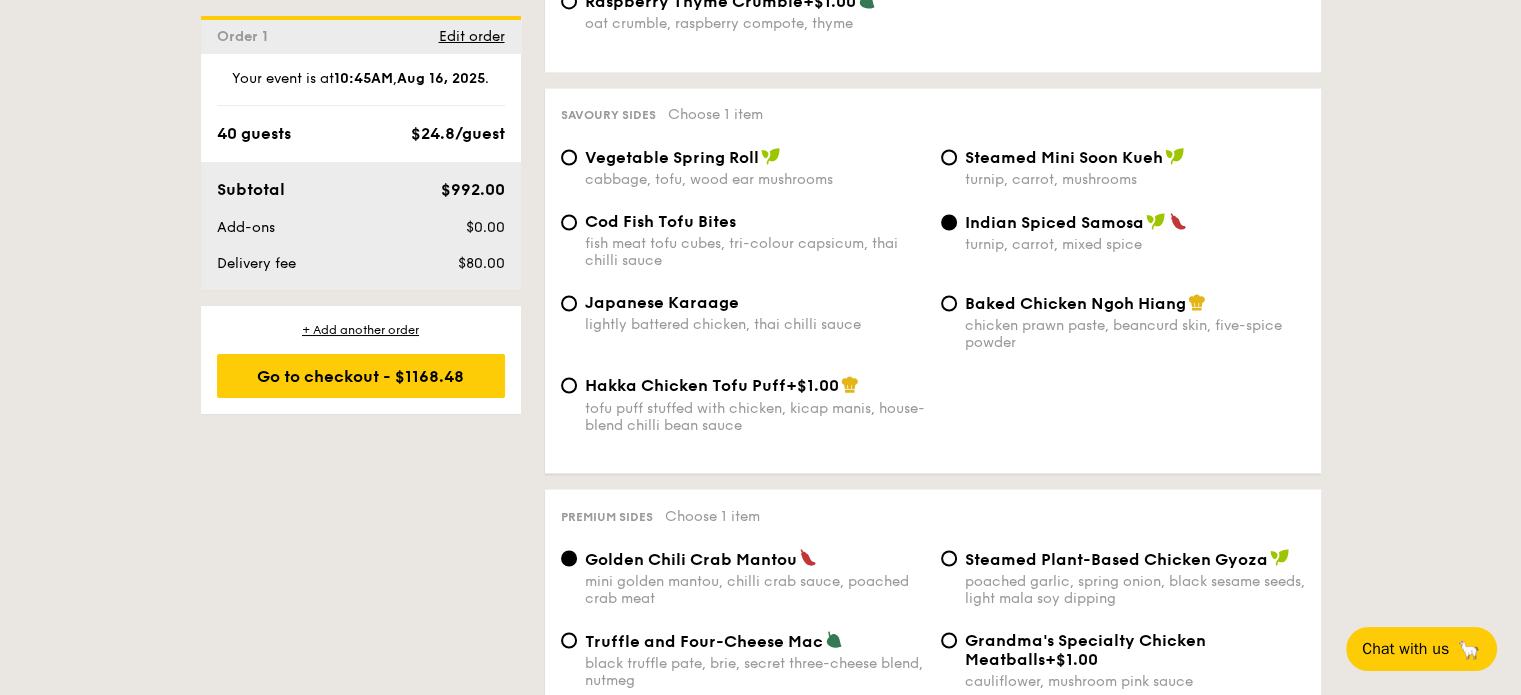click on "Baked Chicken Ngoh Hiang" at bounding box center (1075, 303) 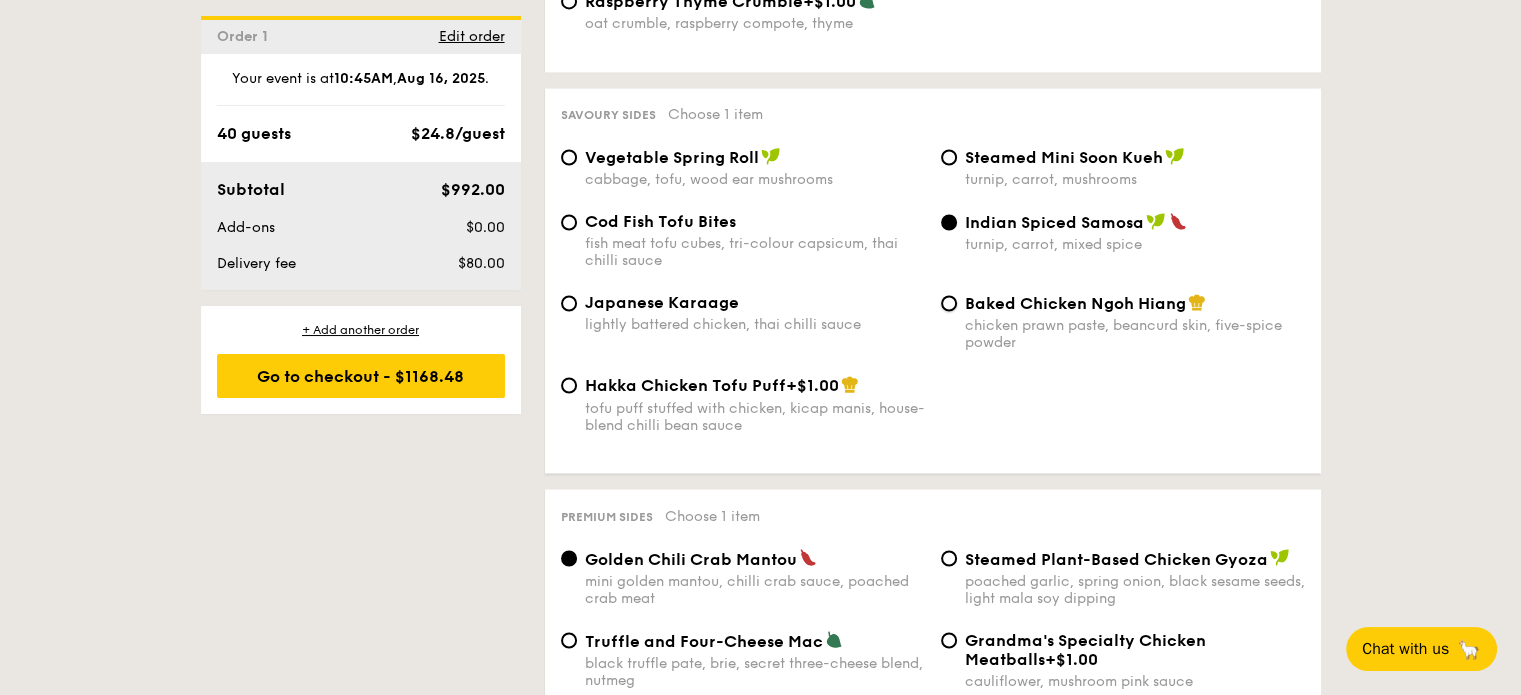 click on "Baked Chicken Ngoh Hiang chicken prawn paste, beancurd skin, five-spice powder" at bounding box center [949, 303] 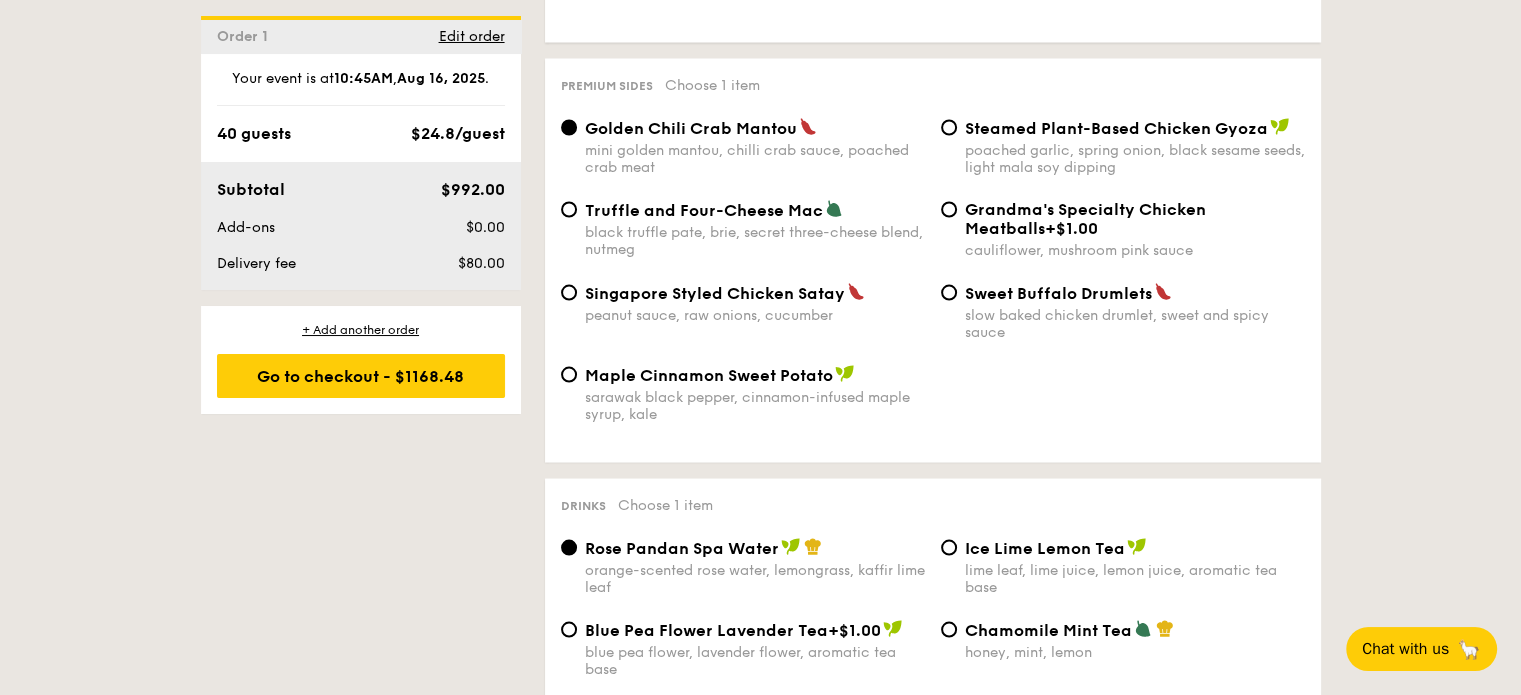scroll, scrollTop: 3803, scrollLeft: 0, axis: vertical 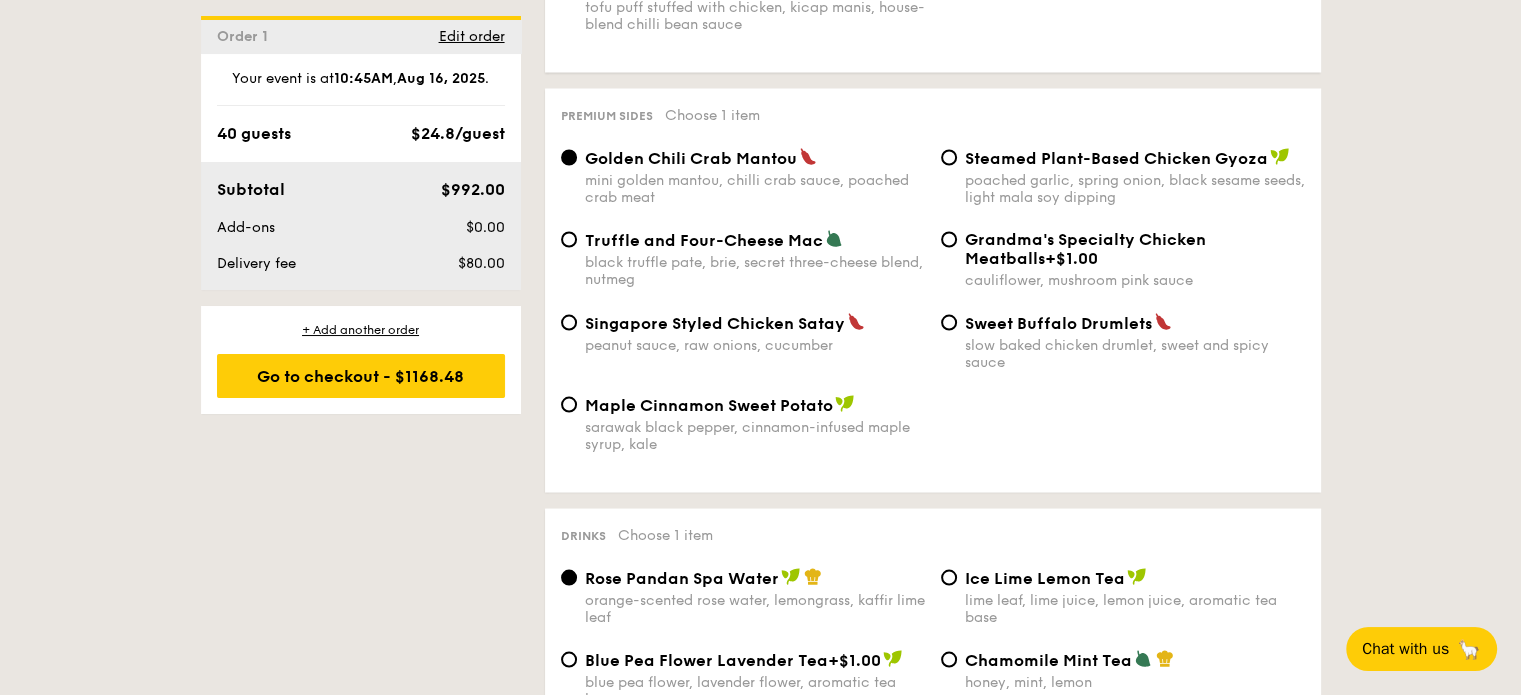 click on "peanut sauce, raw onions, cucumber" at bounding box center (755, 345) 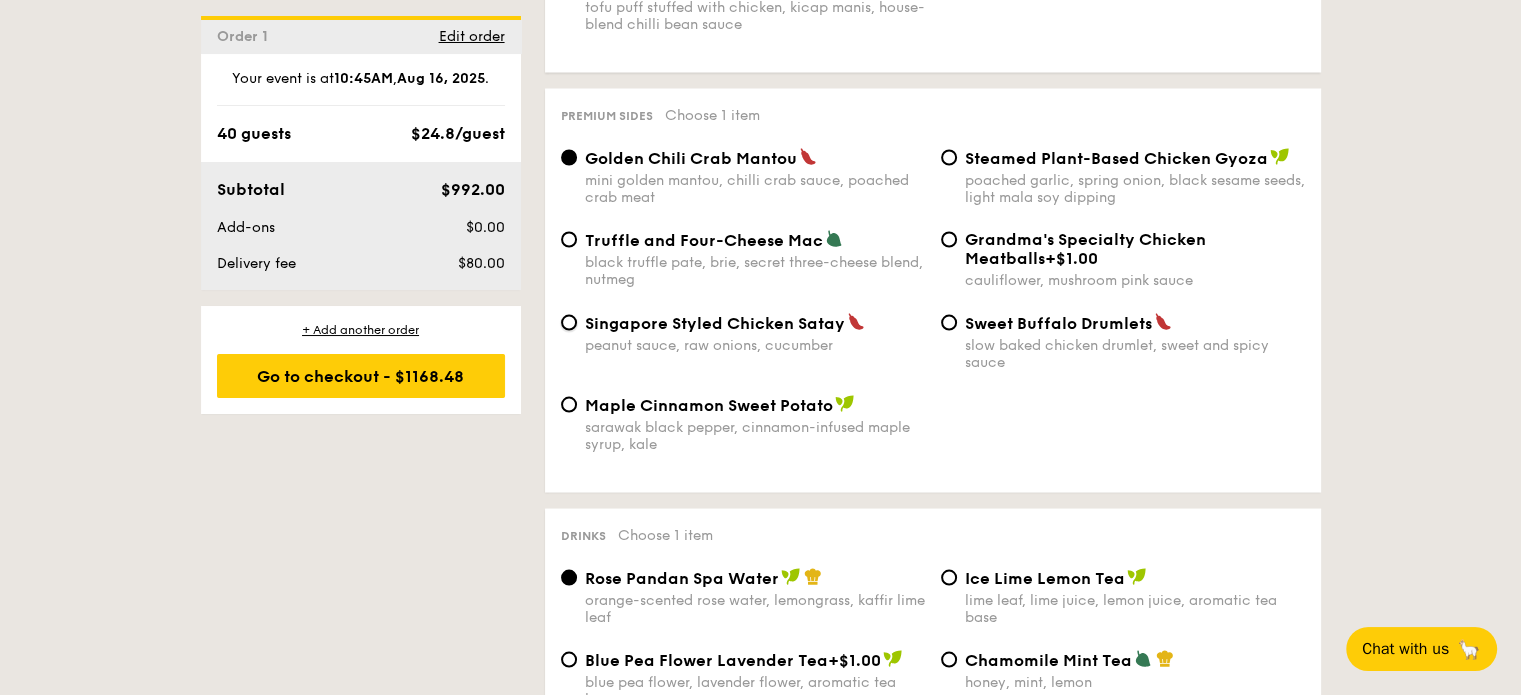 click on "Singapore Styled Chicken Satay peanut sauce, raw onions, cucumber" at bounding box center [569, 323] 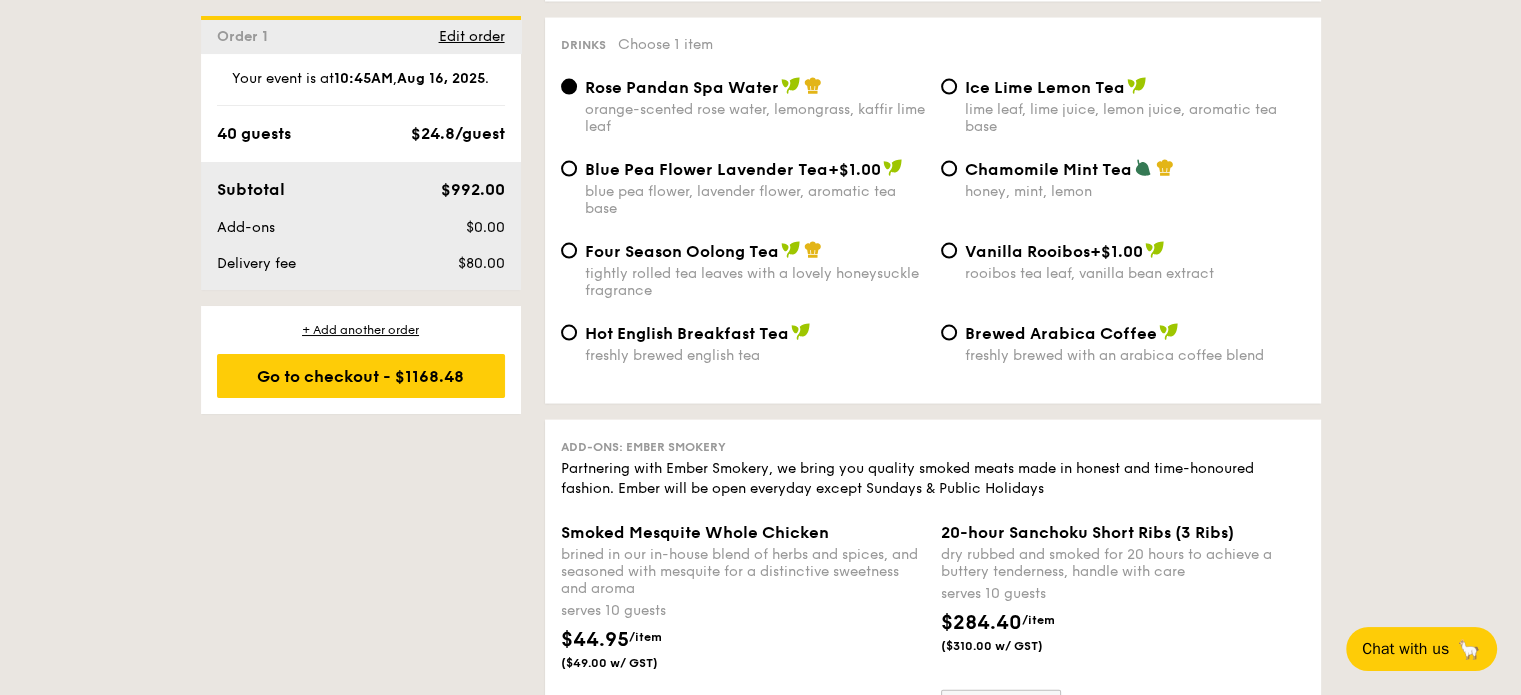 scroll, scrollTop: 4303, scrollLeft: 0, axis: vertical 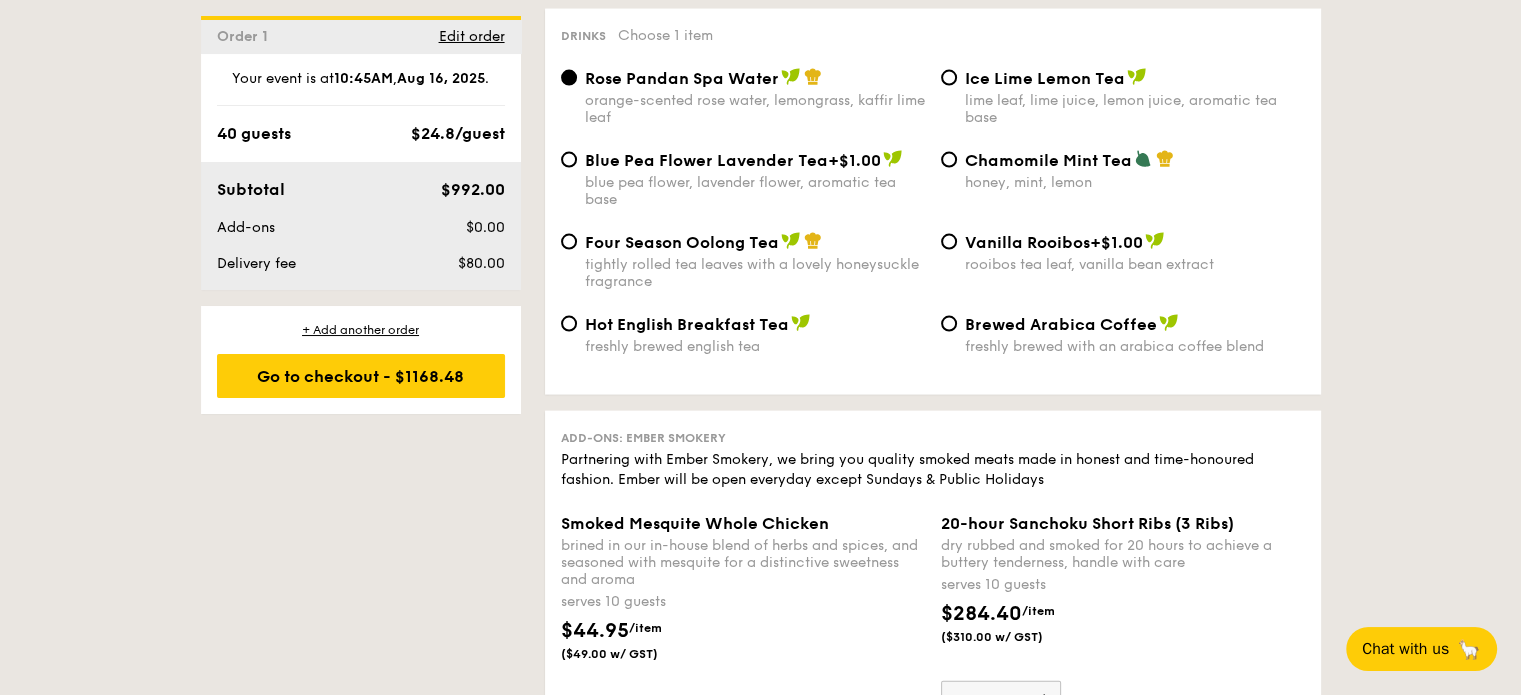 click on "lime leaf, lime juice, lemon juice, aromatic tea base" at bounding box center (1135, 109) 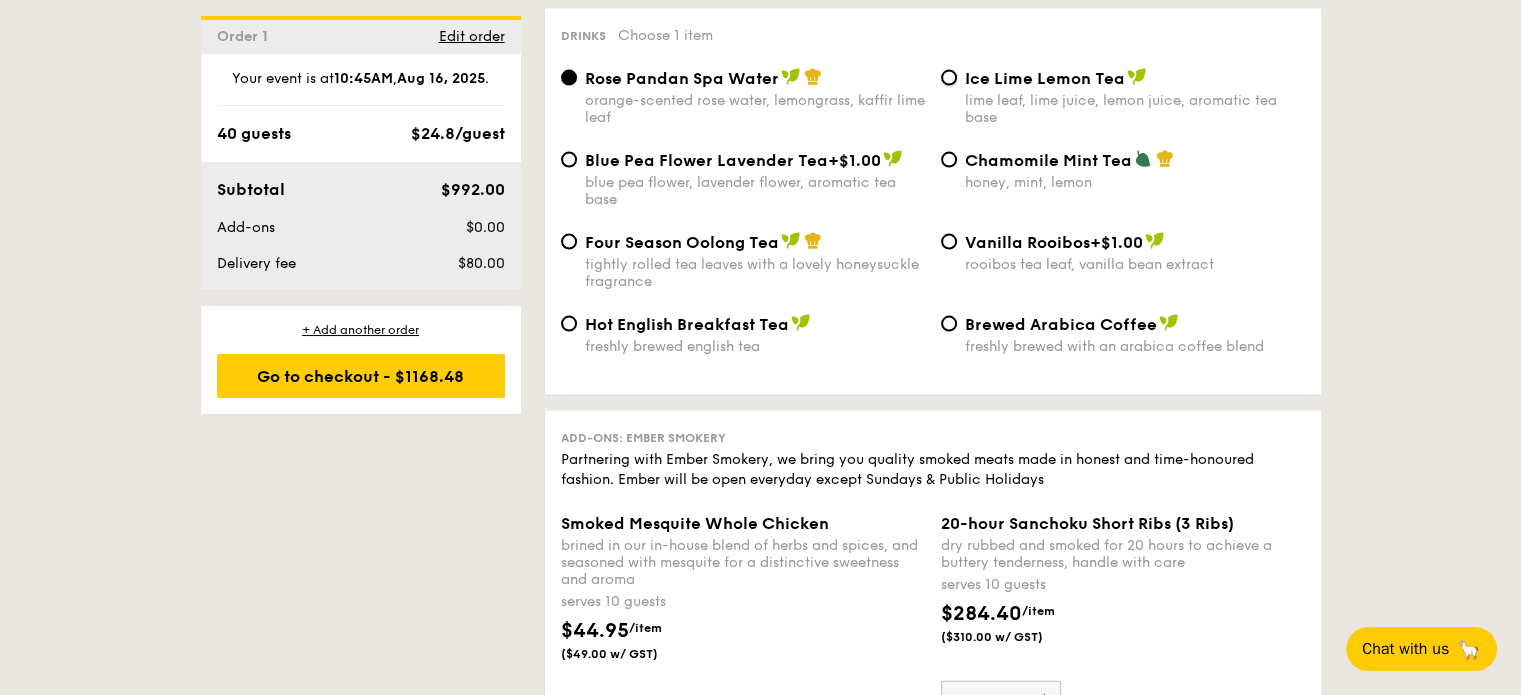 click on "Ice Lime Lemon Tea lime leaf, lime juice, lemon juice, aromatic tea base" at bounding box center [949, 78] 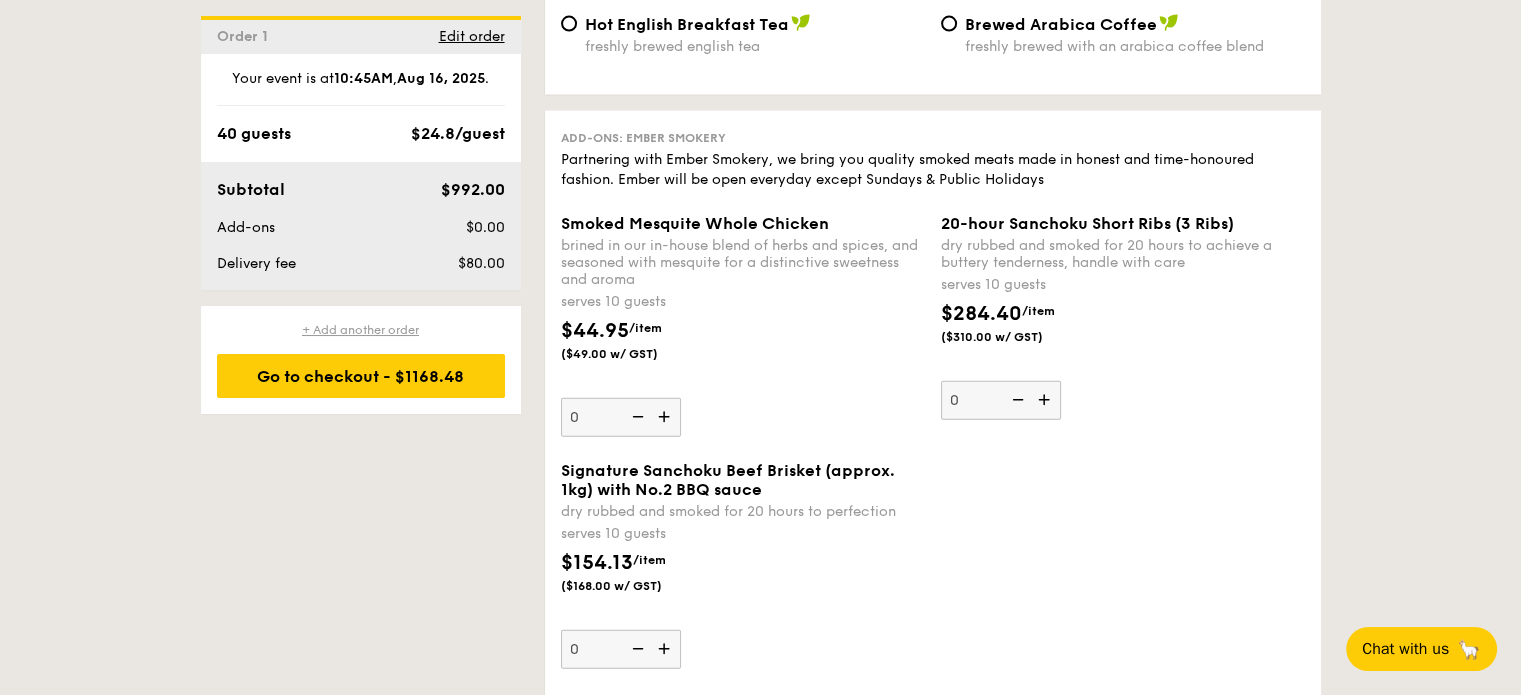 scroll, scrollTop: 4203, scrollLeft: 0, axis: vertical 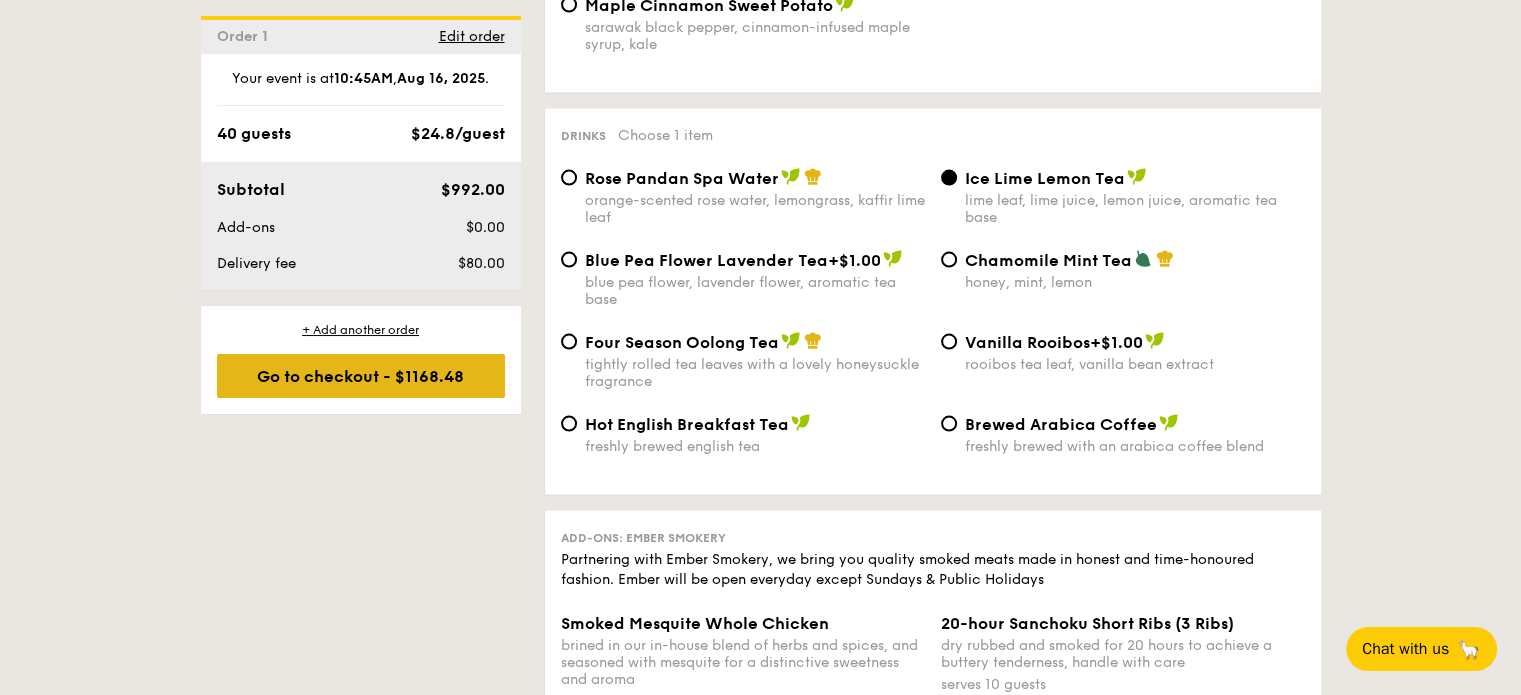 click on "Go to checkout
- $1168.48" at bounding box center (361, 376) 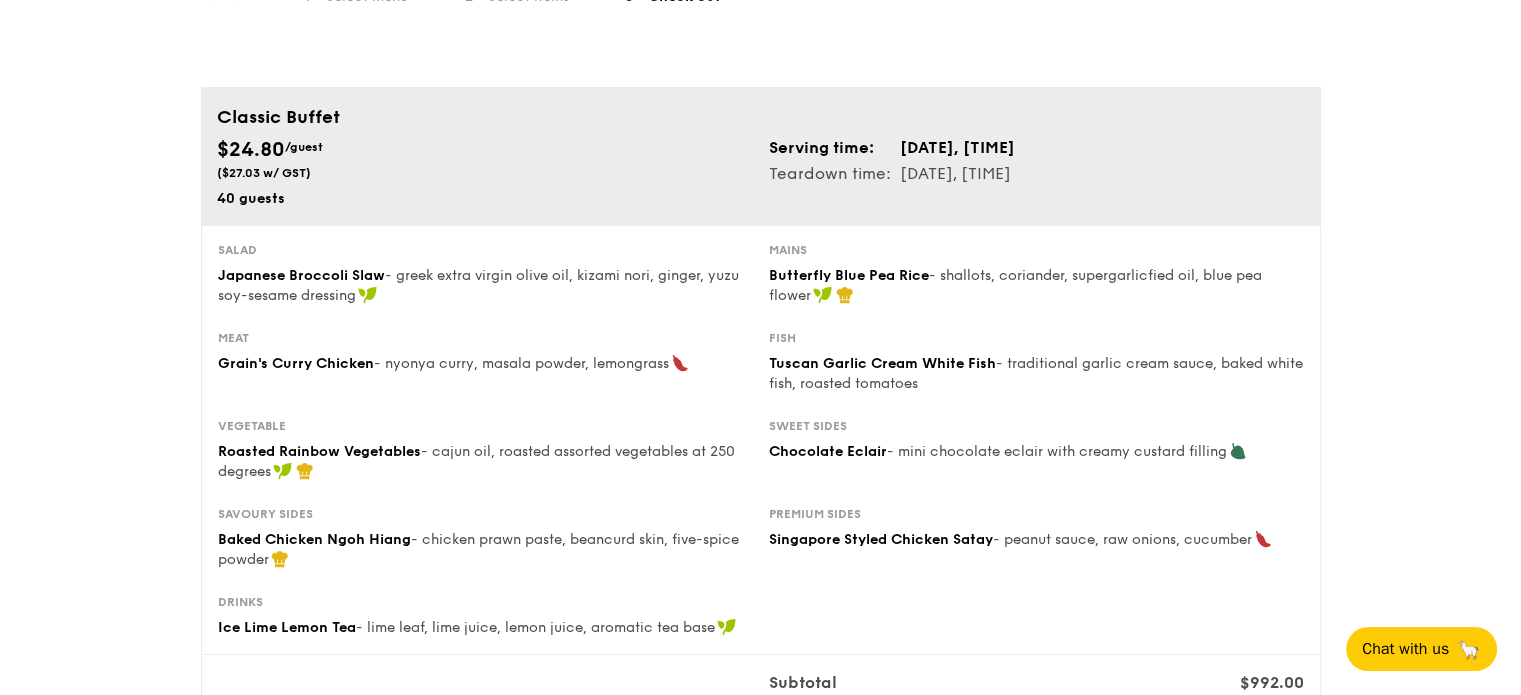 scroll, scrollTop: 100, scrollLeft: 0, axis: vertical 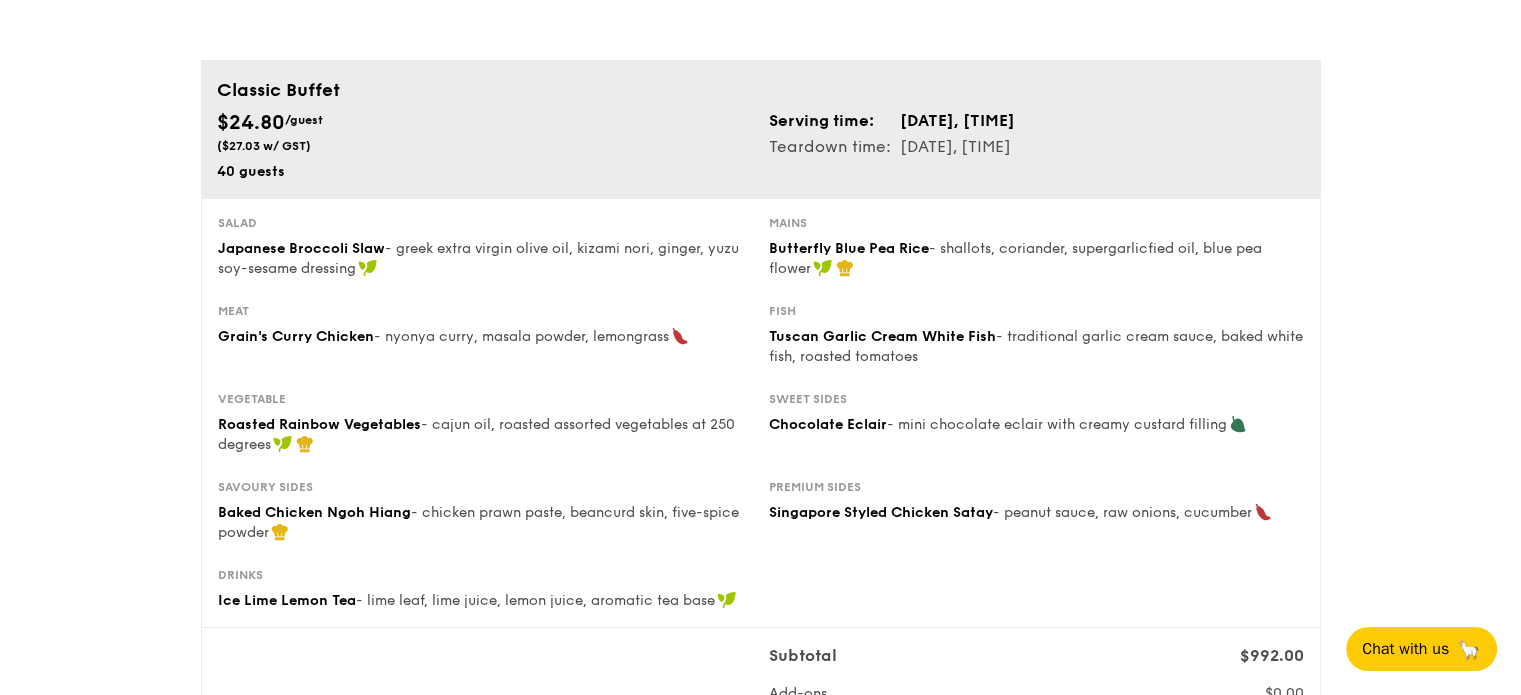 click on "[DATE],
[TIME]" at bounding box center (957, 147) 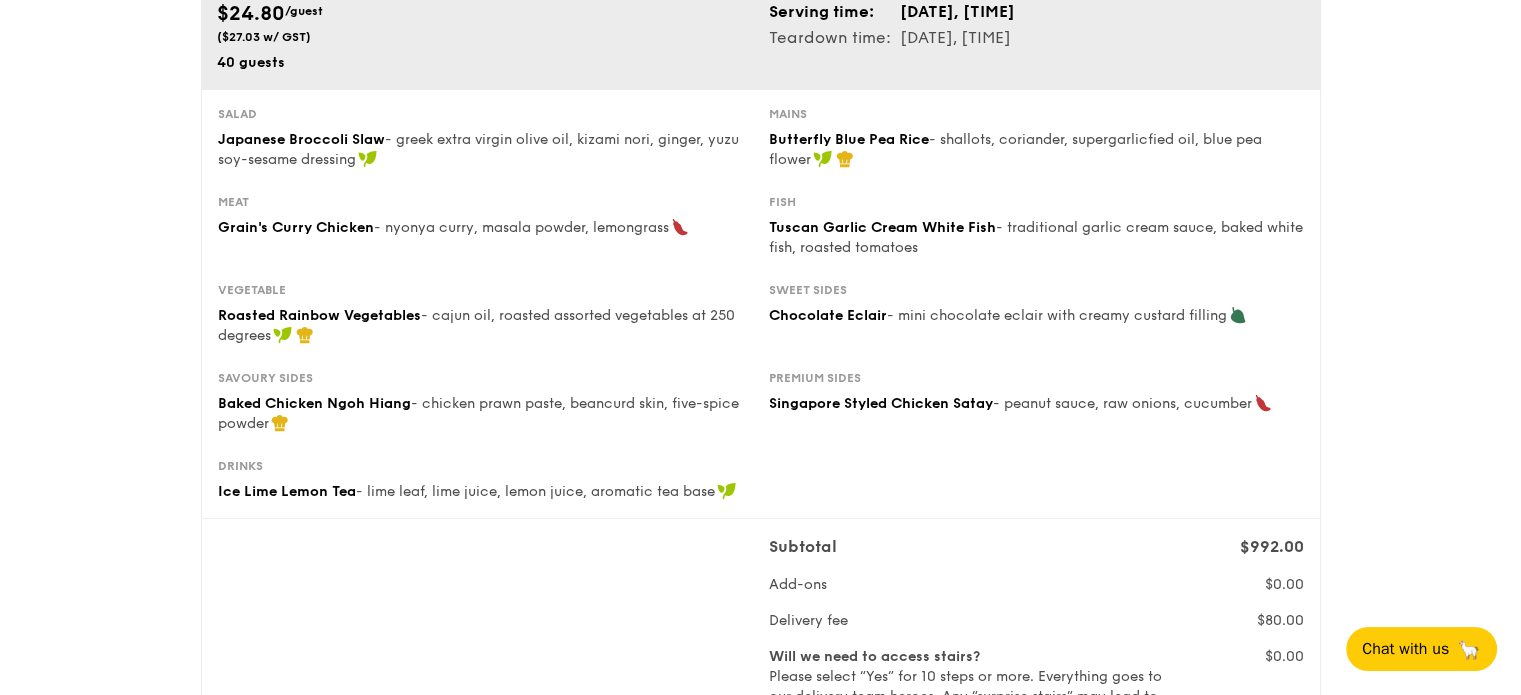 scroll, scrollTop: 0, scrollLeft: 0, axis: both 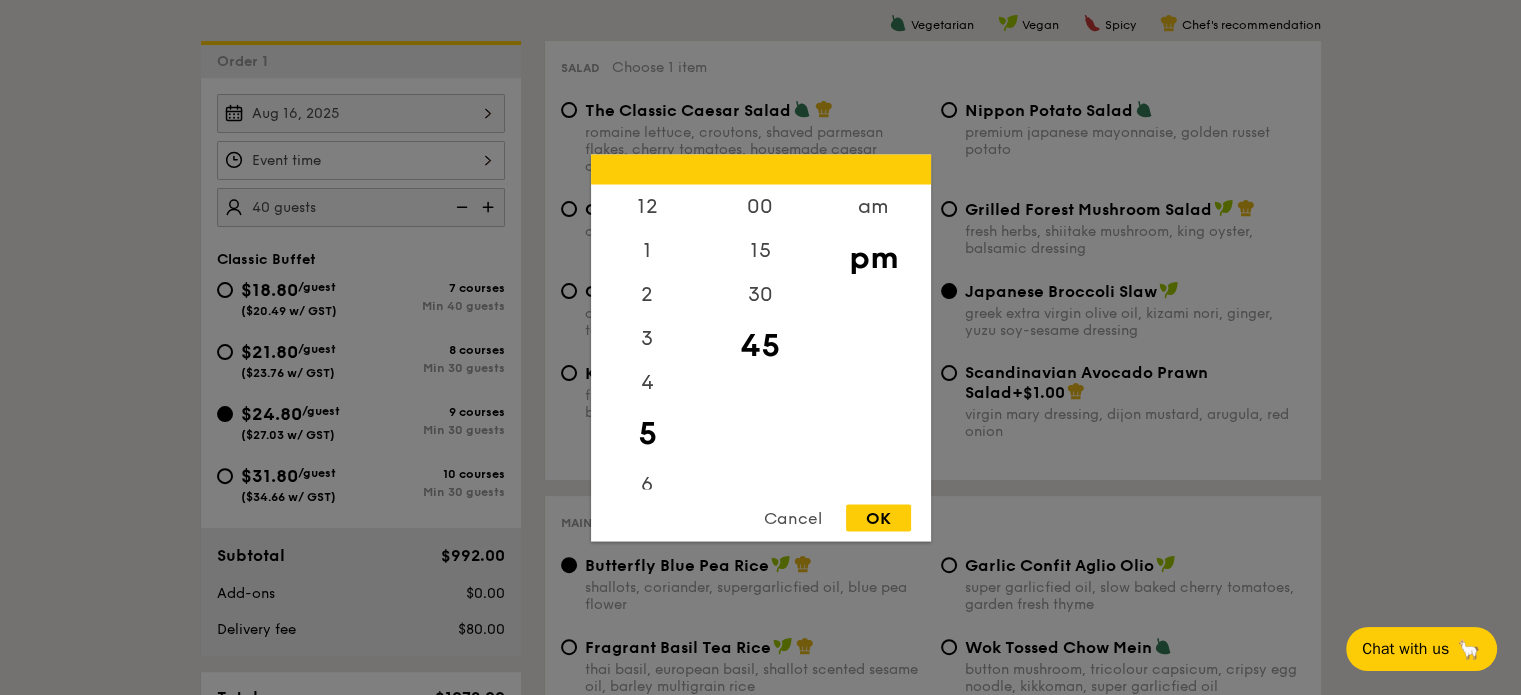 click on "12 1 2 3 4 5 6 7 8 9 10 11   00 15 30 45   am   pm   Cancel   OK" at bounding box center [361, 160] 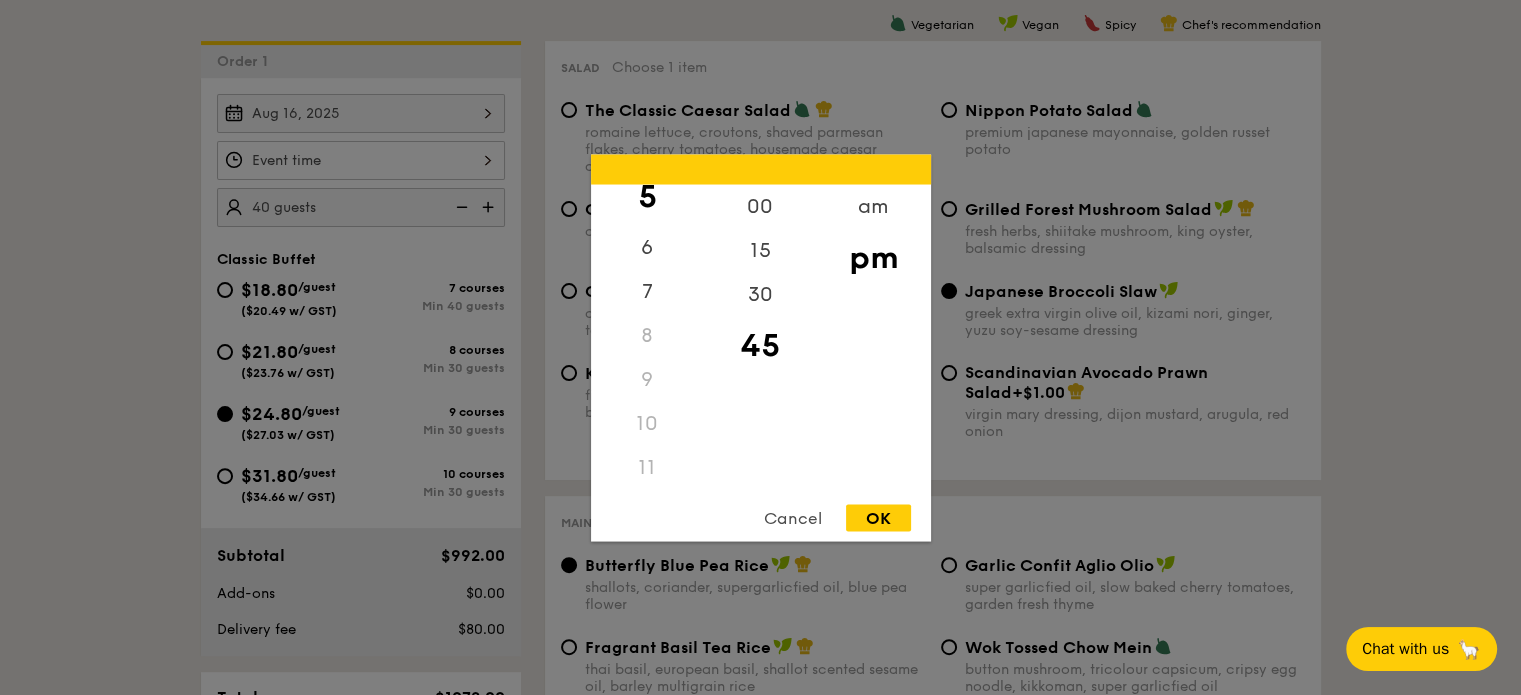 scroll, scrollTop: 237, scrollLeft: 0, axis: vertical 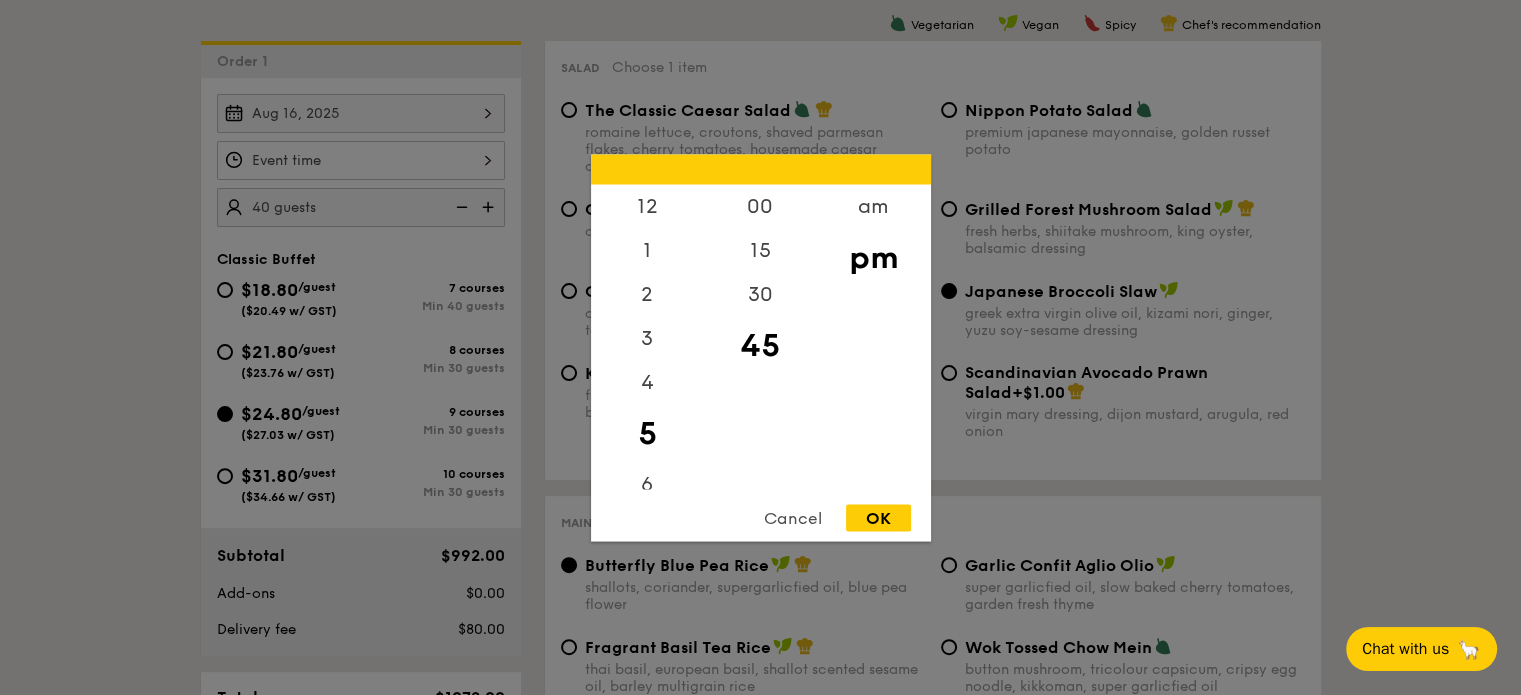 click on "12 1 2 3 4 5 6 7 8 9 10 11   00 15 30 45   am   pm   Cancel   OK" at bounding box center (361, 160) 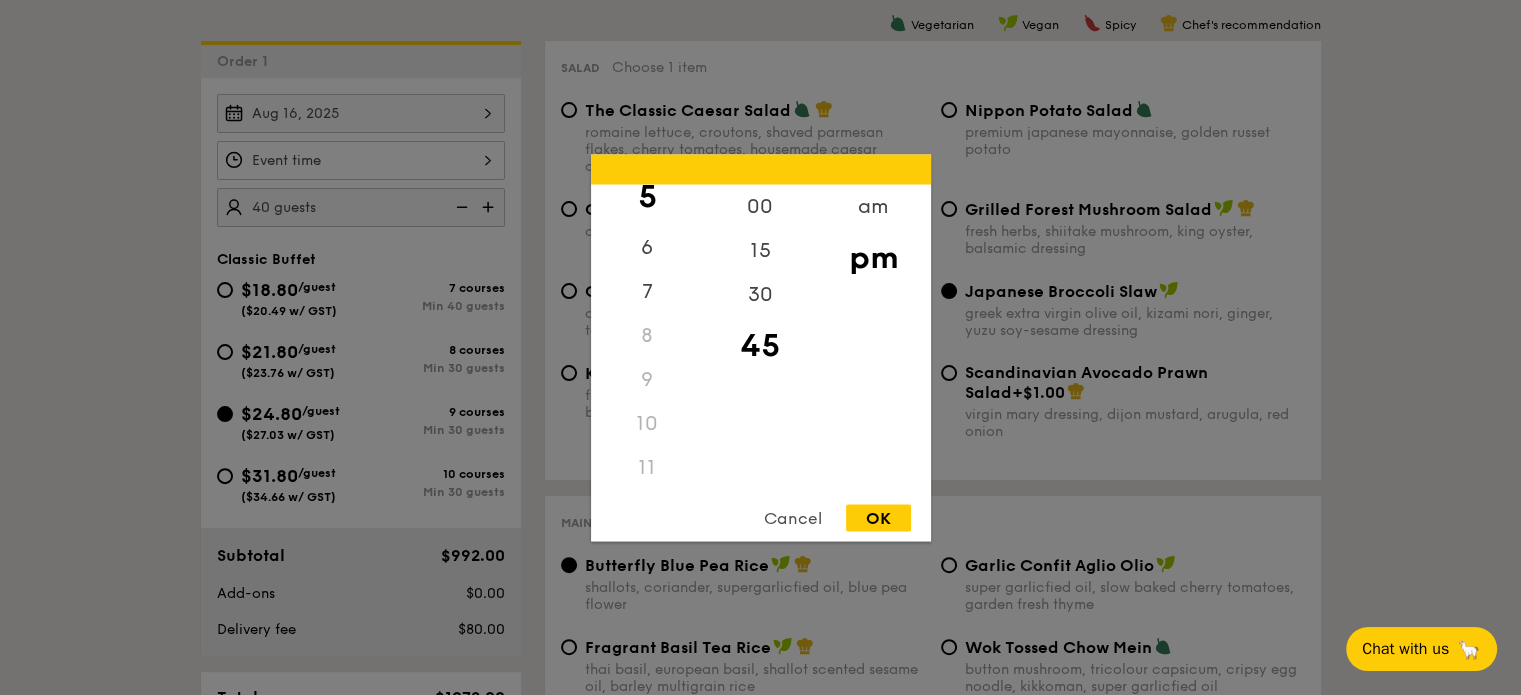 click at bounding box center [760, 347] 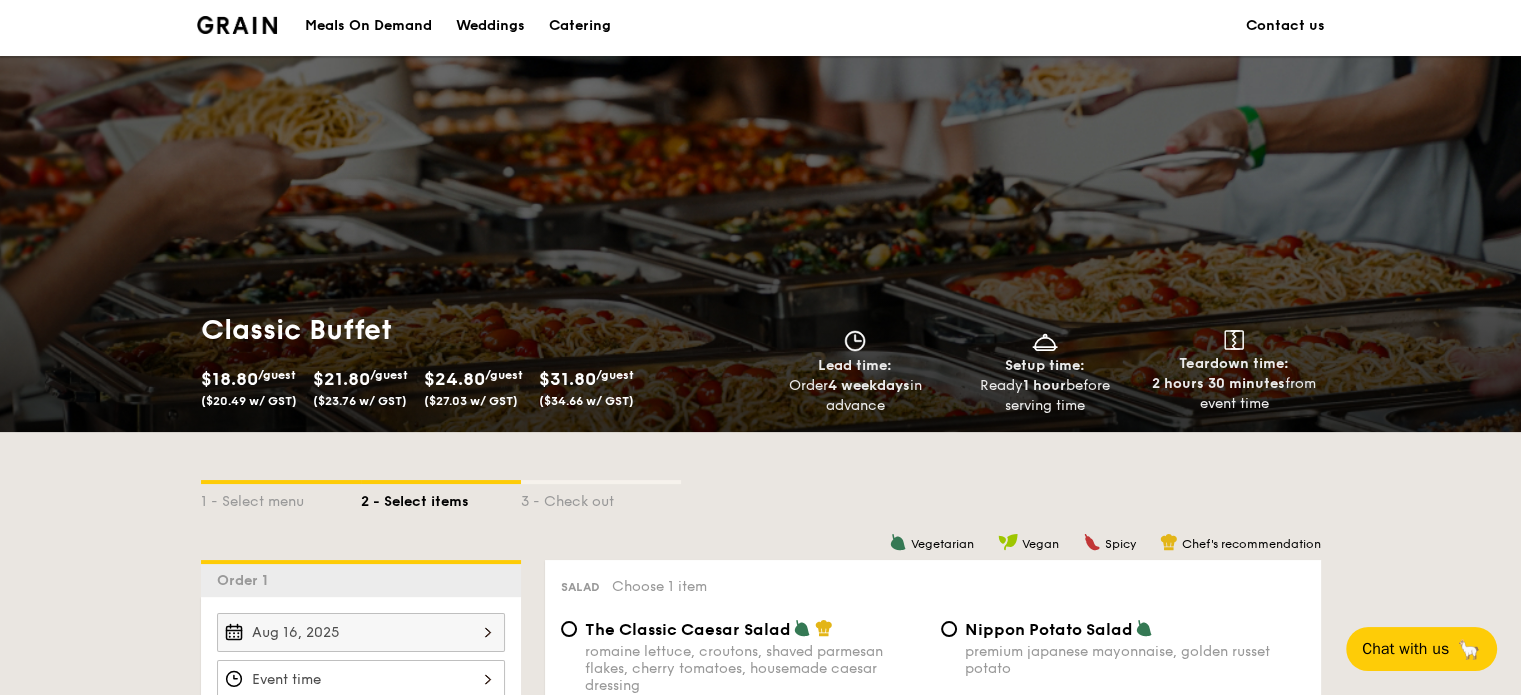 scroll, scrollTop: 0, scrollLeft: 0, axis: both 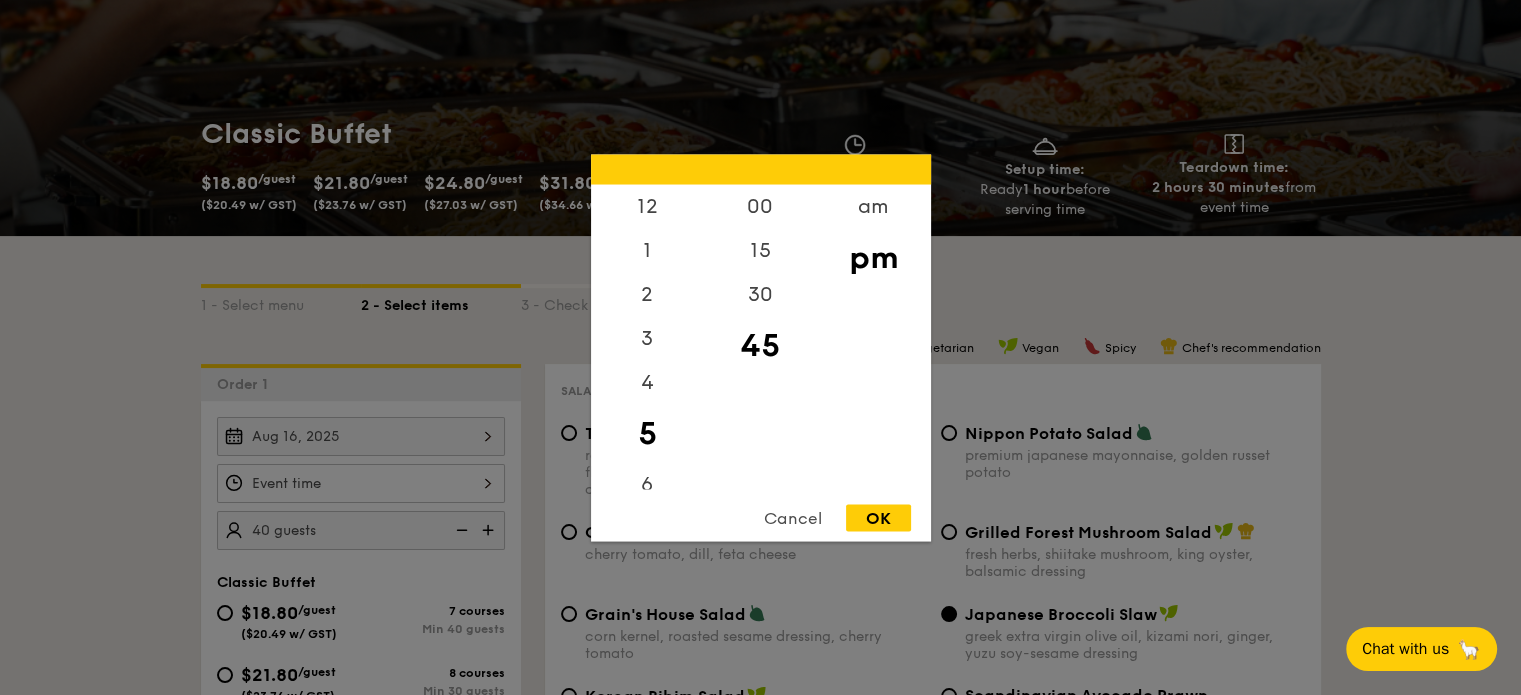 click on "12 1 2 3 4 5 6 7 8 9 10 11   00 15 30 45   am   pm   Cancel   OK" at bounding box center (361, 483) 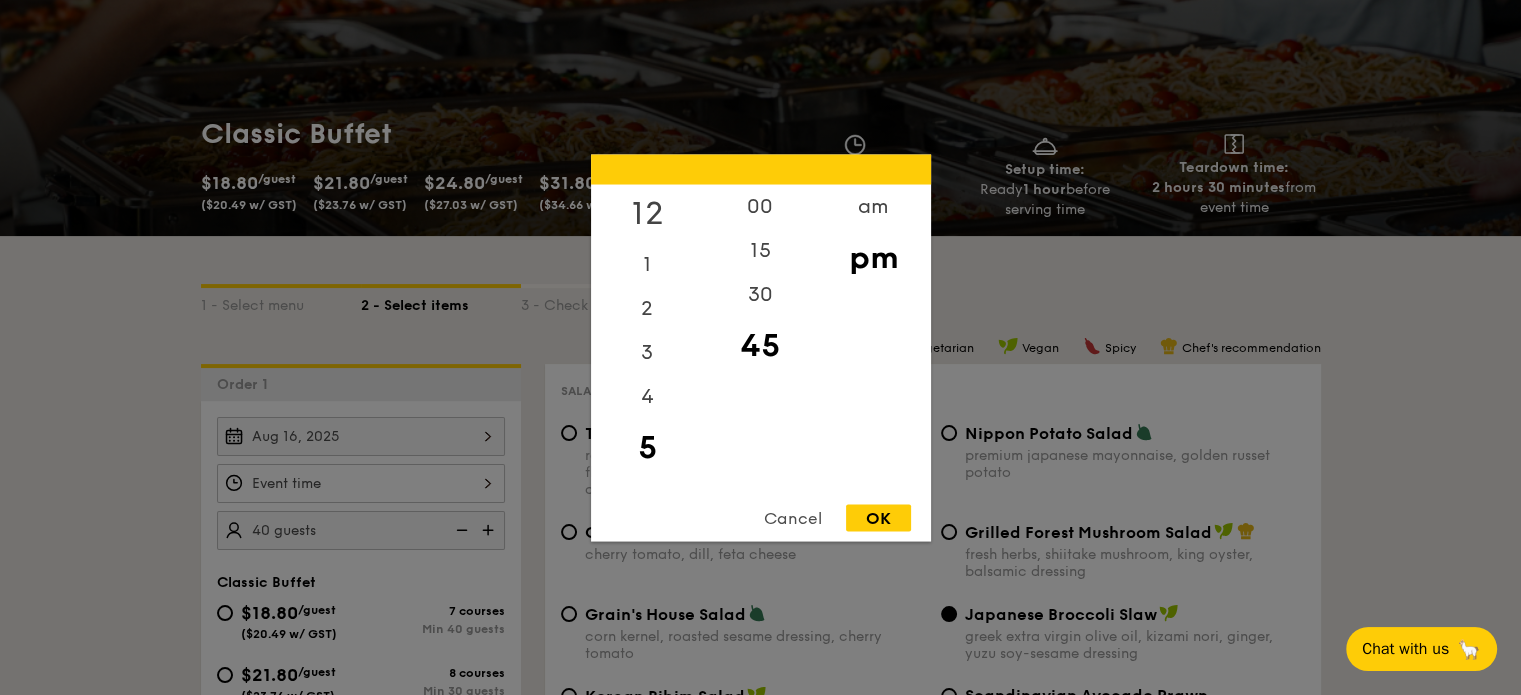 click on "12" at bounding box center (647, 213) 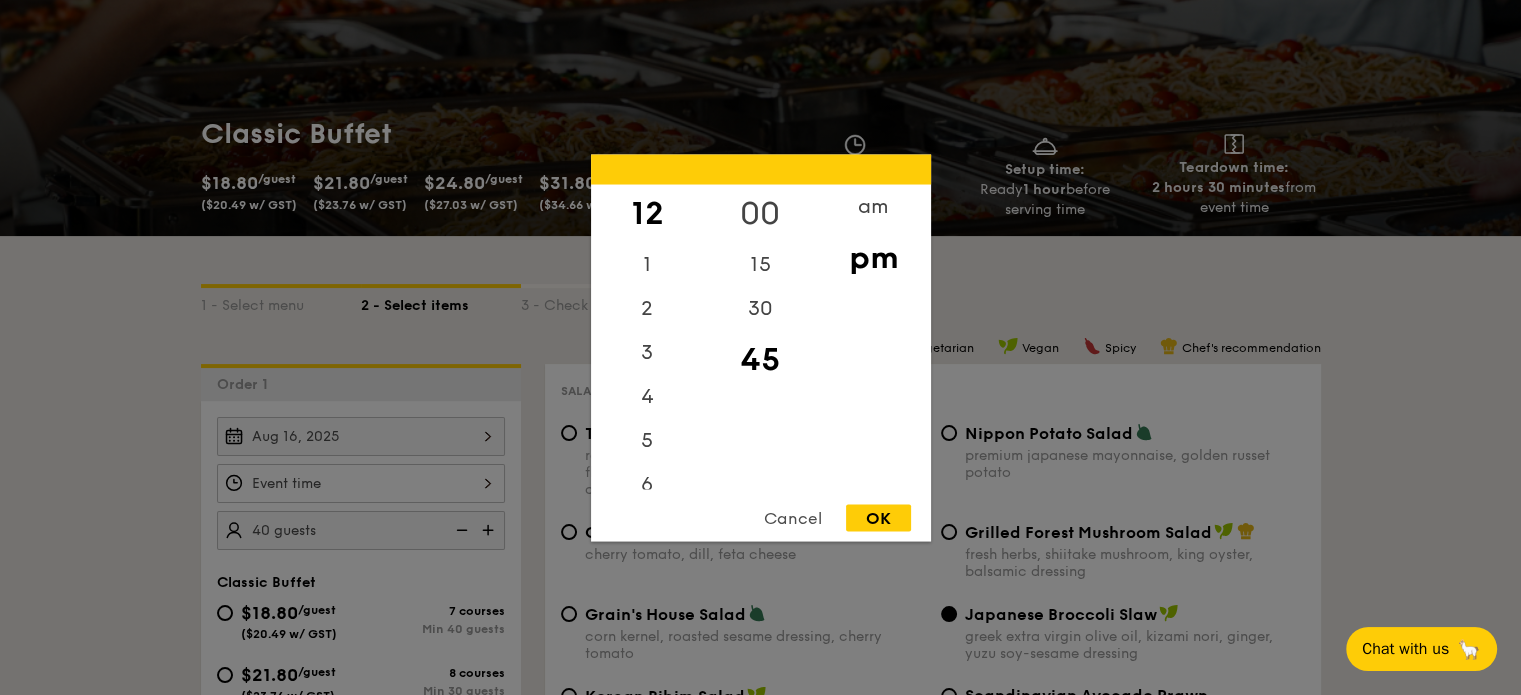 click on "00" at bounding box center (760, 213) 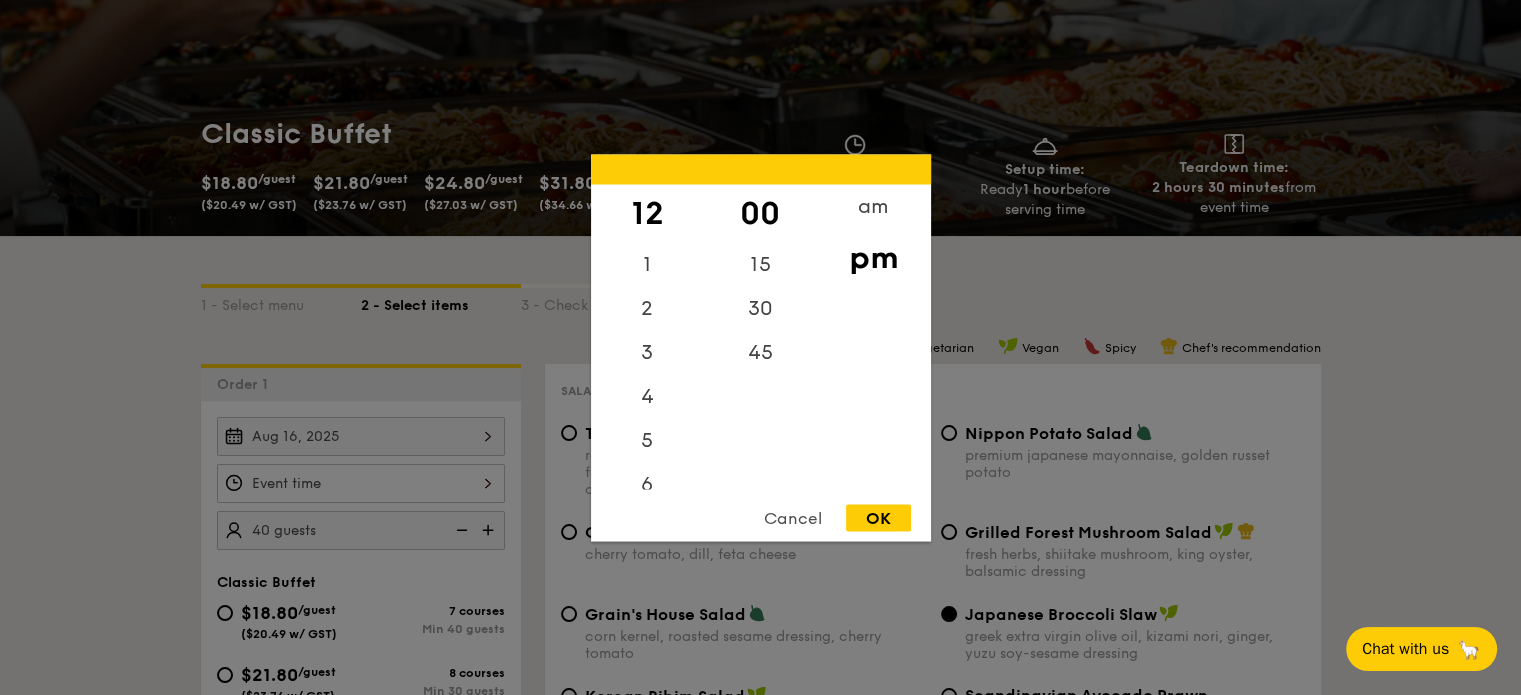 click on "OK" at bounding box center (878, 517) 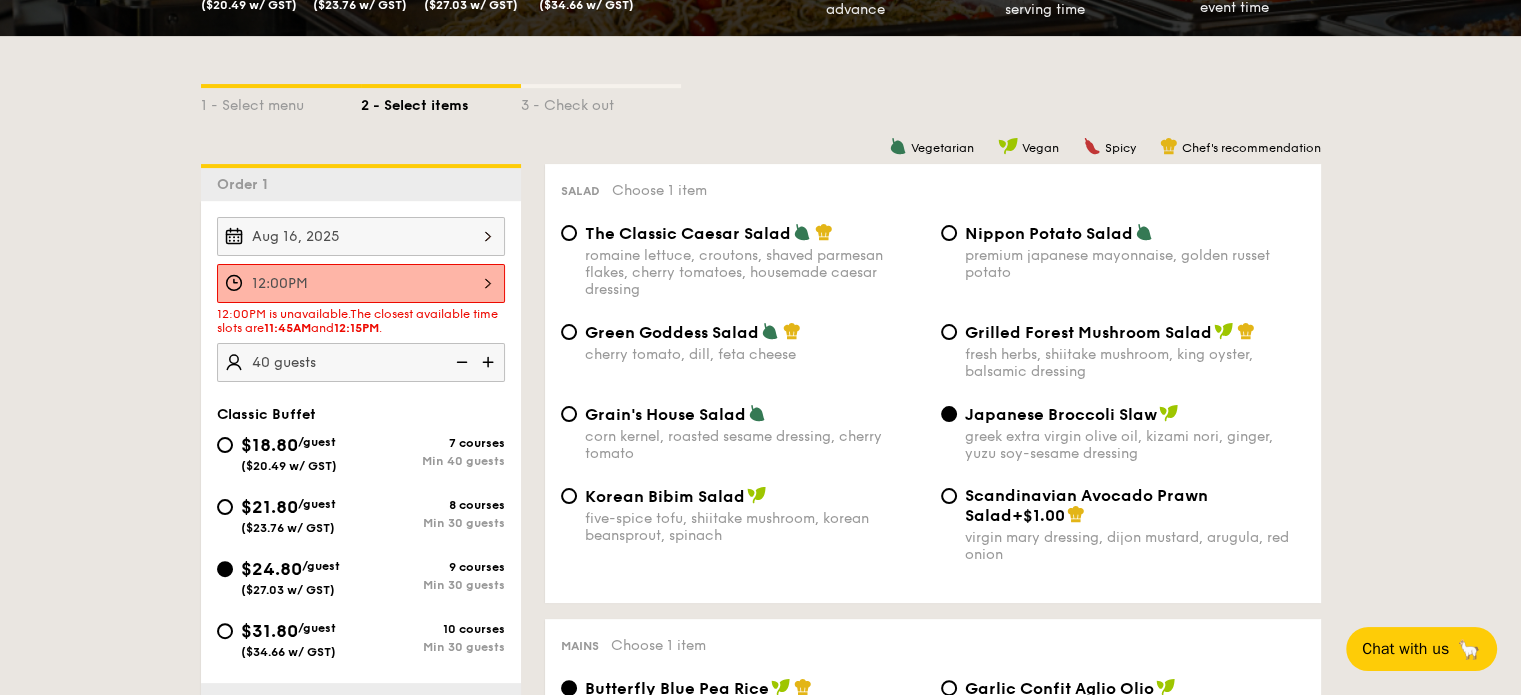 scroll, scrollTop: 300, scrollLeft: 0, axis: vertical 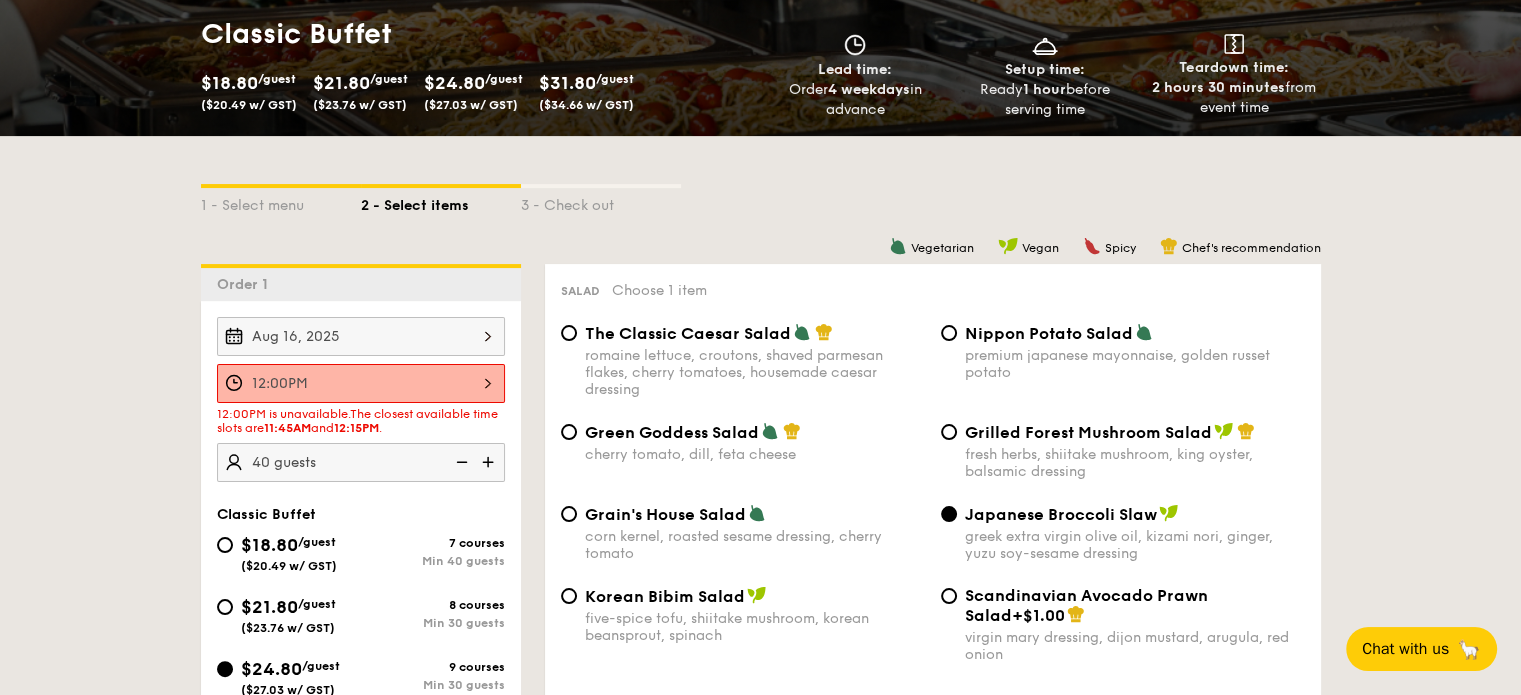 click on "12:00PM" at bounding box center (361, 383) 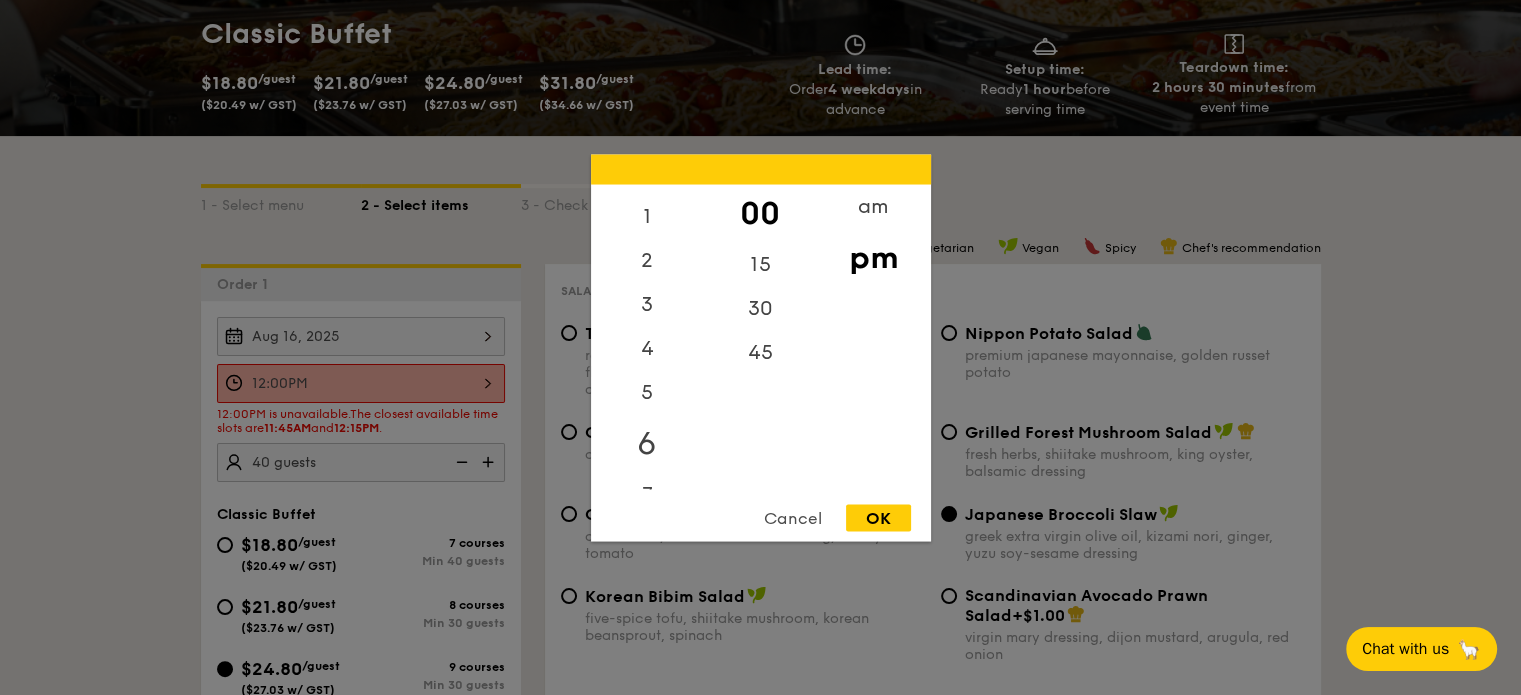 scroll, scrollTop: 0, scrollLeft: 0, axis: both 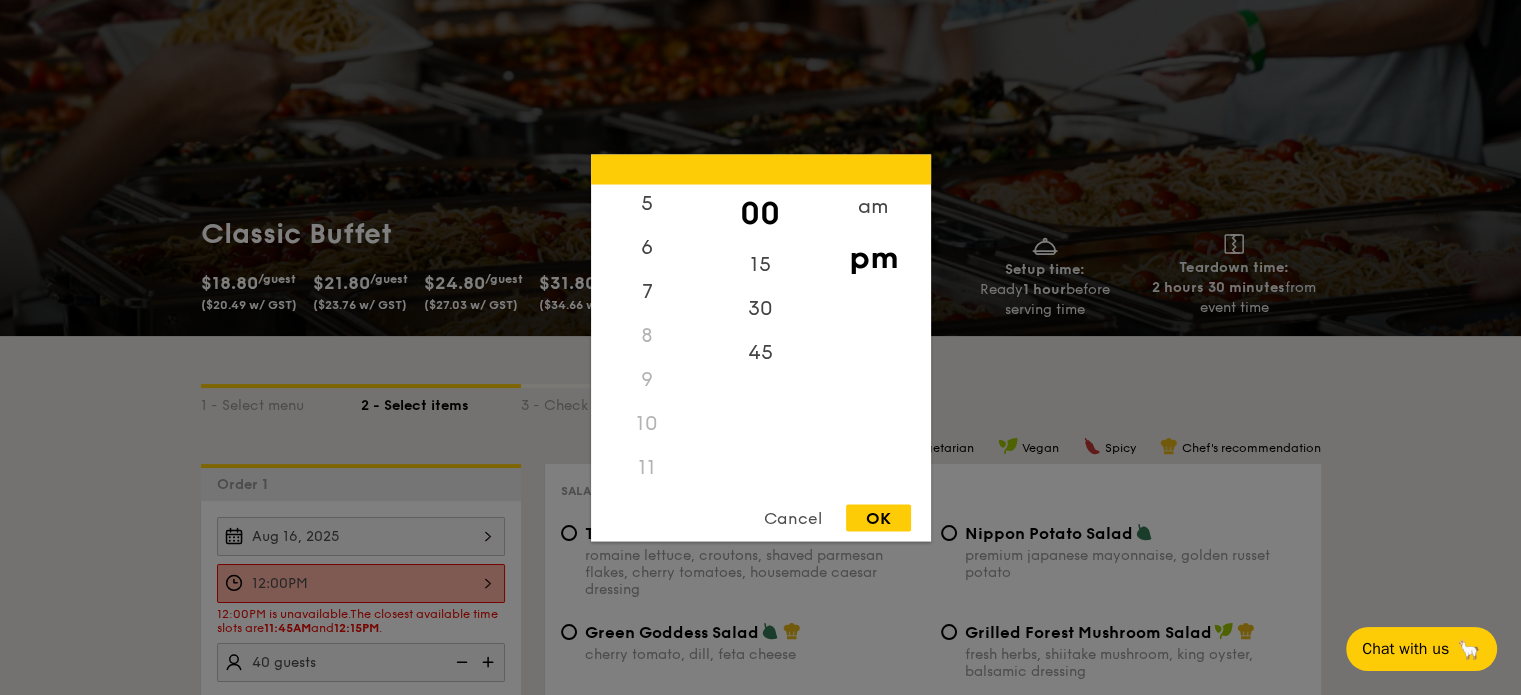 click on "11" at bounding box center [647, 467] 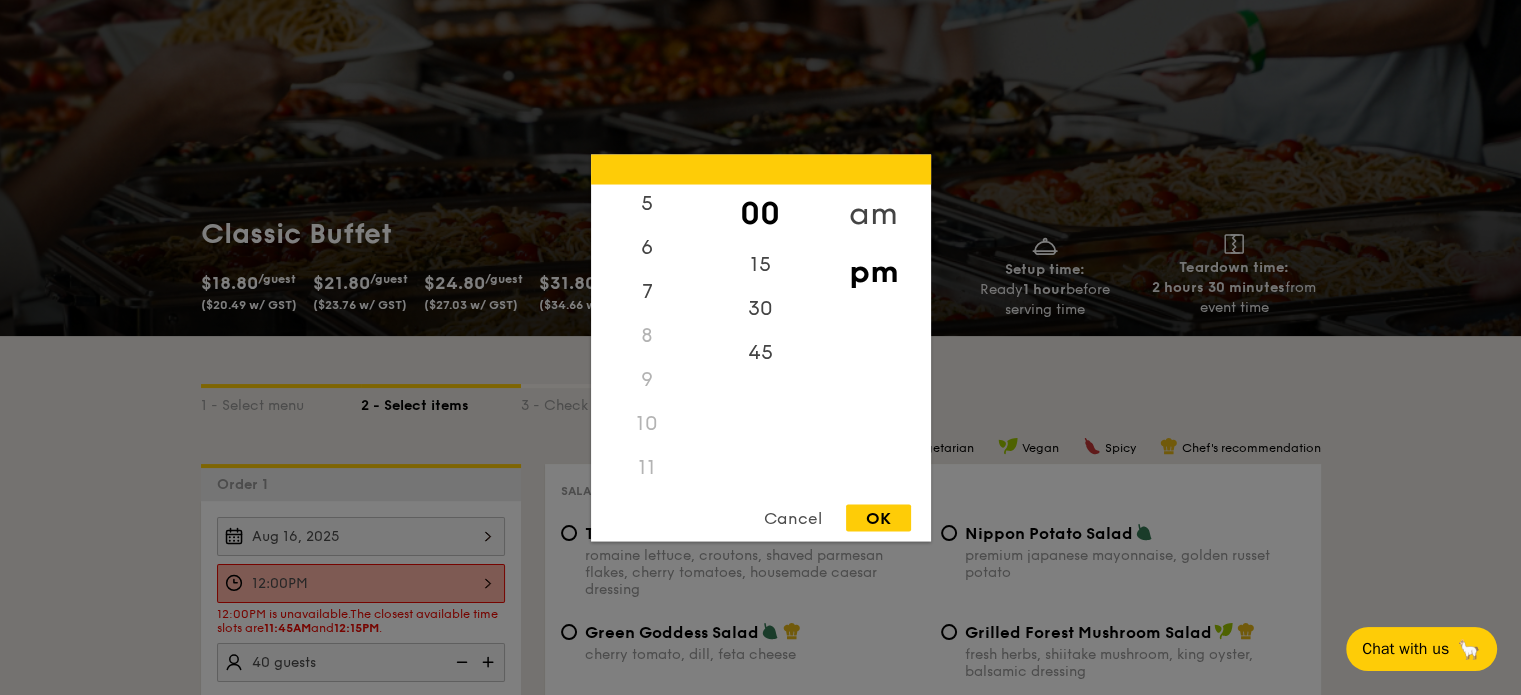 click on "am" at bounding box center [873, 213] 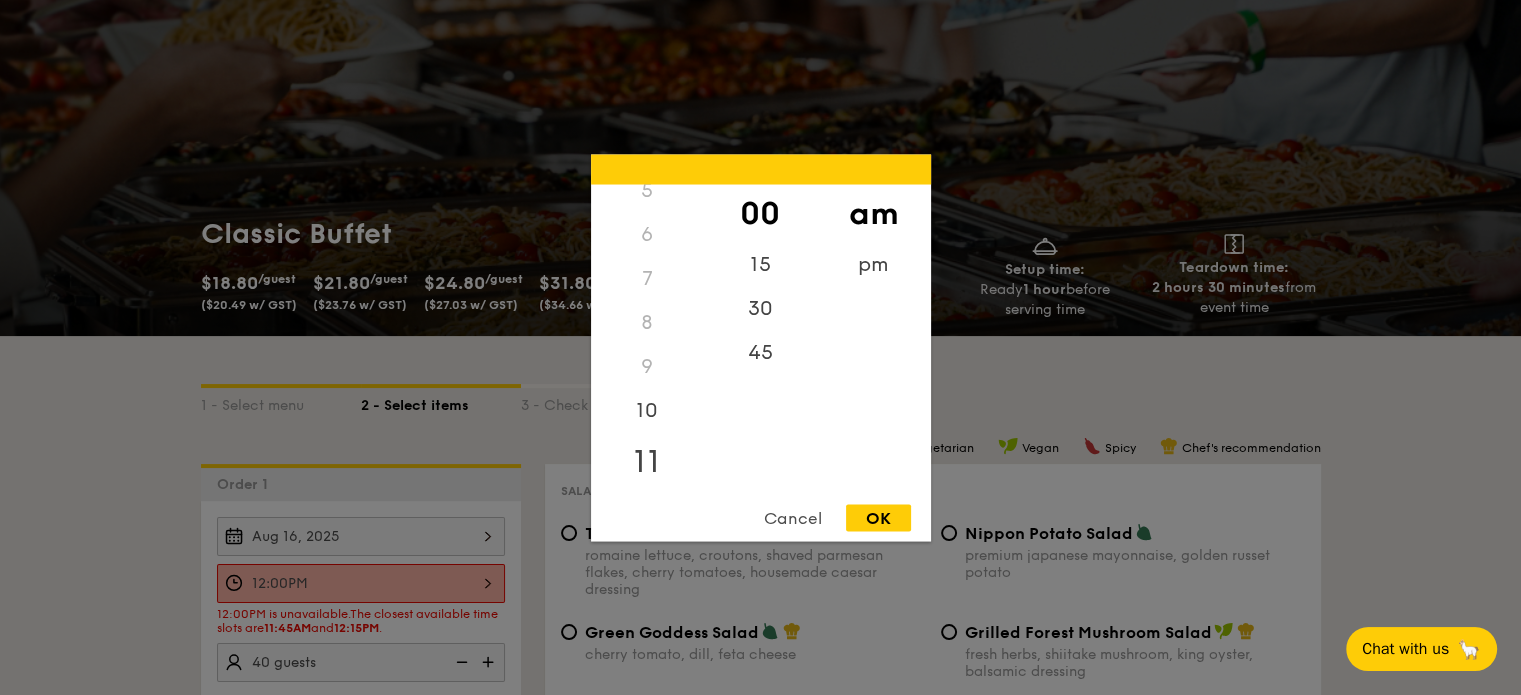 scroll, scrollTop: 237, scrollLeft: 0, axis: vertical 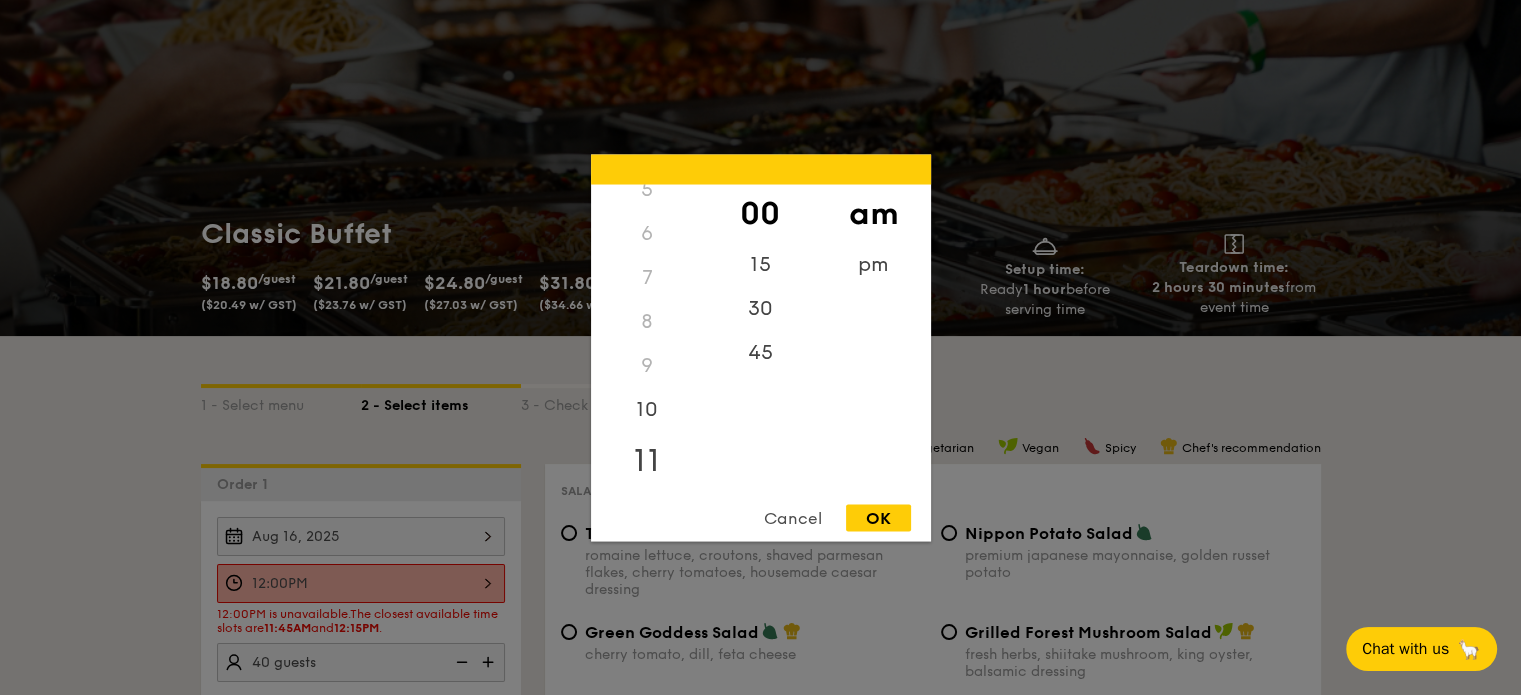 click on "11" at bounding box center (647, 460) 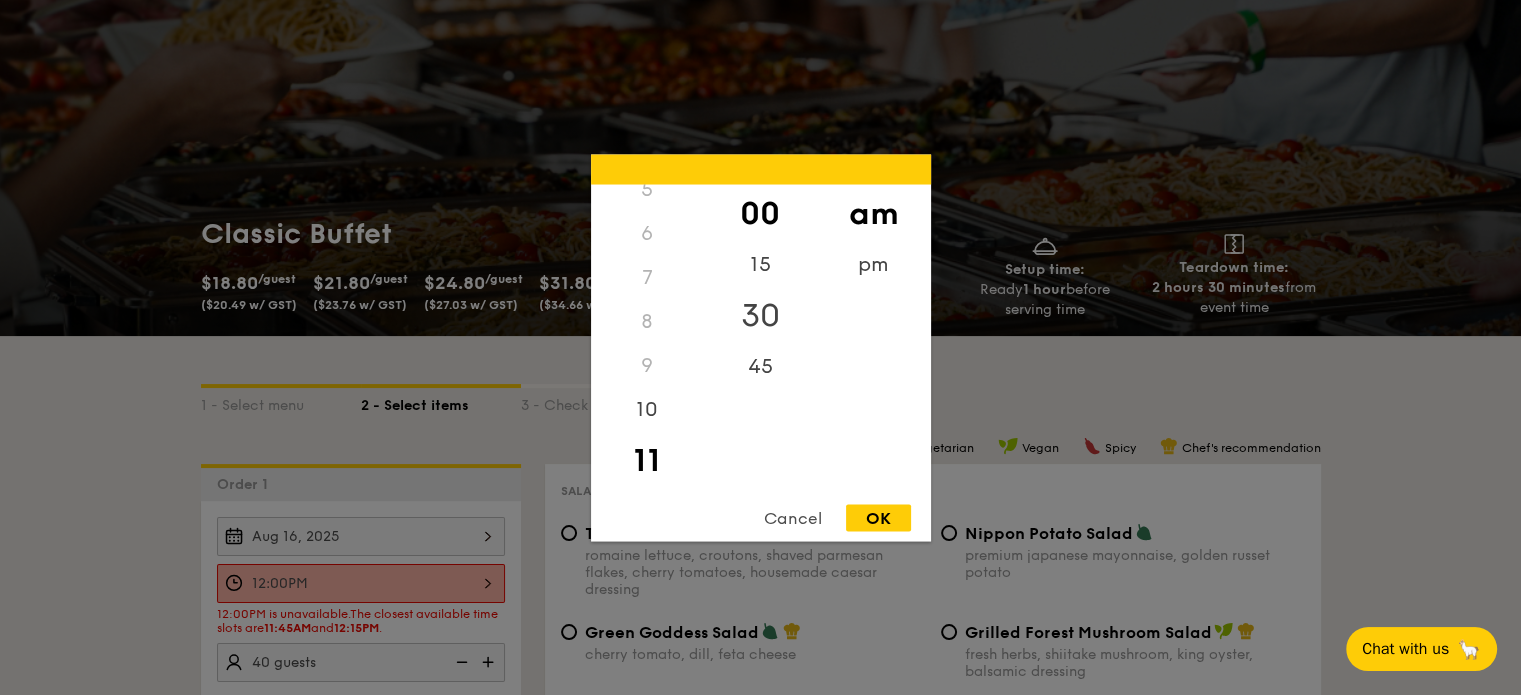 click on "30" at bounding box center [760, 315] 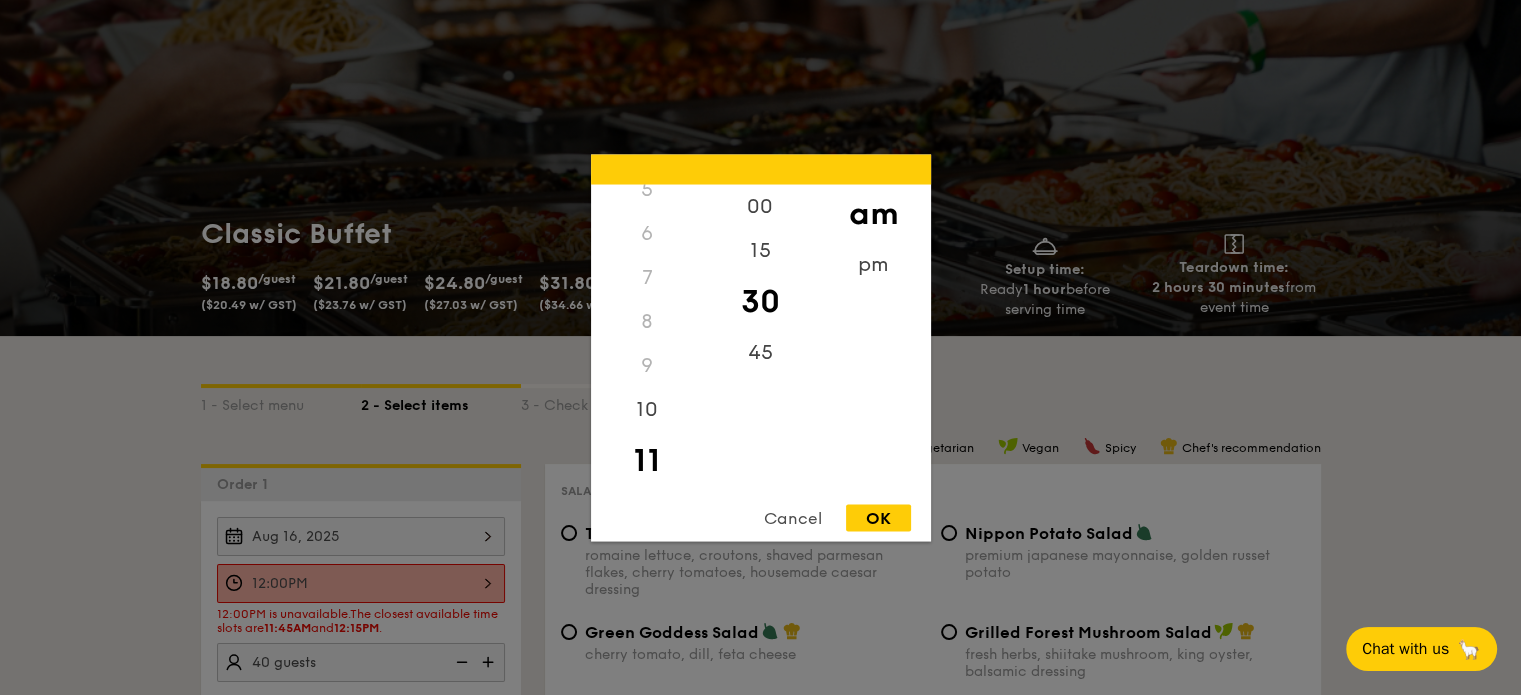 click on "OK" at bounding box center [878, 517] 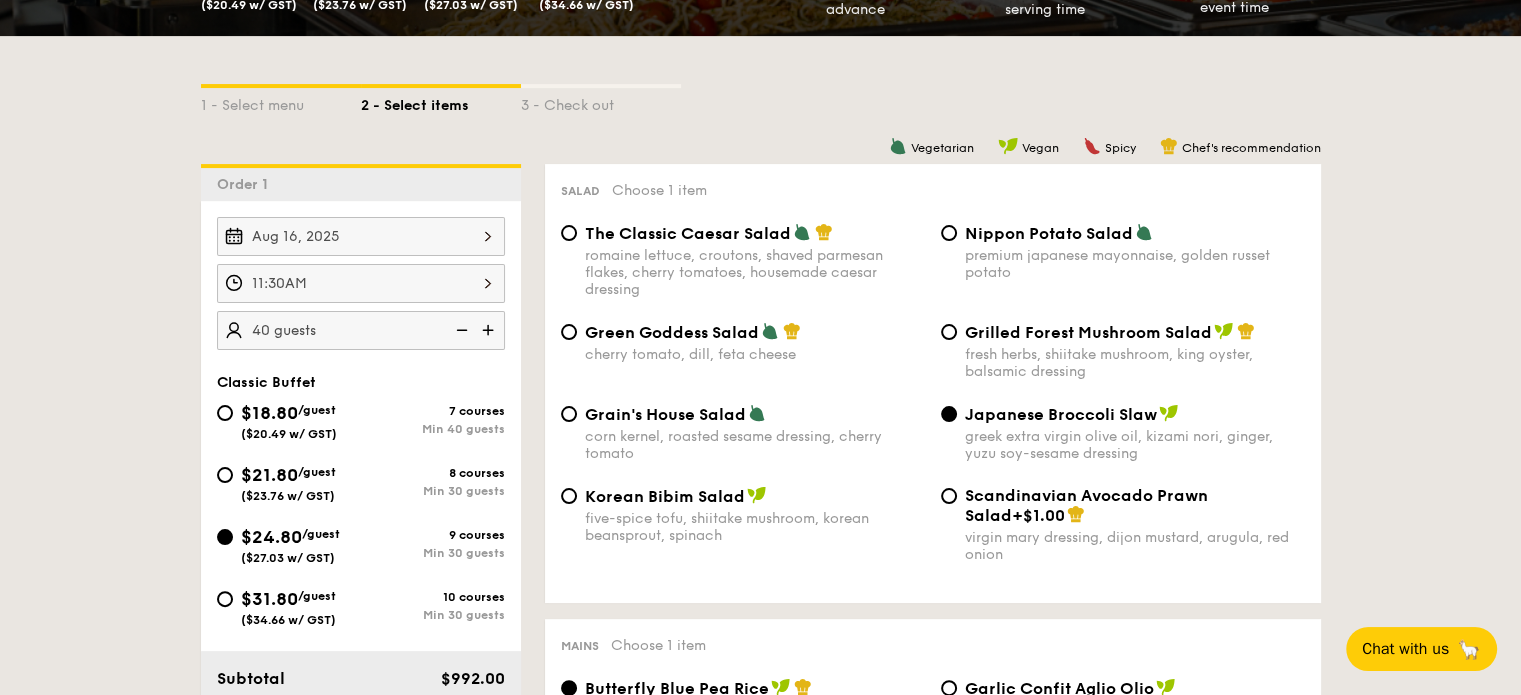 scroll, scrollTop: 300, scrollLeft: 0, axis: vertical 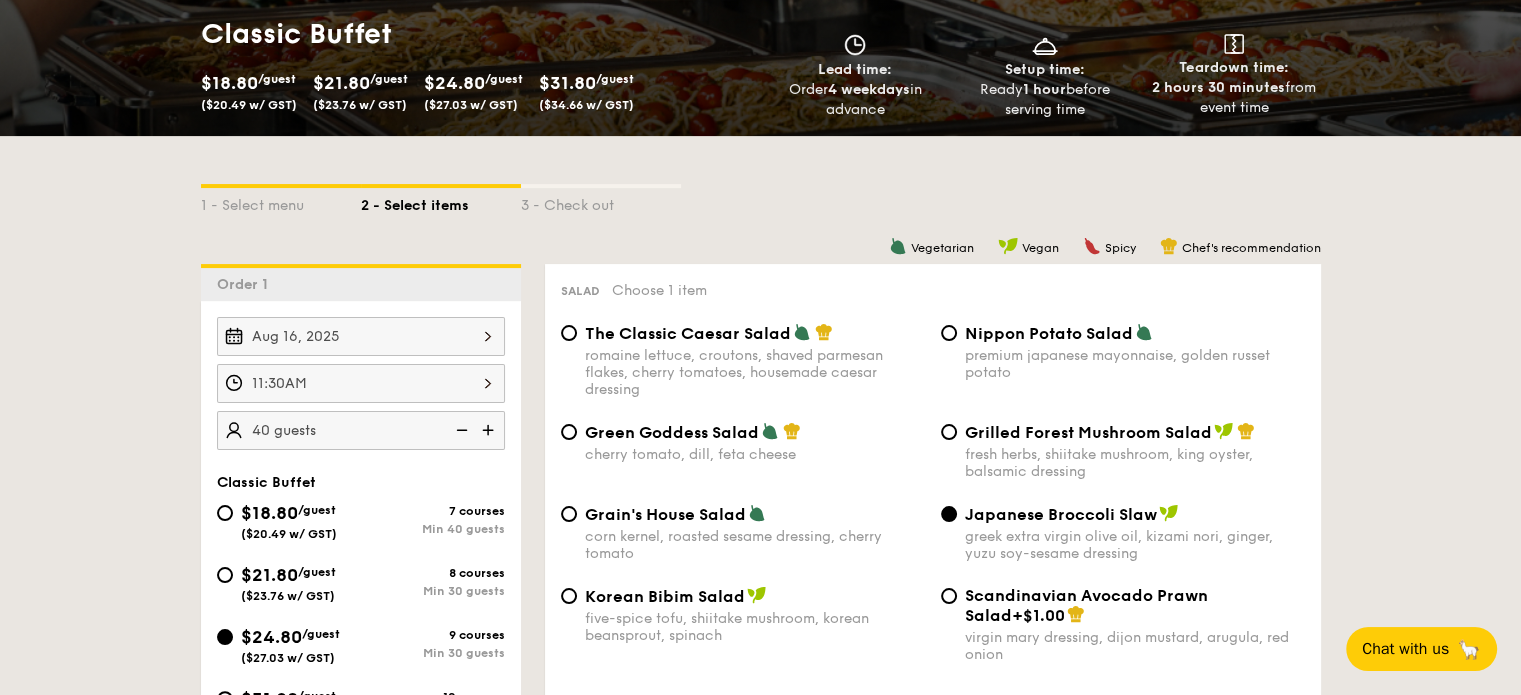 click on "11:30AM" at bounding box center (361, 383) 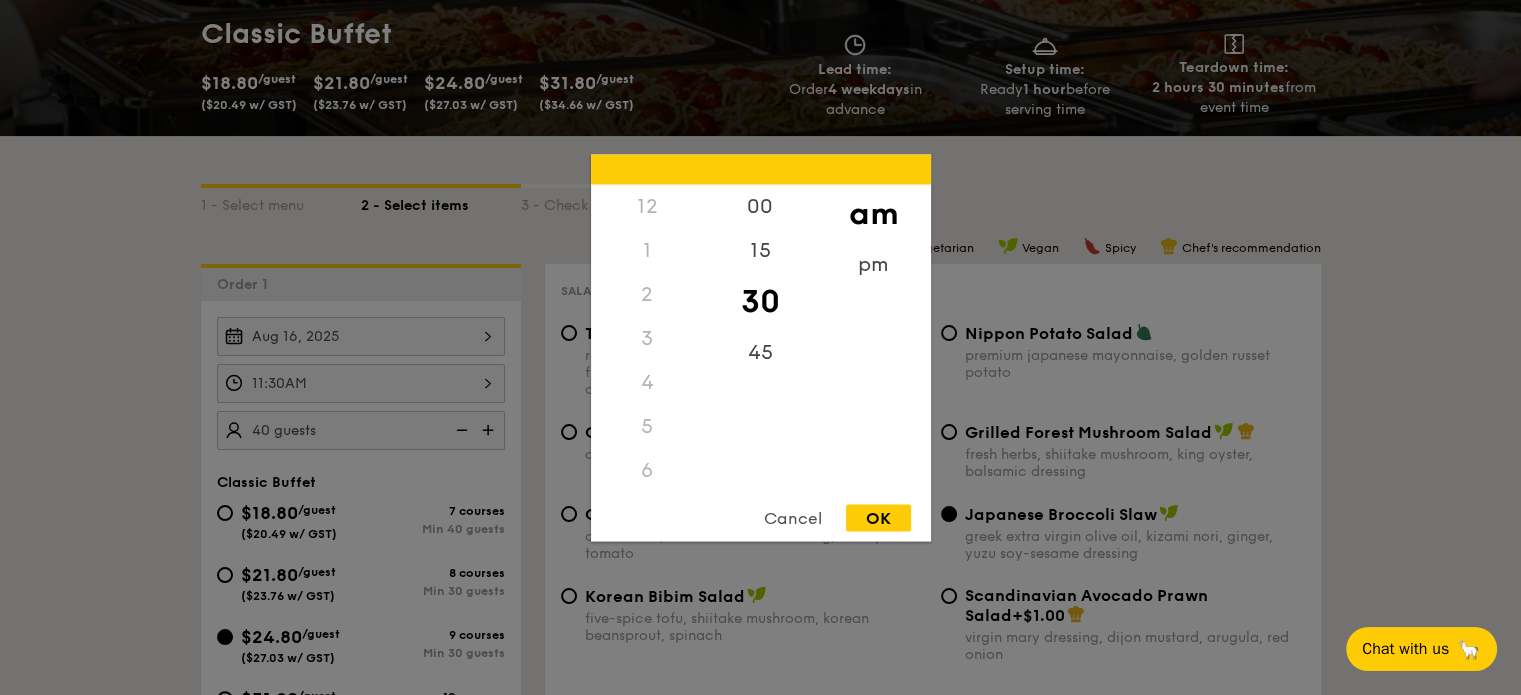 scroll, scrollTop: 237, scrollLeft: 0, axis: vertical 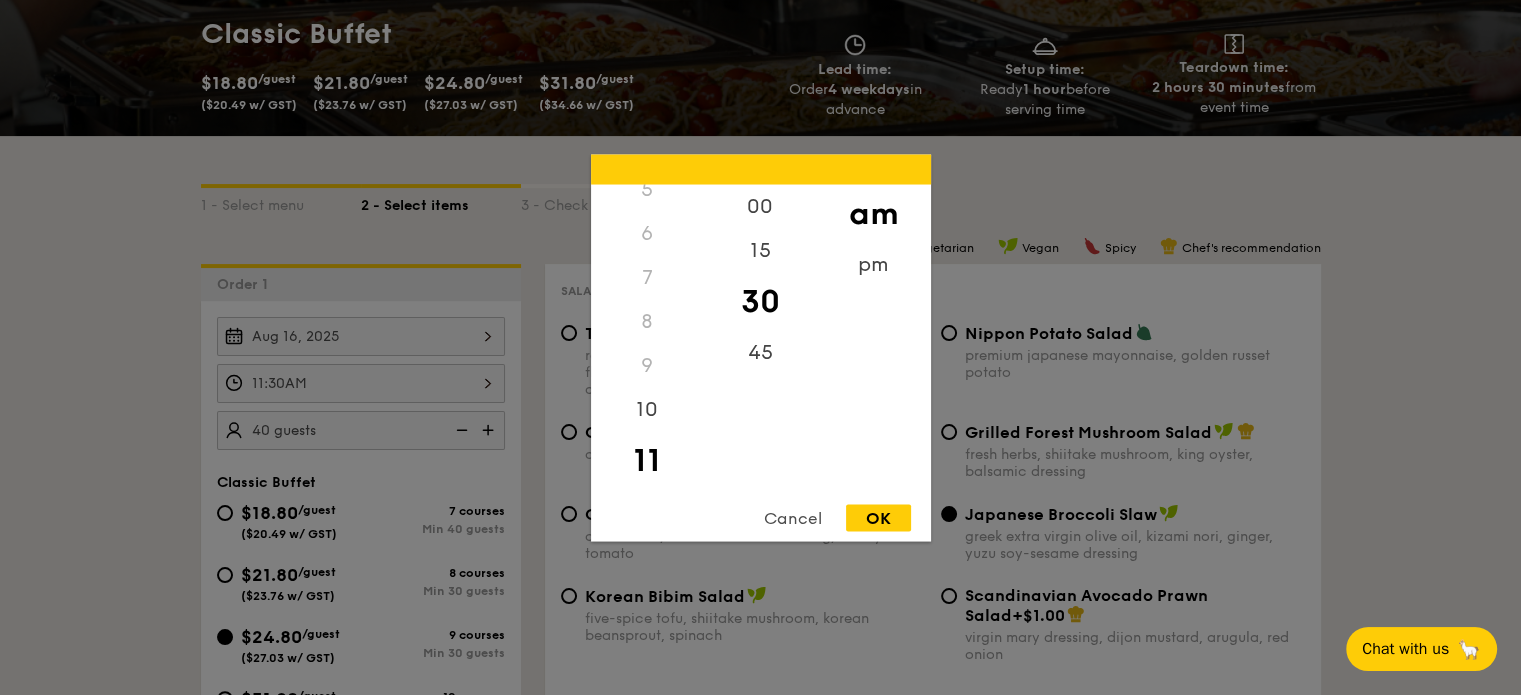 click on "OK" at bounding box center [878, 517] 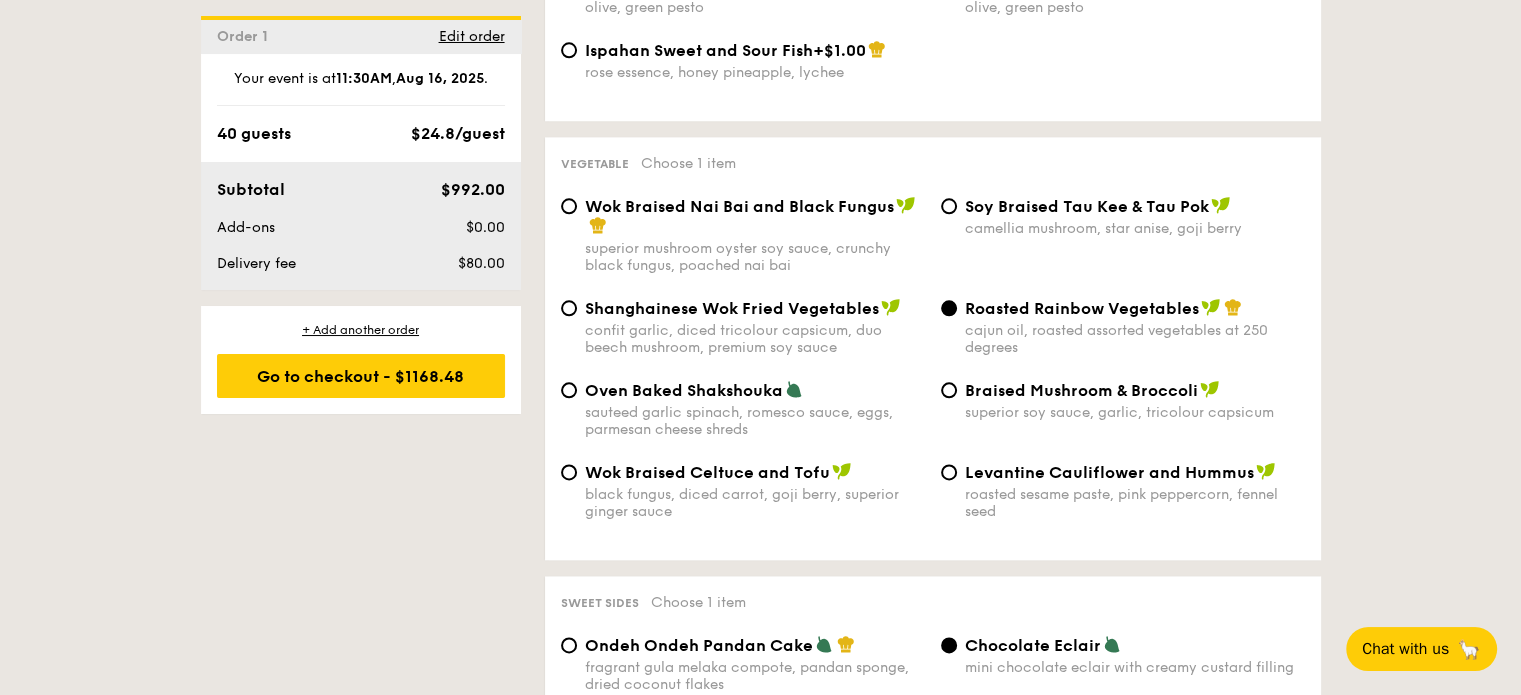scroll, scrollTop: 2600, scrollLeft: 0, axis: vertical 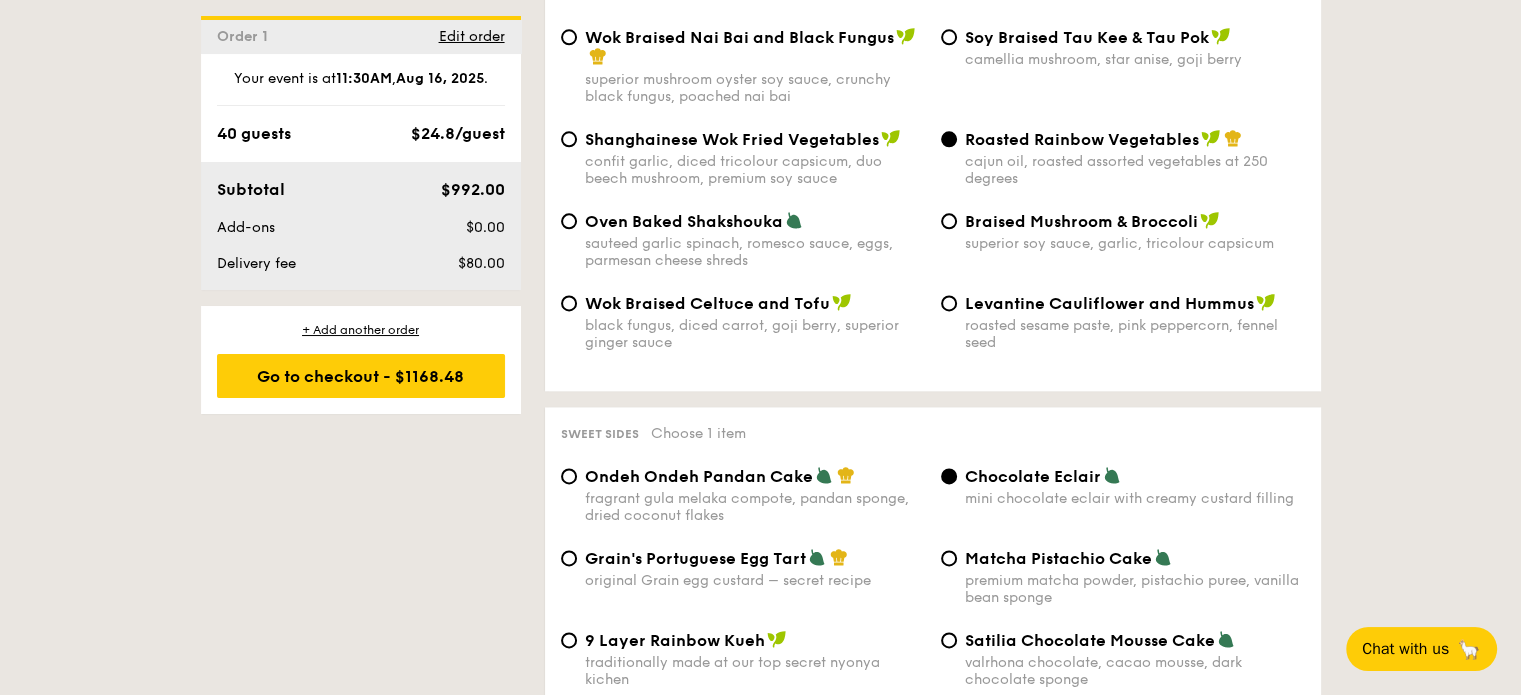 click on "Oven Baked Shakshouka" at bounding box center [755, 221] 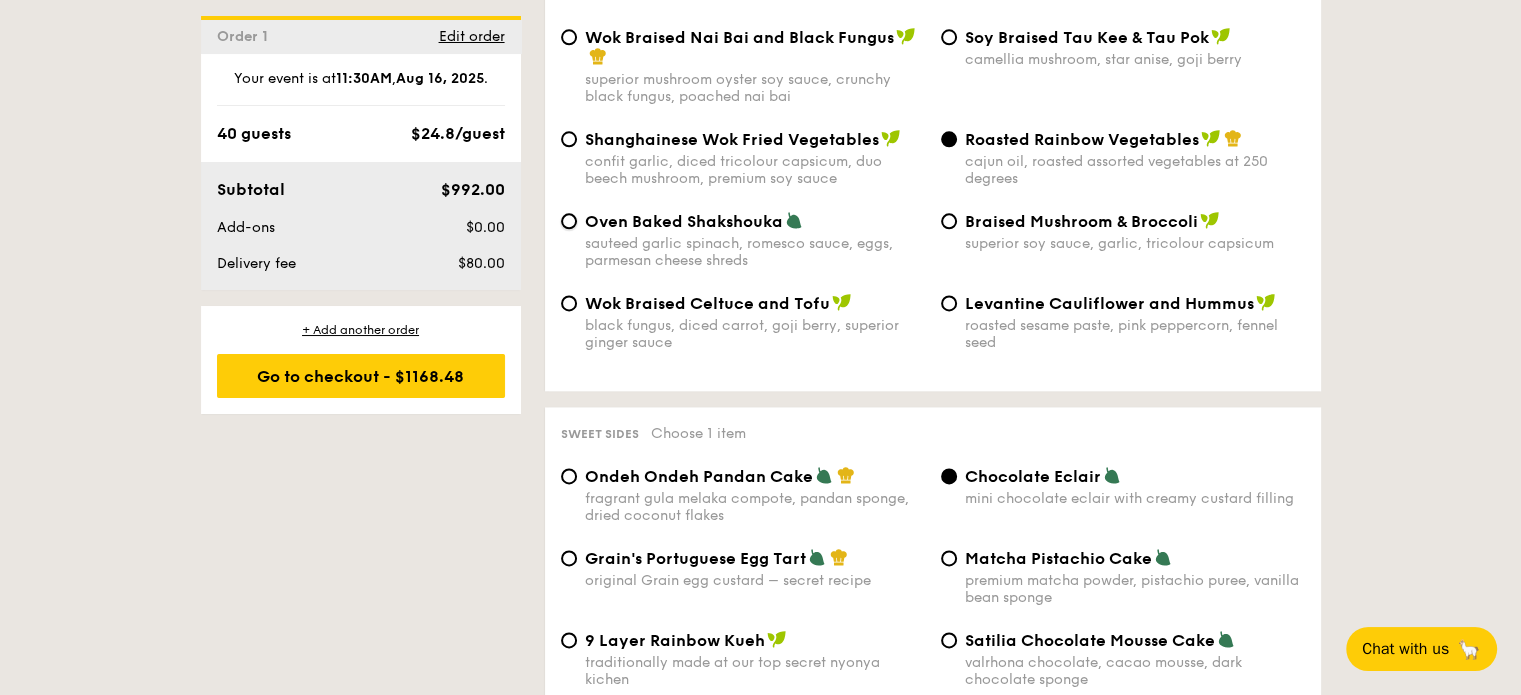 click on "Oven Baked Shakshouka sauteed garlic spinach, romesco sauce, eggs, parmesan cheese shreds" at bounding box center (569, 221) 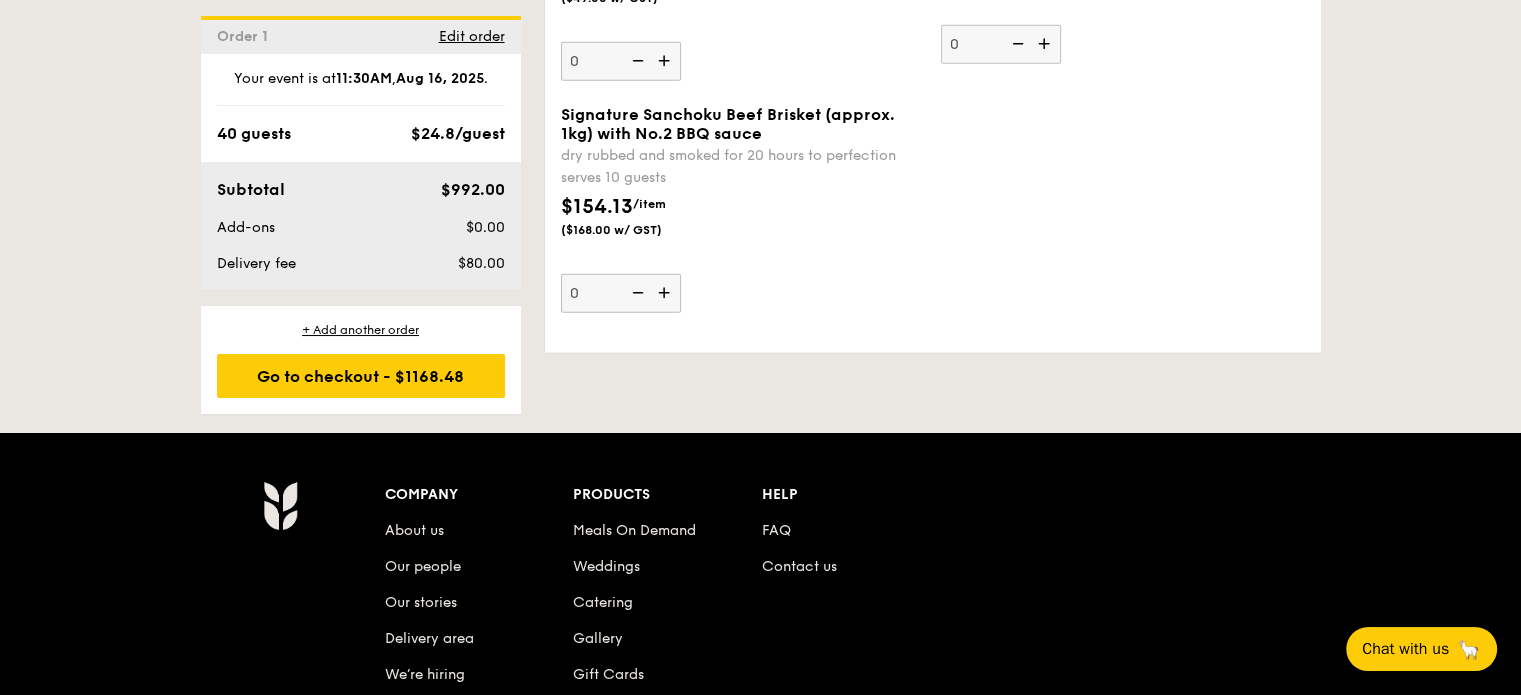 scroll, scrollTop: 4800, scrollLeft: 0, axis: vertical 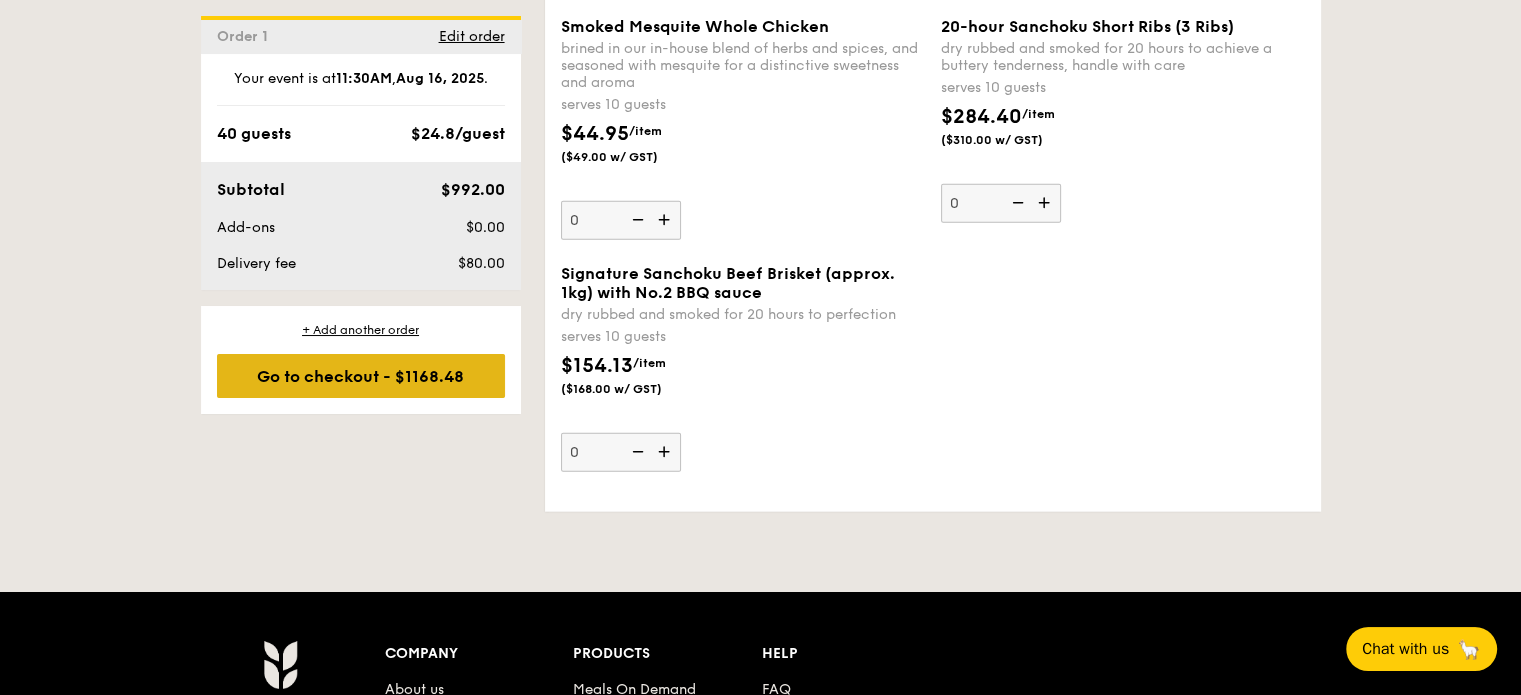 click on "Go to checkout
- $1168.48" at bounding box center (361, 376) 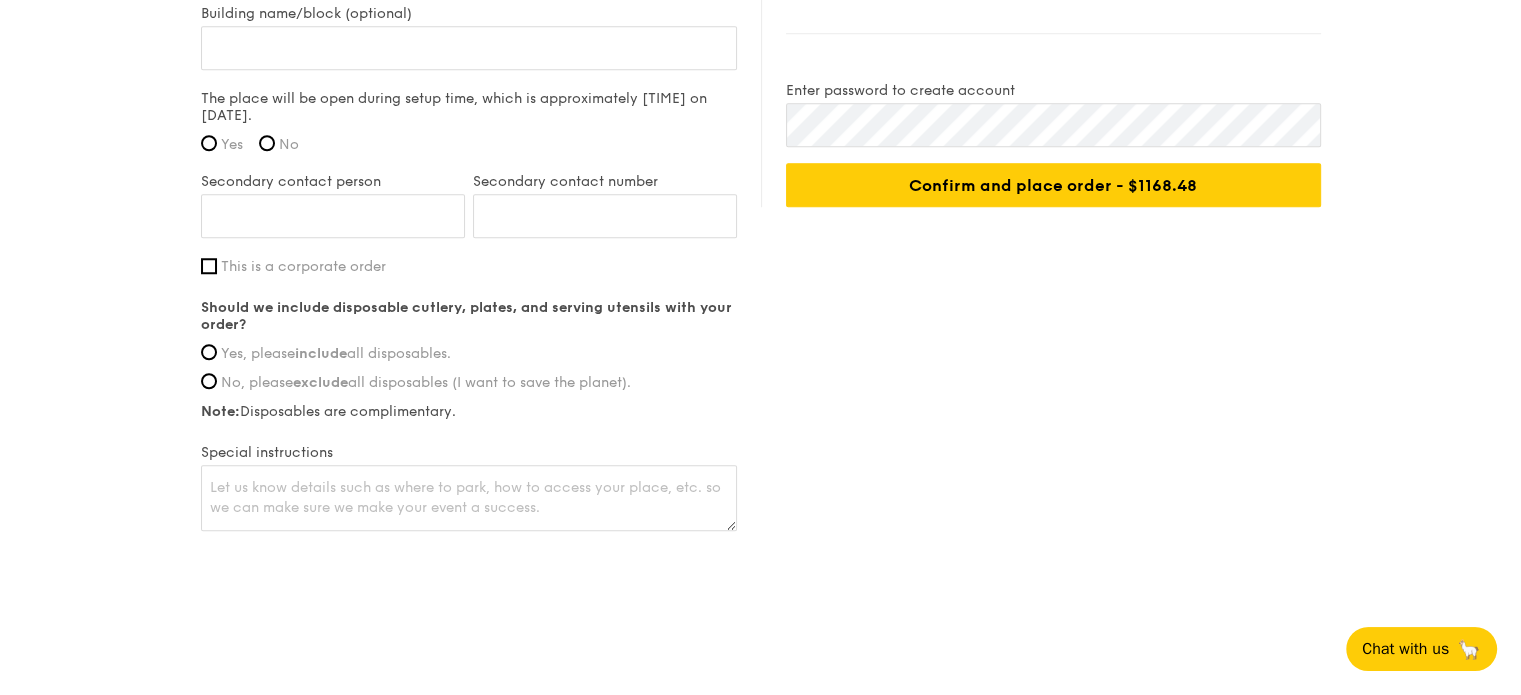 scroll, scrollTop: 0, scrollLeft: 0, axis: both 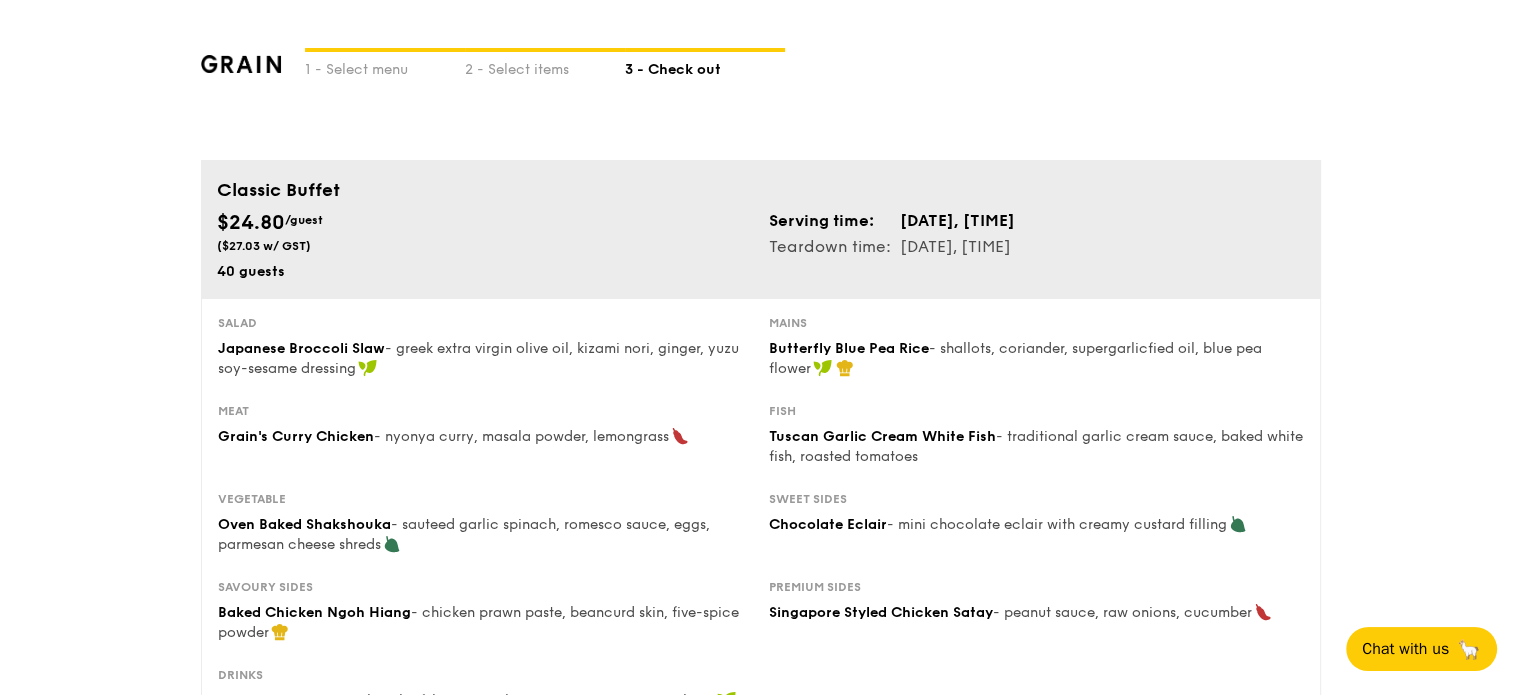 drag, startPoint x: 1008, startPoint y: 245, endPoint x: 1036, endPoint y: 245, distance: 28 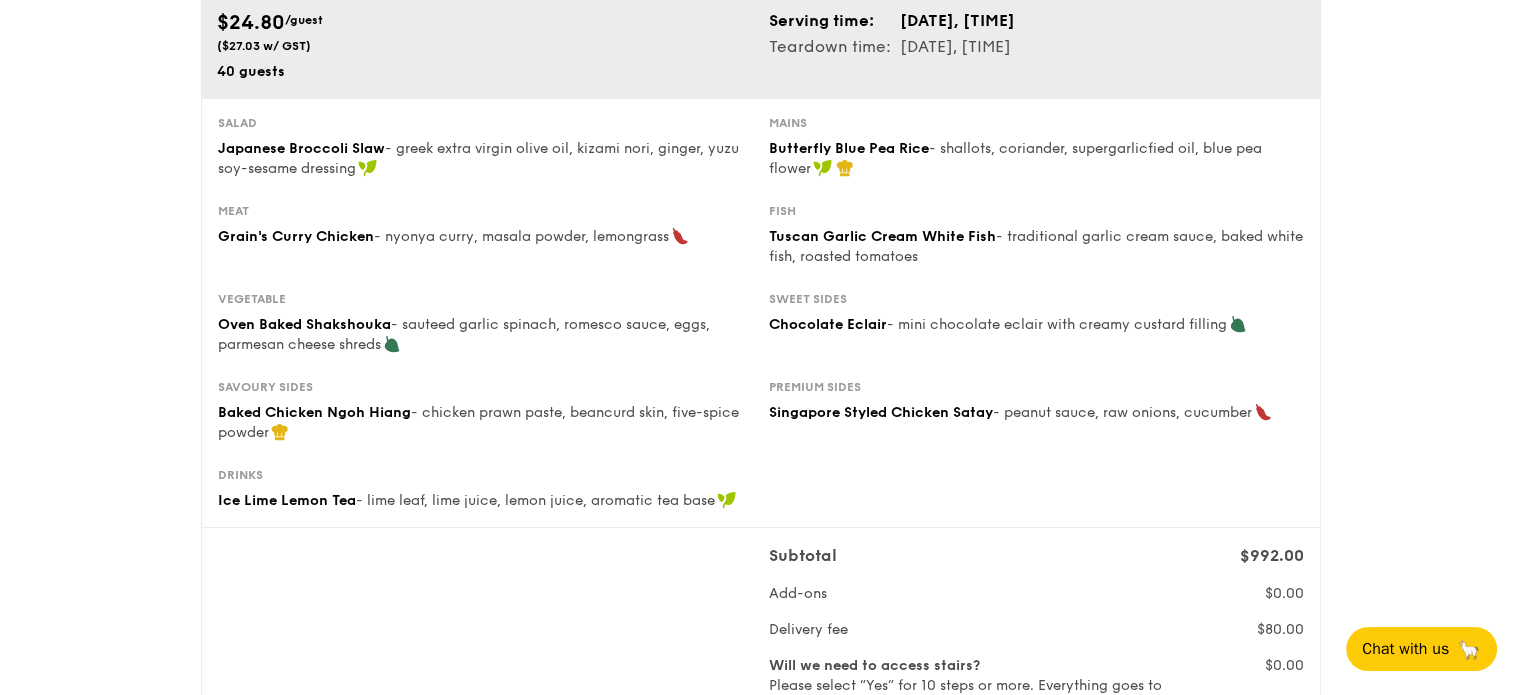 scroll, scrollTop: 100, scrollLeft: 0, axis: vertical 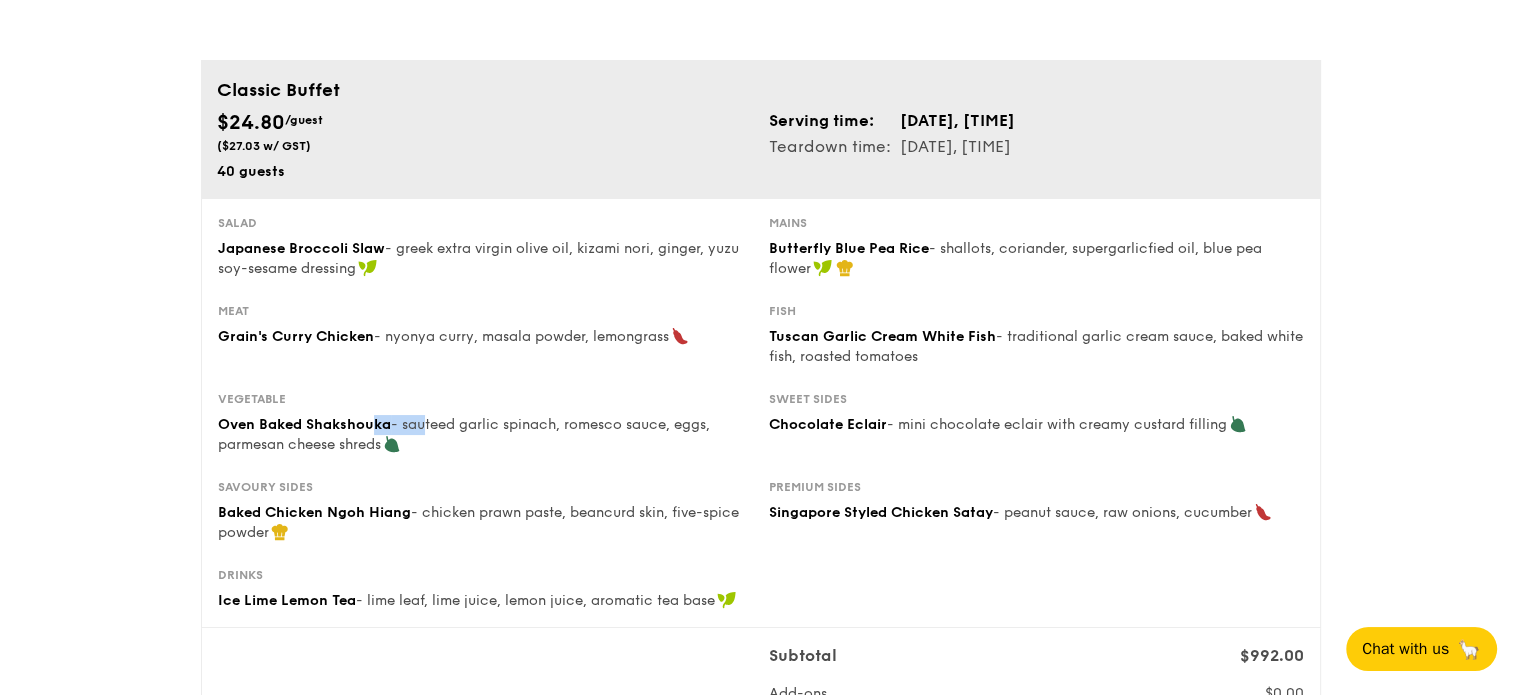 drag, startPoint x: 425, startPoint y: 431, endPoint x: 373, endPoint y: 431, distance: 52 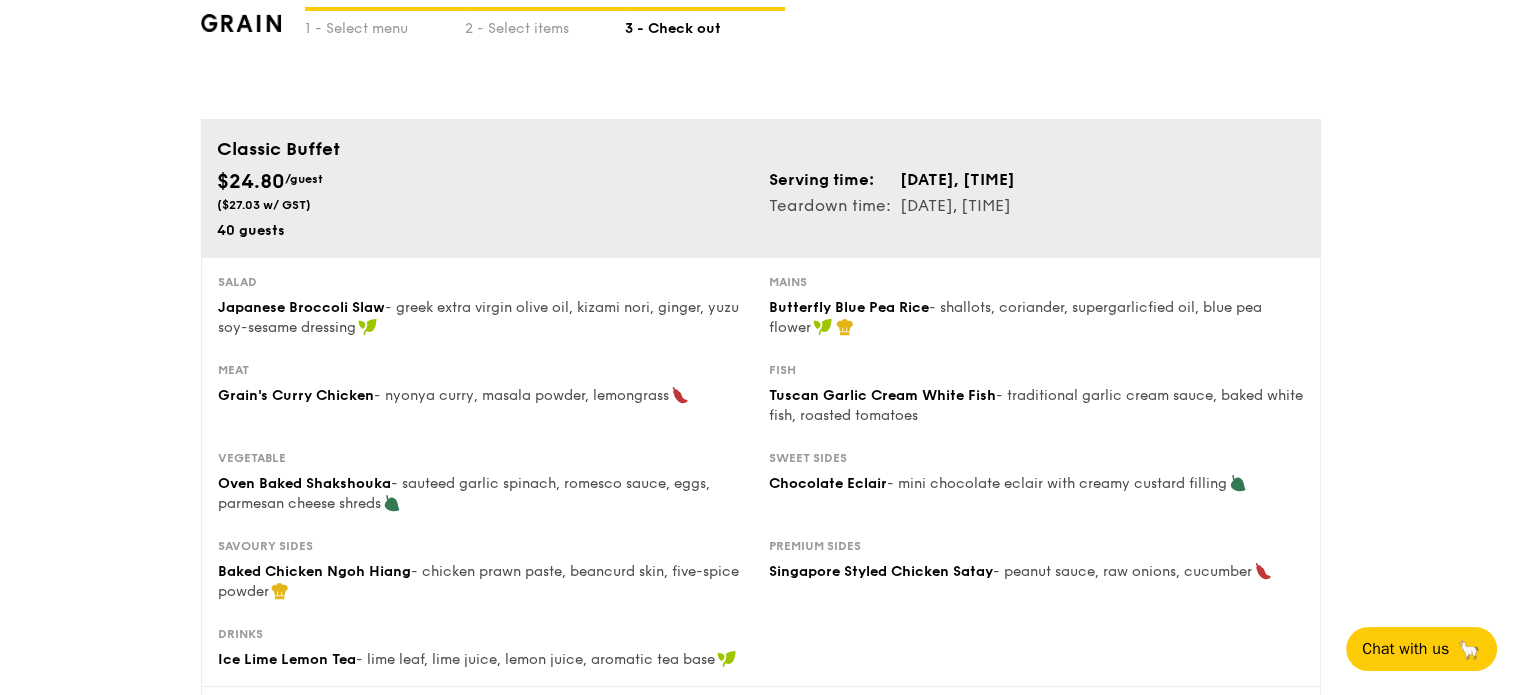 scroll, scrollTop: 0, scrollLeft: 0, axis: both 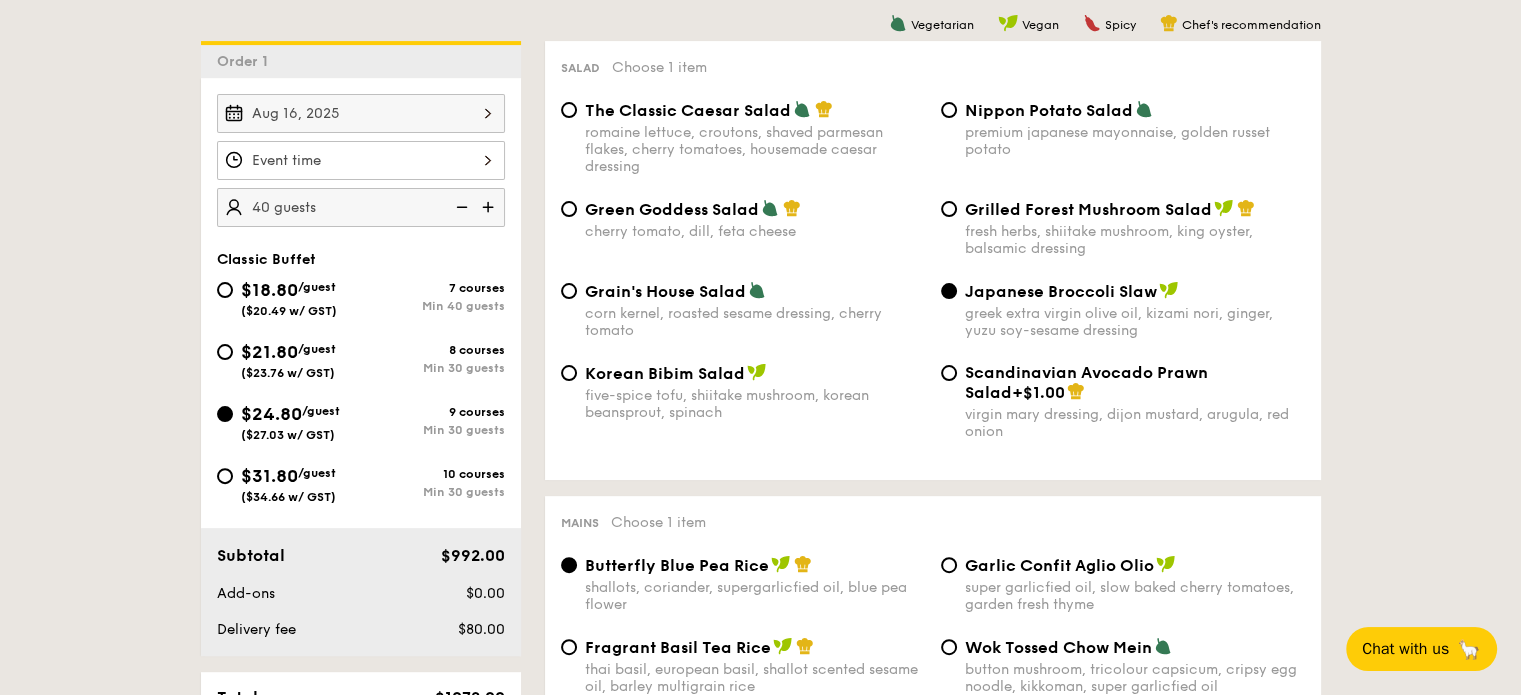 click at bounding box center [361, 160] 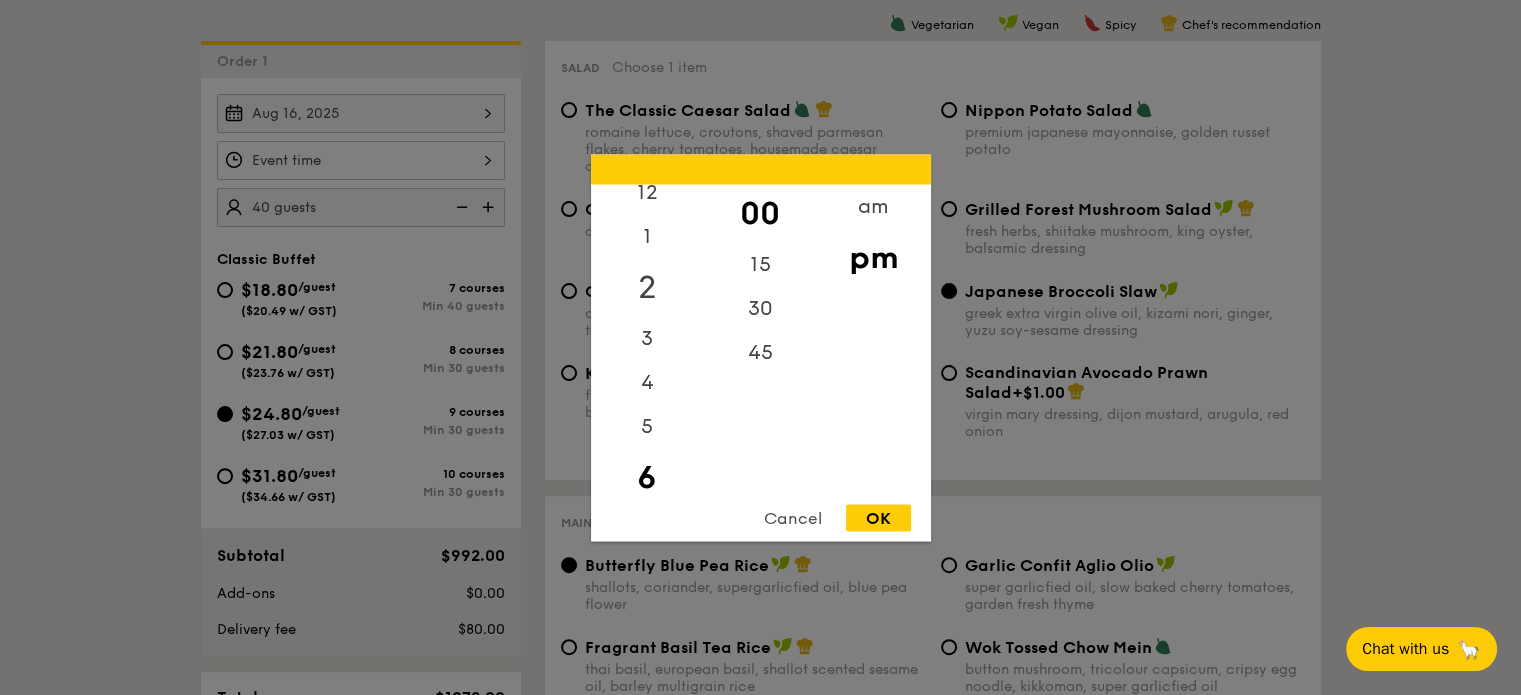 scroll, scrollTop: 0, scrollLeft: 0, axis: both 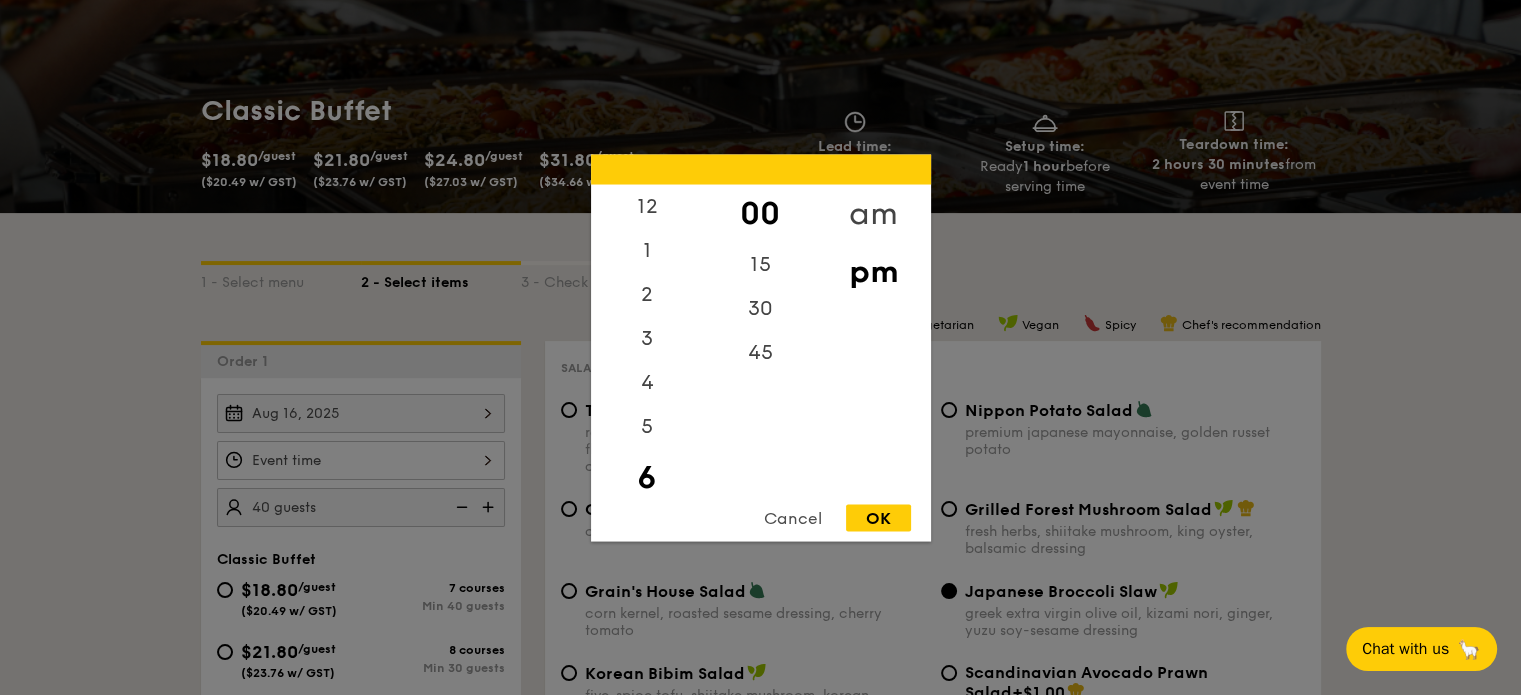 click on "am" at bounding box center (873, 213) 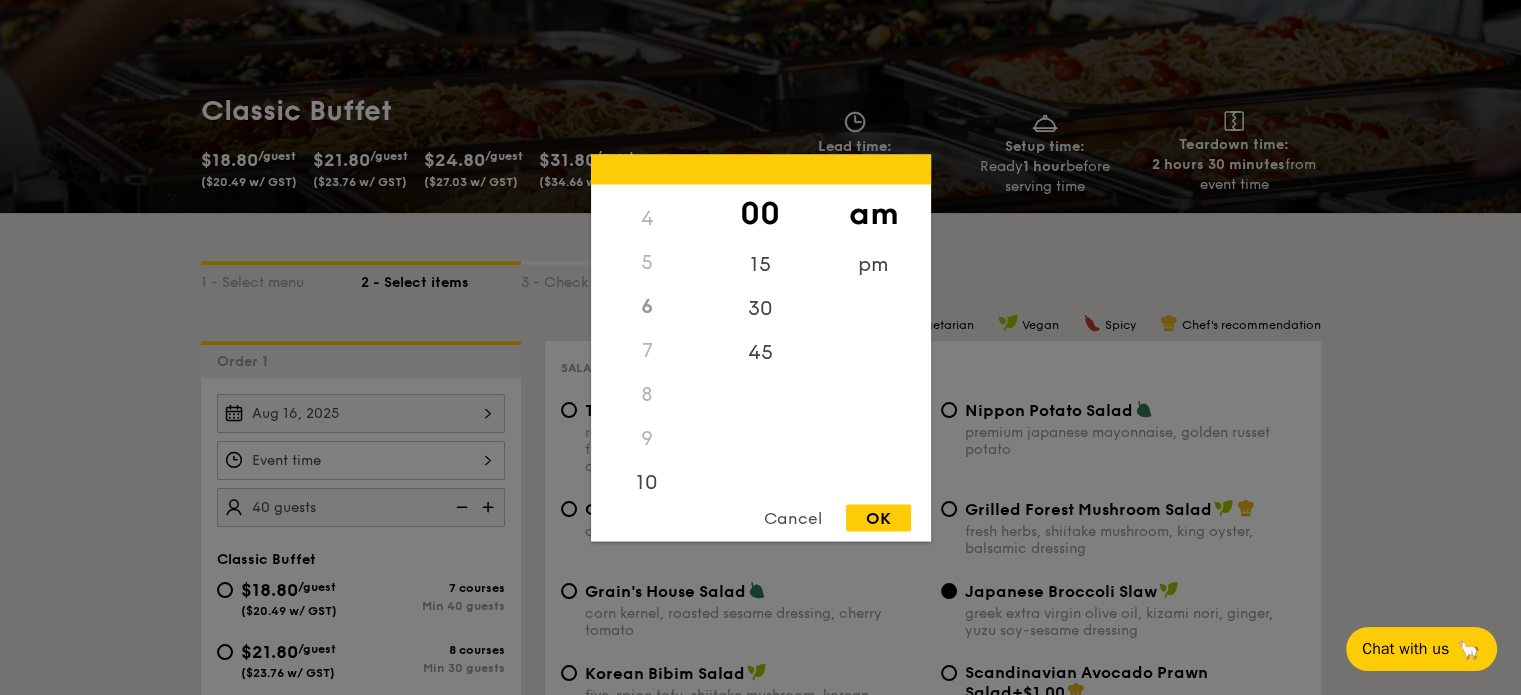 scroll, scrollTop: 223, scrollLeft: 0, axis: vertical 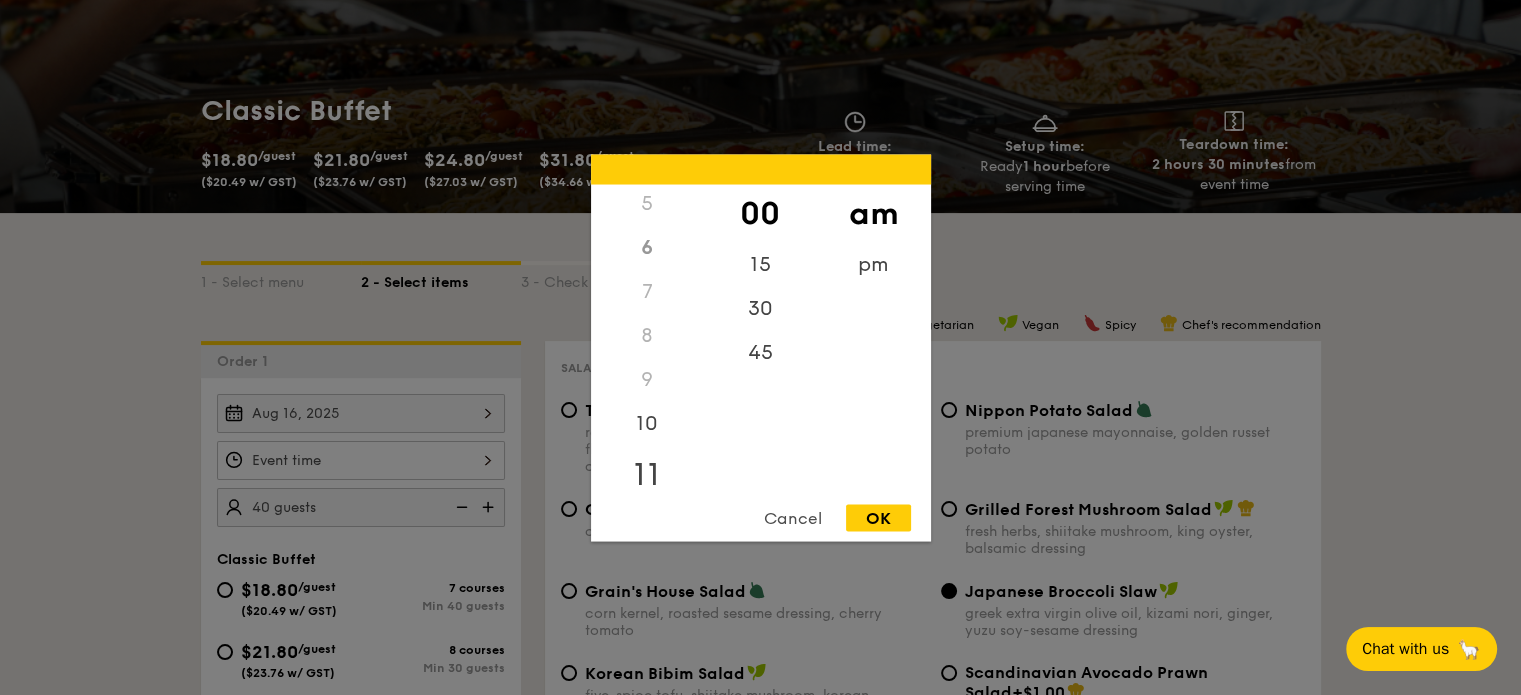 click on "11" at bounding box center [647, 474] 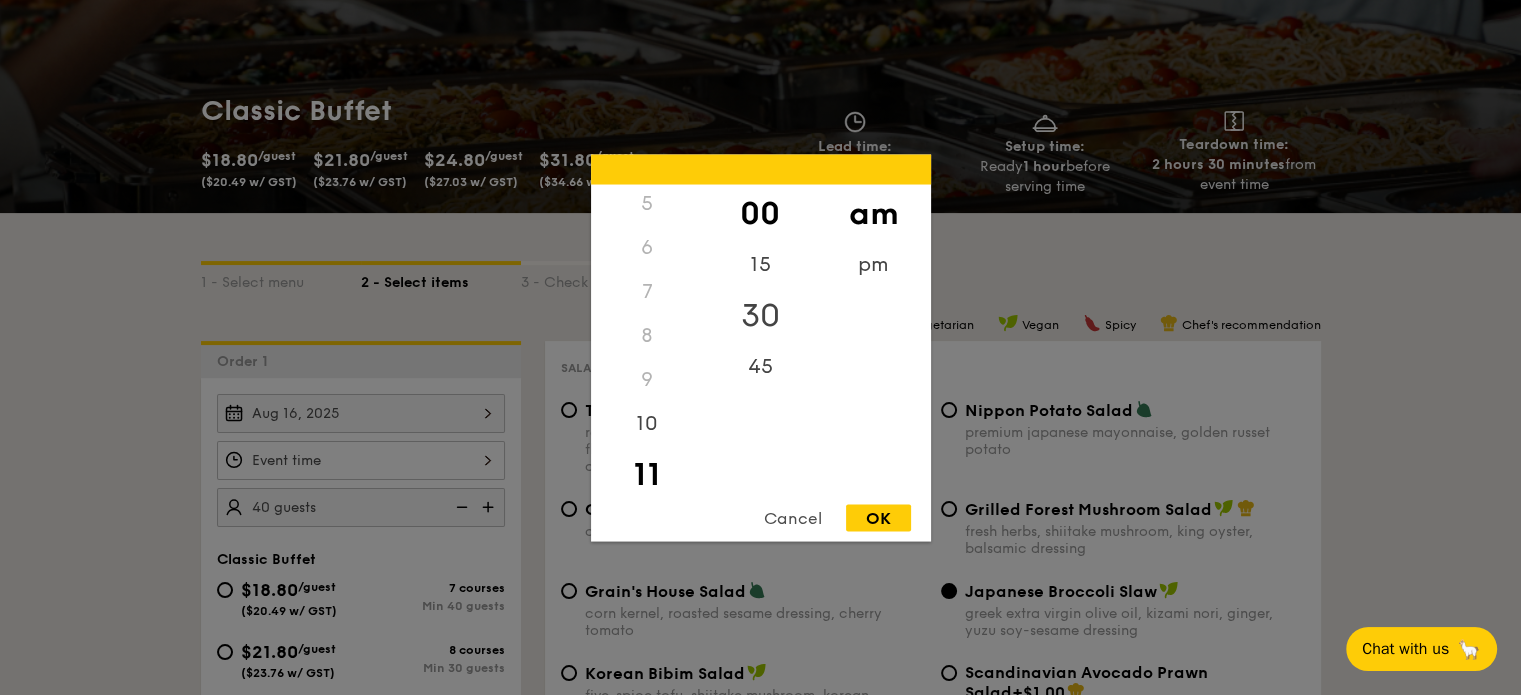 click on "30" at bounding box center [760, 315] 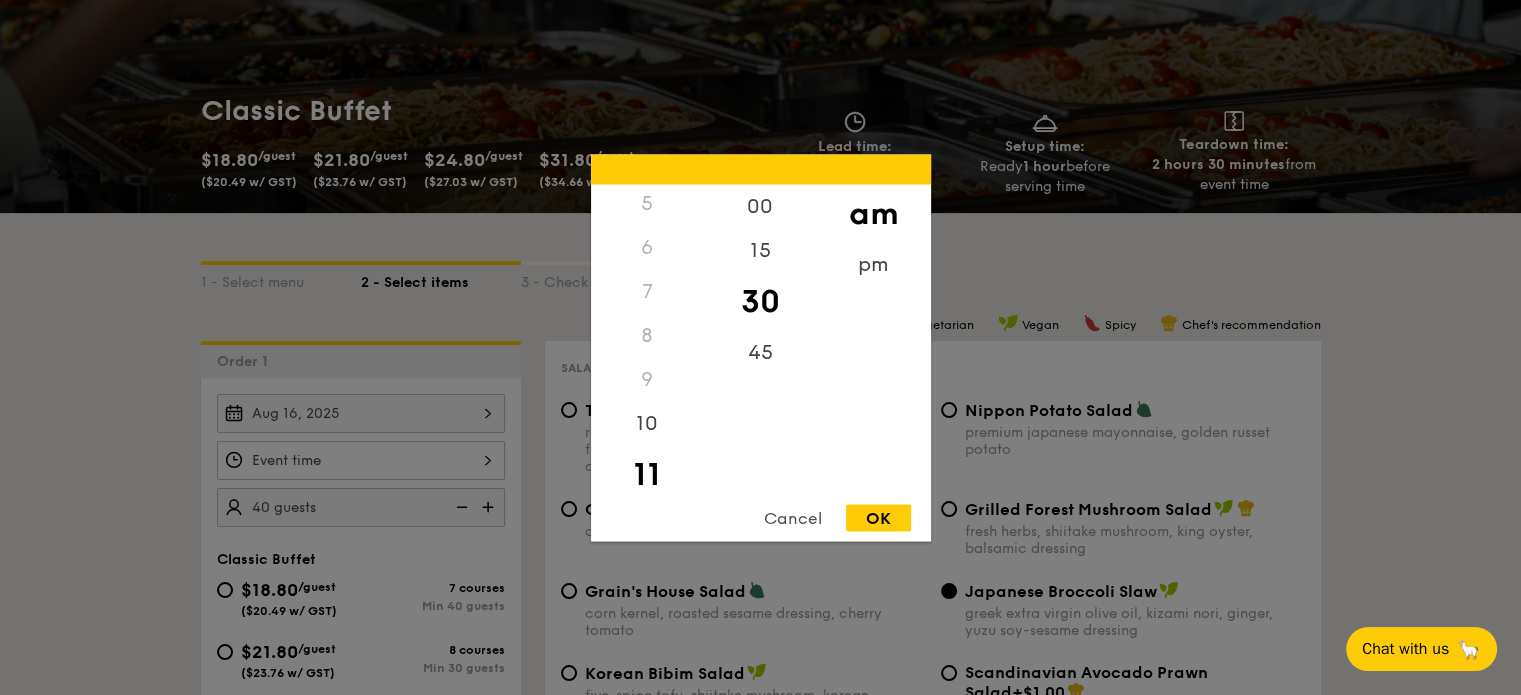 click on "OK" at bounding box center [878, 517] 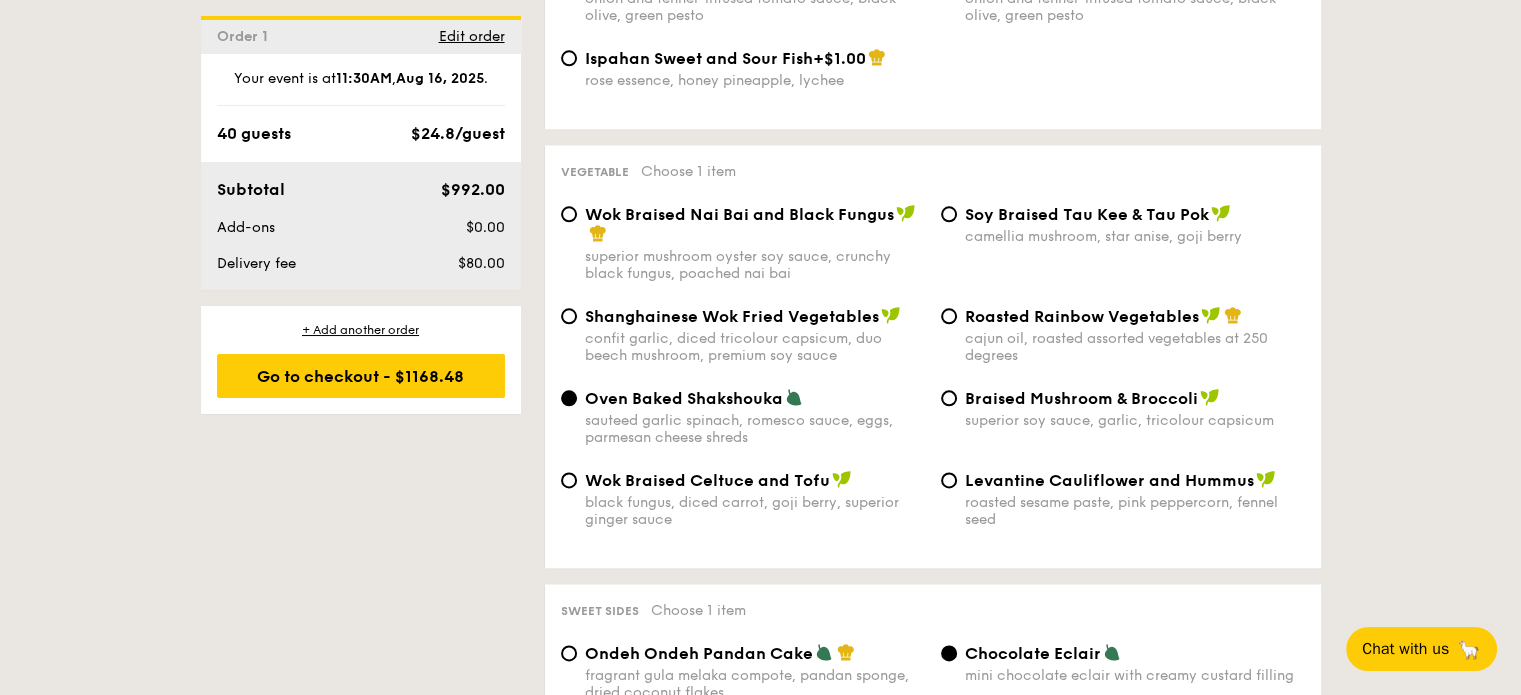 scroll, scrollTop: 2523, scrollLeft: 0, axis: vertical 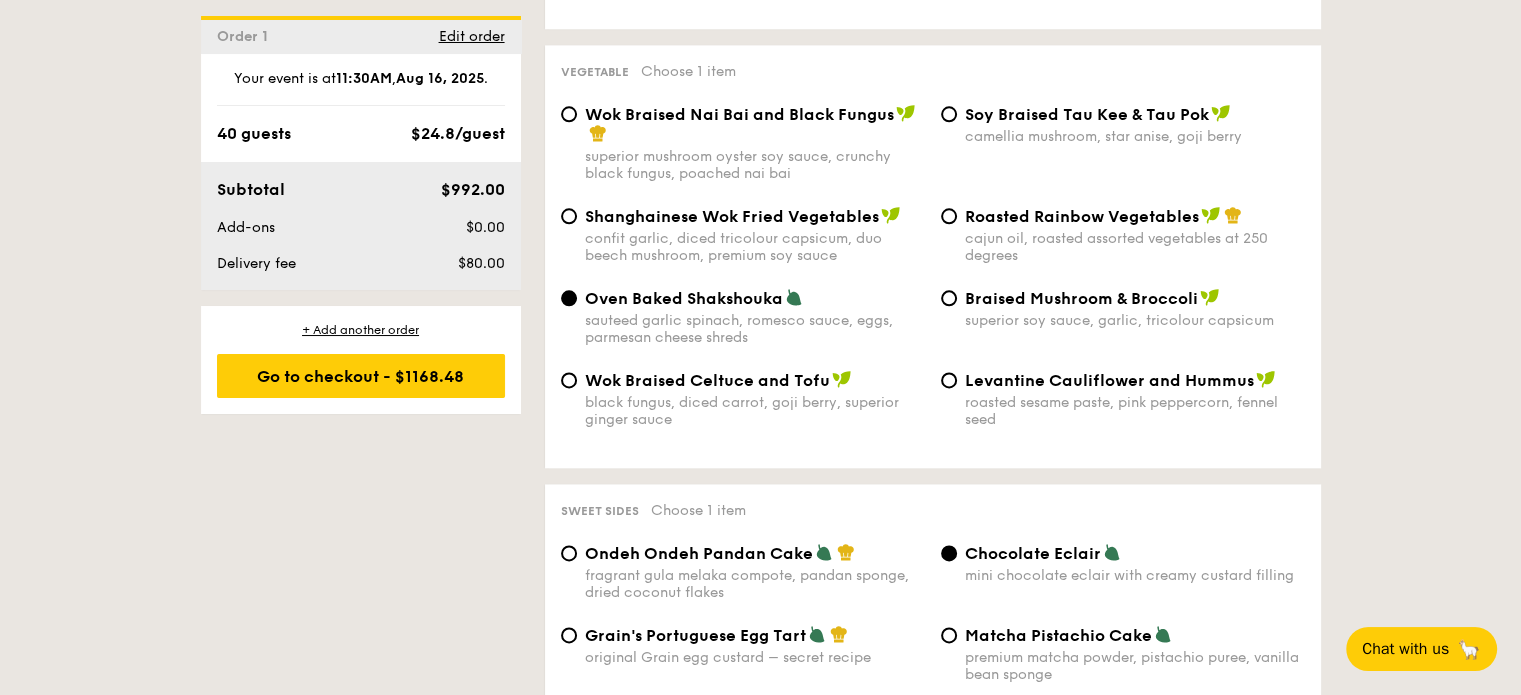 click on "cajun oil, roasted assorted vegetables at 250 degrees" at bounding box center (1135, 247) 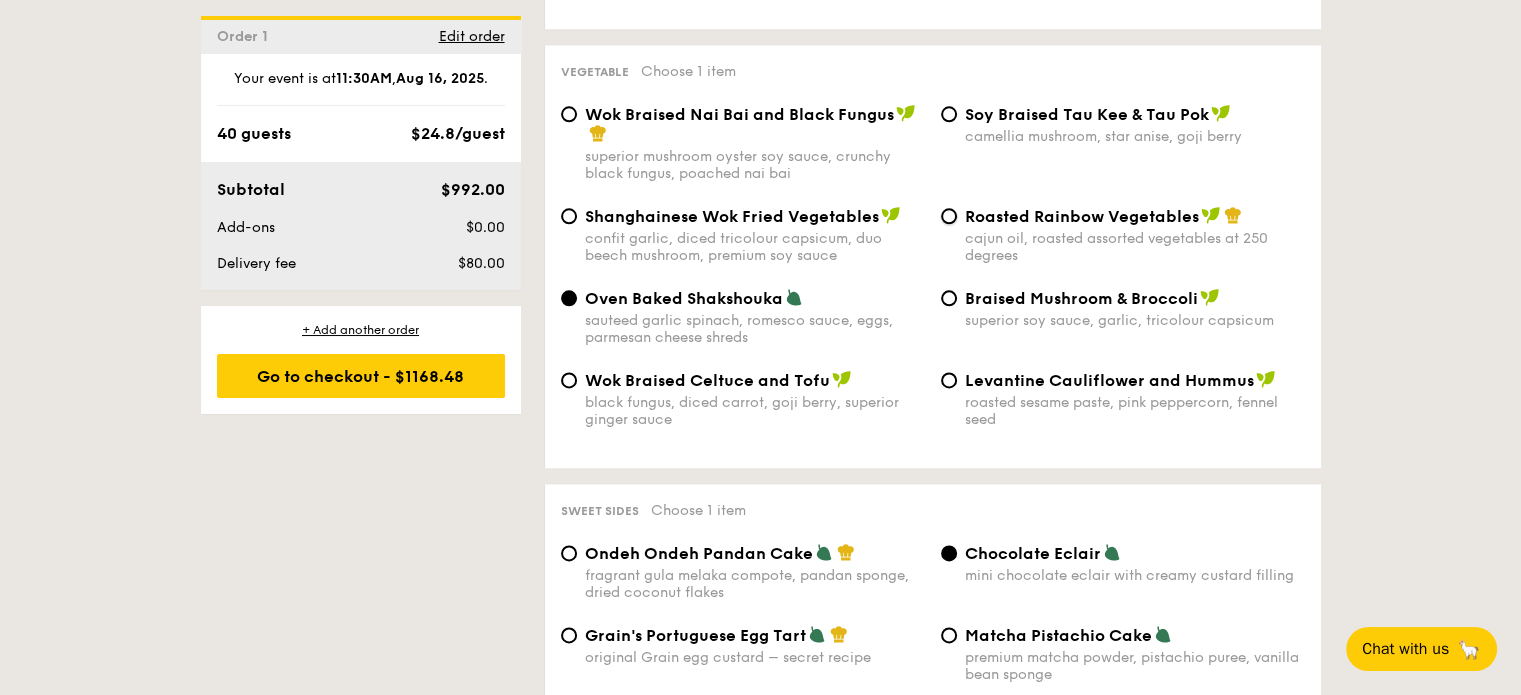 click on "Roasted Rainbow Vegetables cajun oil, roasted assorted vegetables at 250 degrees" at bounding box center [949, 216] 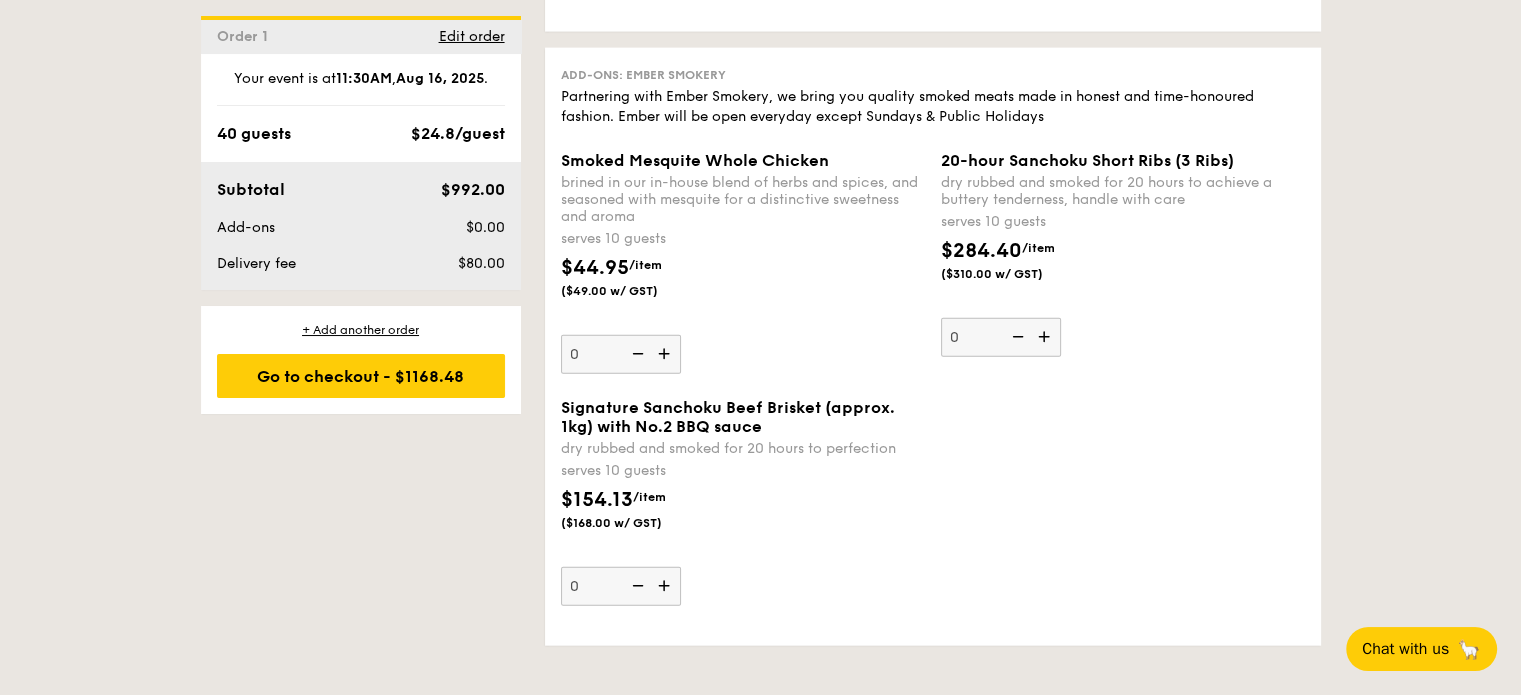 scroll, scrollTop: 4823, scrollLeft: 0, axis: vertical 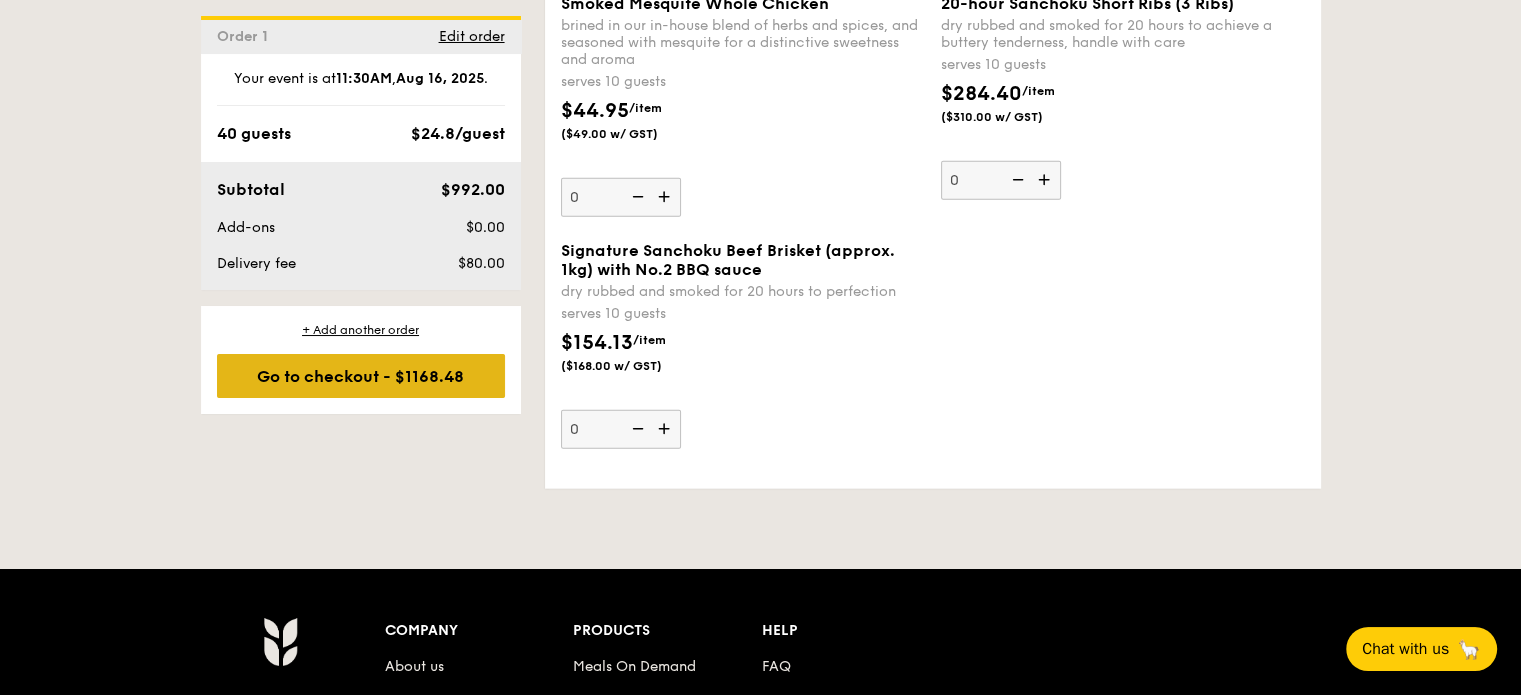 click on "Go to checkout
- $1168.48" at bounding box center (361, 376) 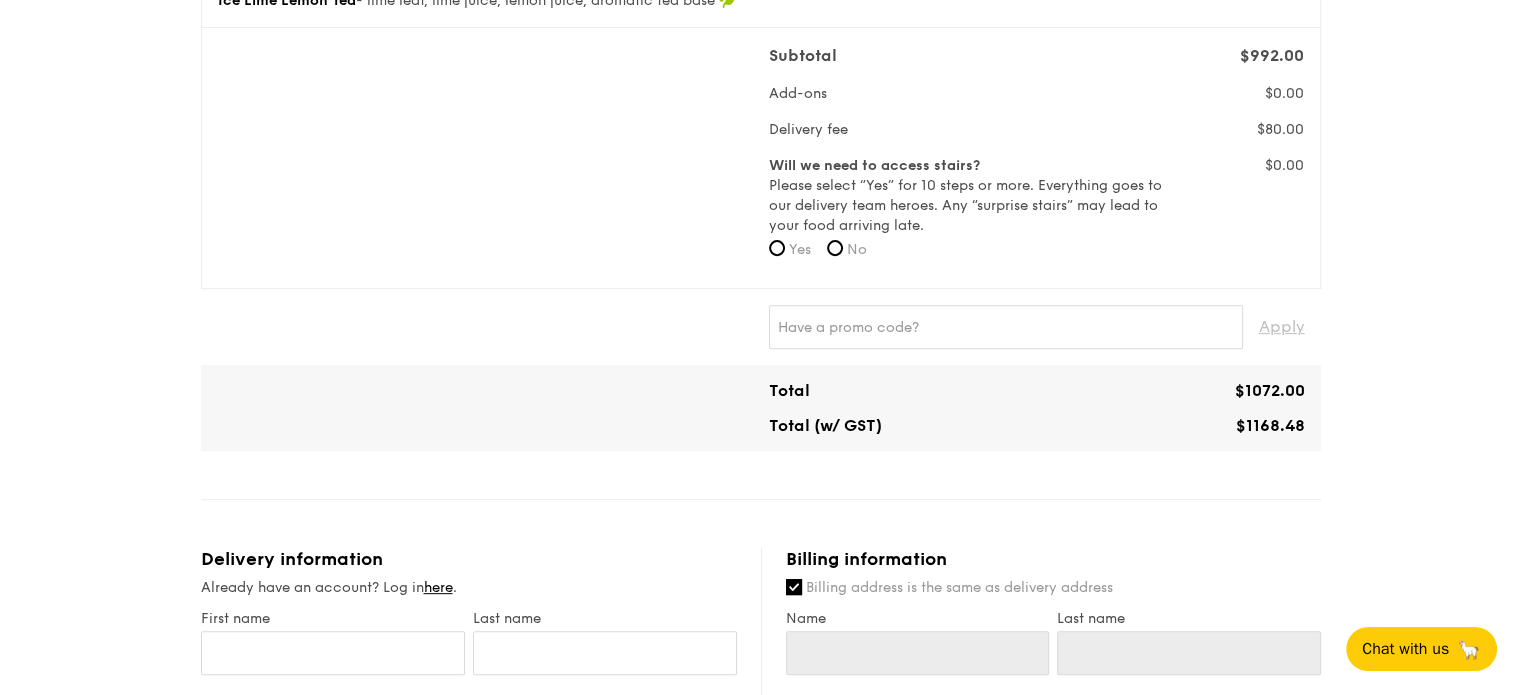scroll, scrollTop: 600, scrollLeft: 0, axis: vertical 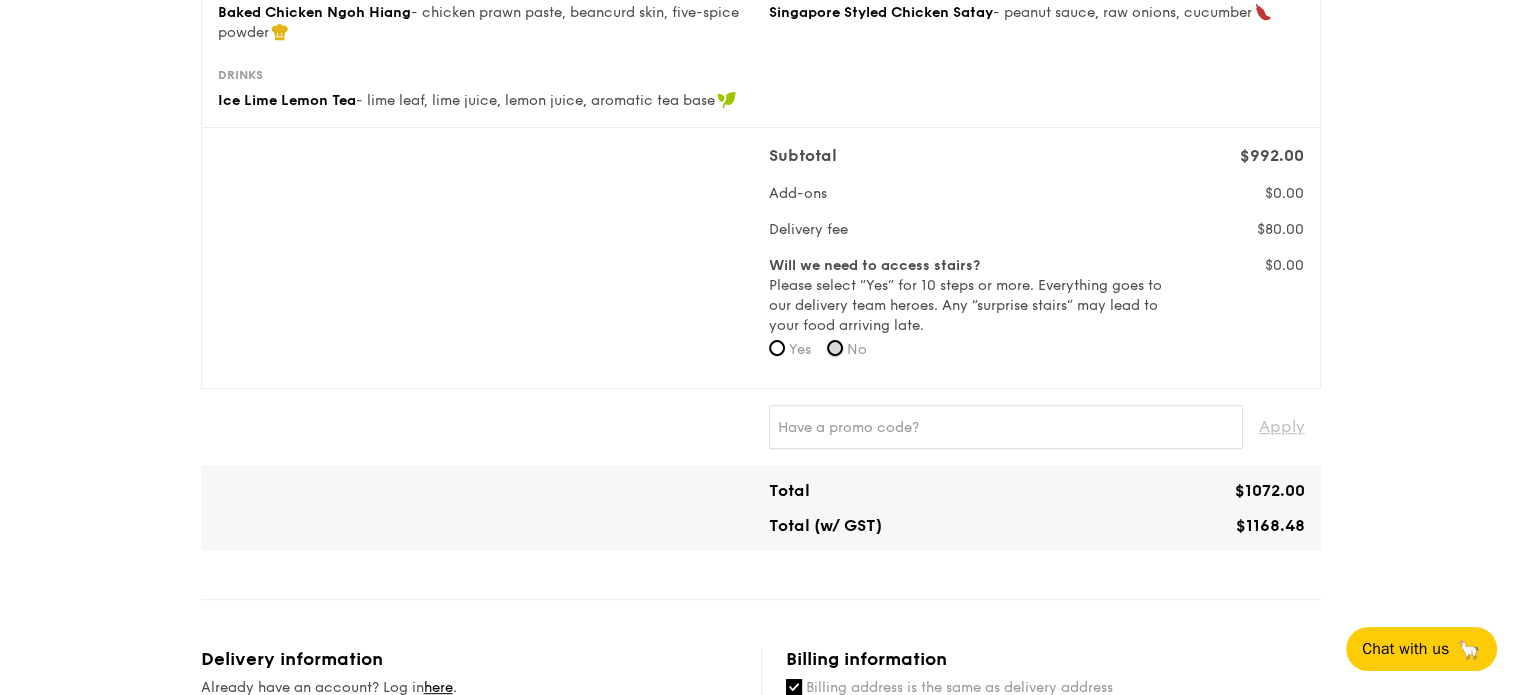 click on "No" at bounding box center [835, 348] 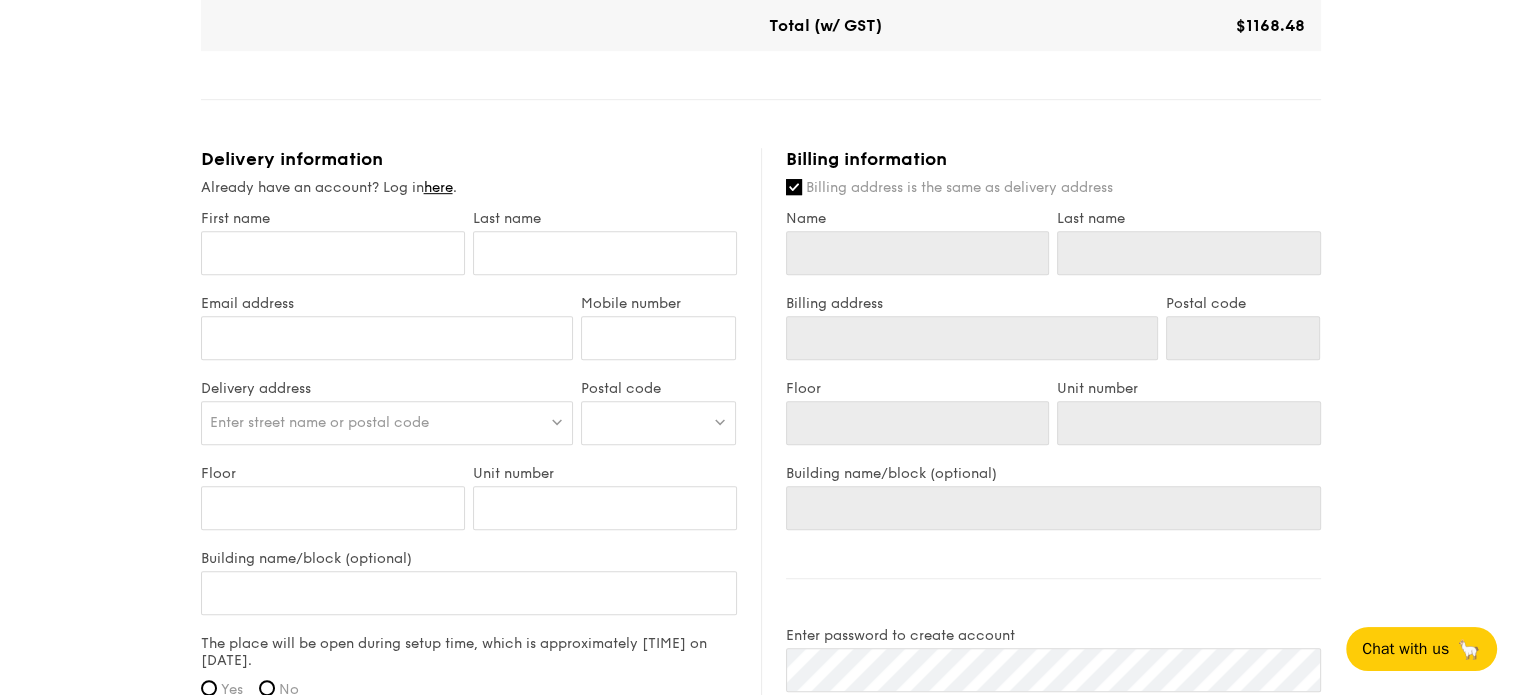 scroll, scrollTop: 1200, scrollLeft: 0, axis: vertical 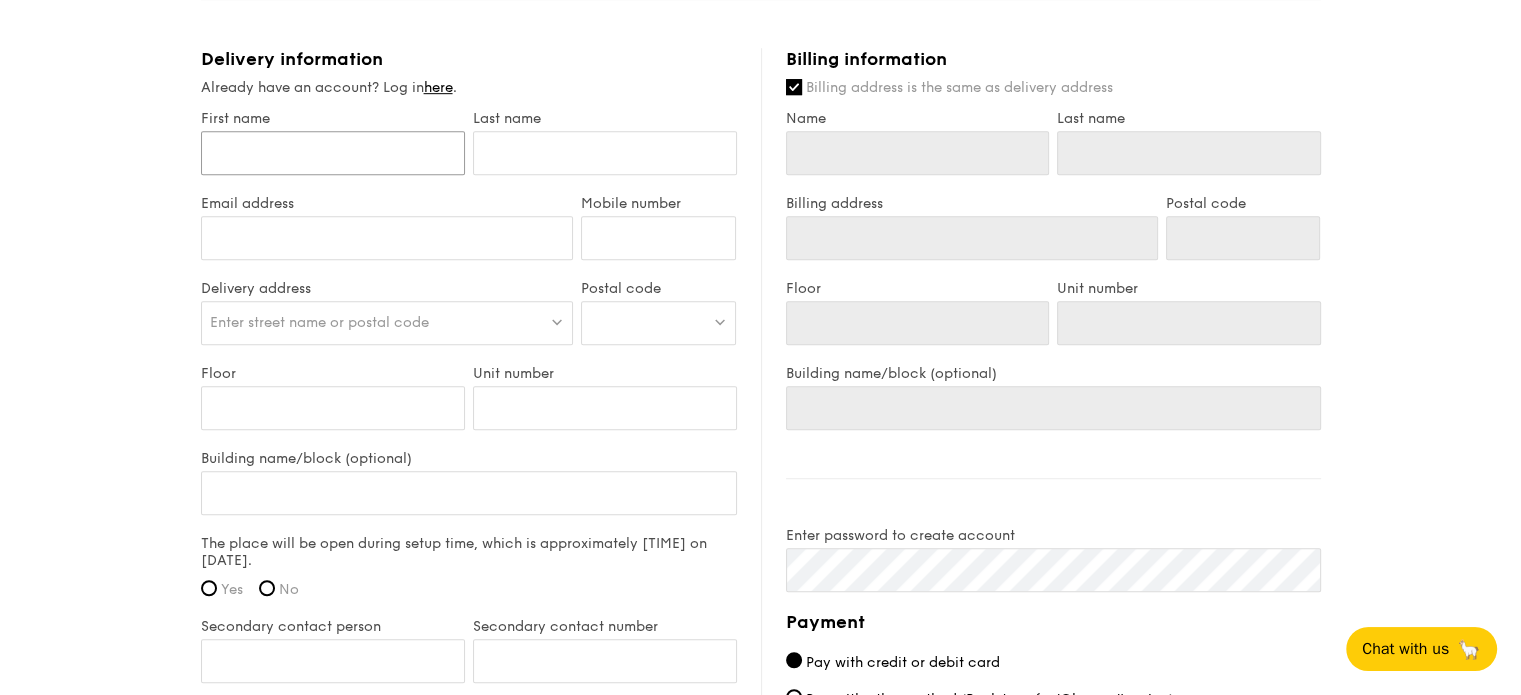 click on "First name" at bounding box center (333, 153) 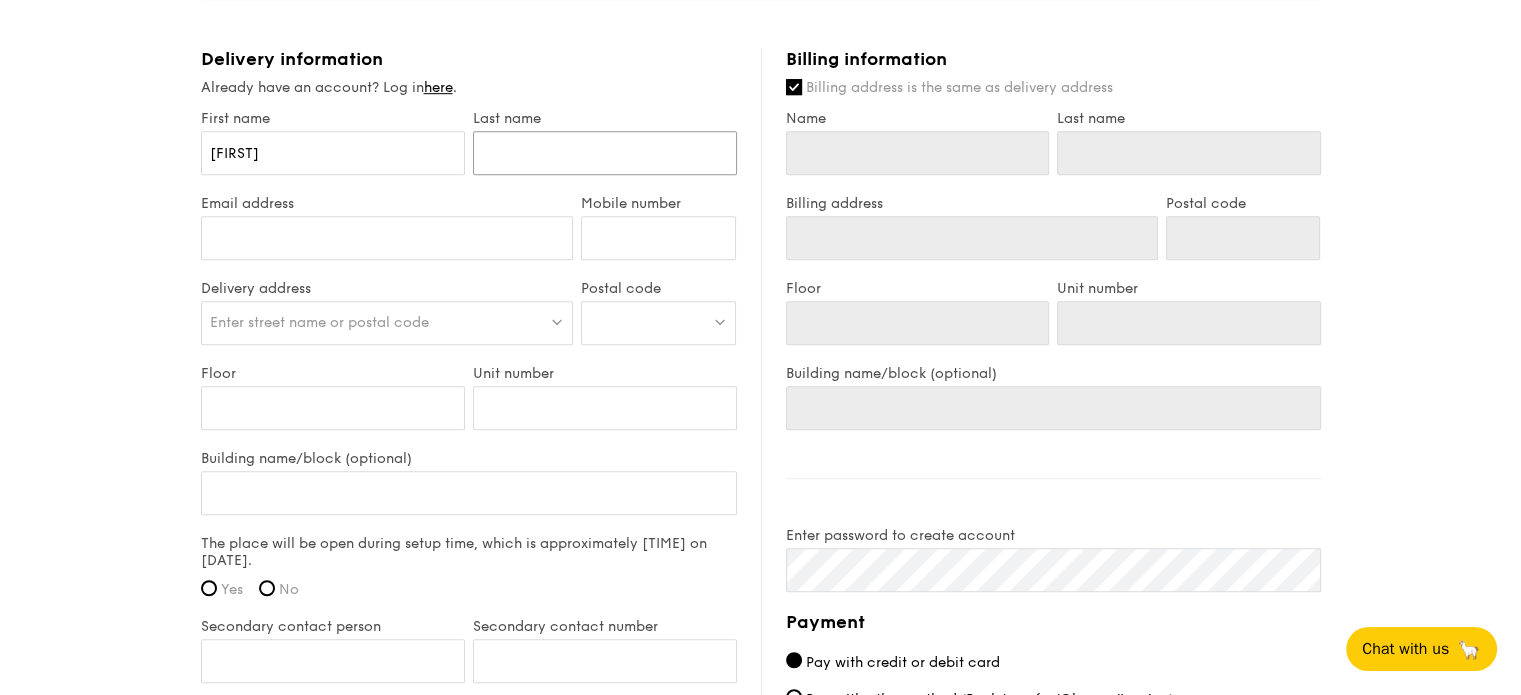 type on "[LAST]" 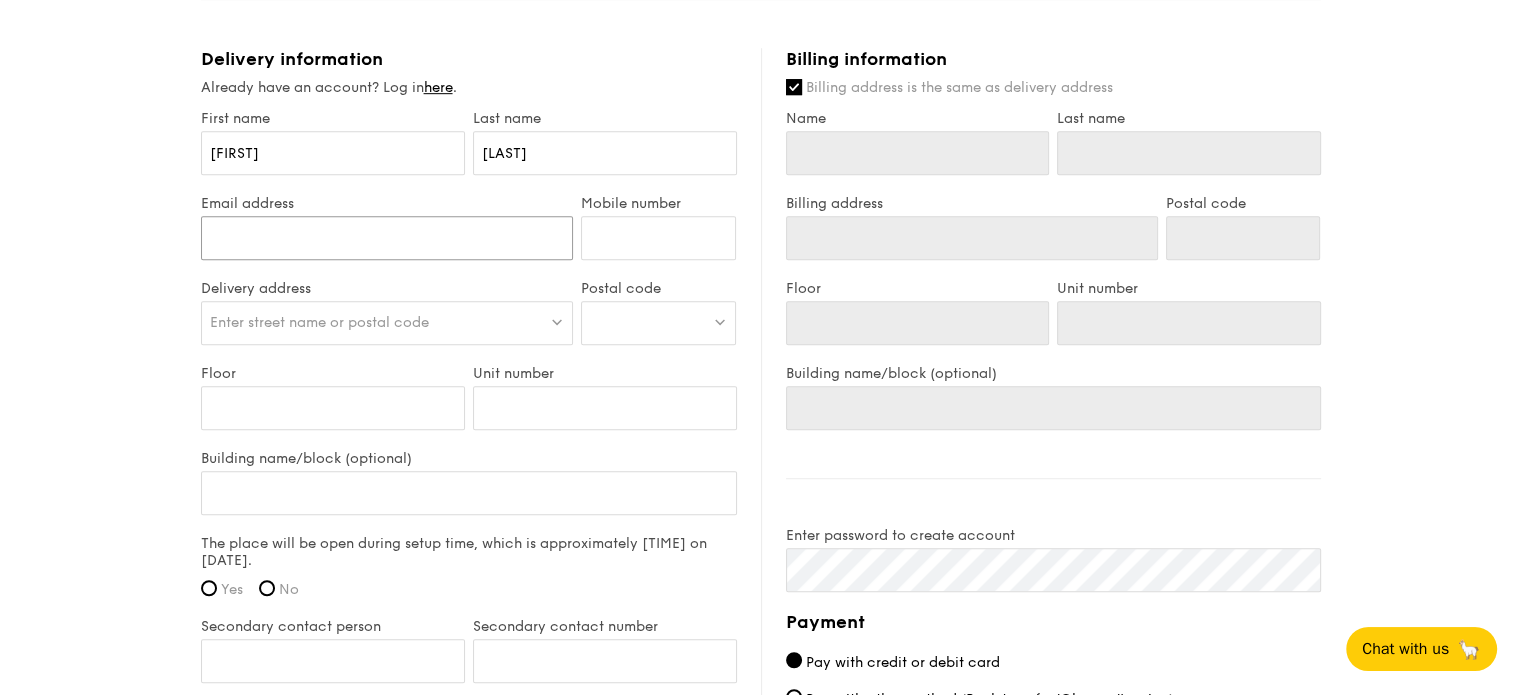 type on "[EMAIL]" 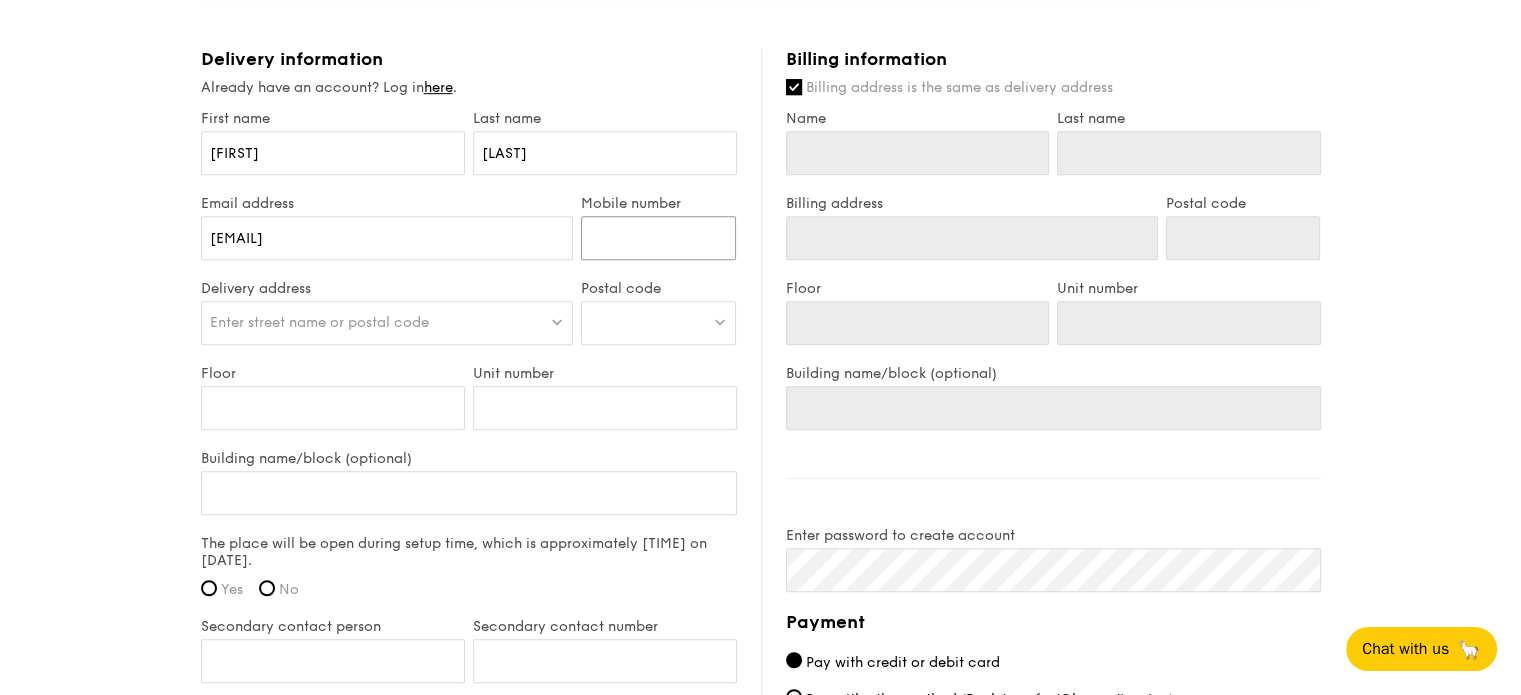 type on "[PHONE]" 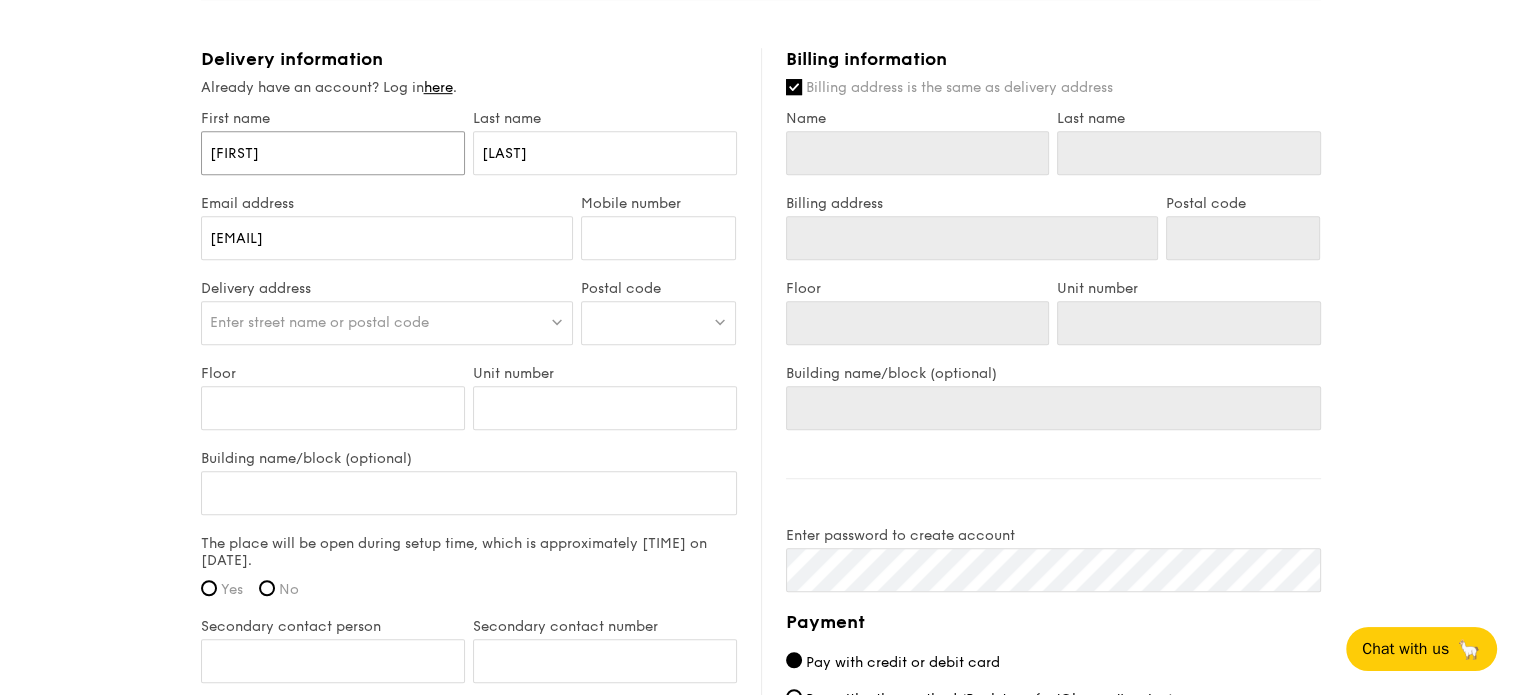 type on "[FIRST]" 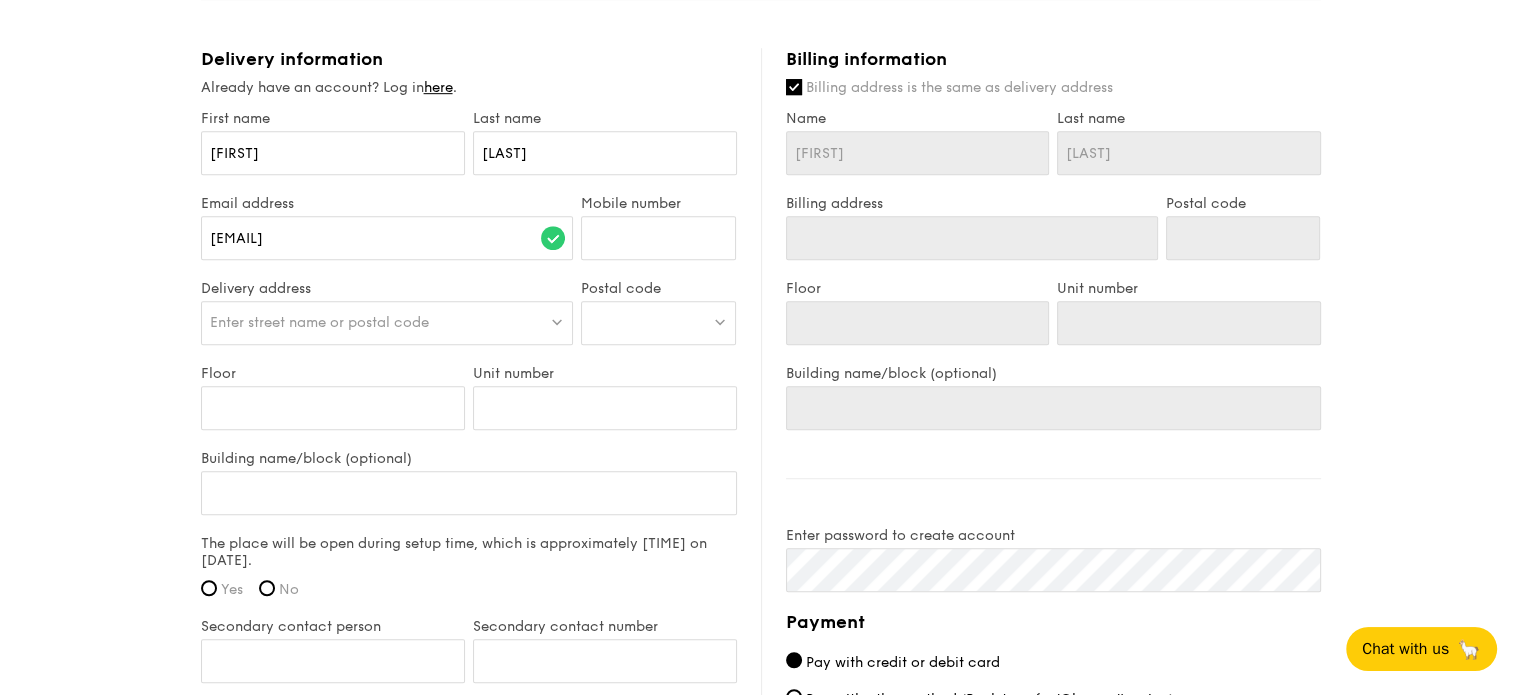 click on "Enter street name or postal code" at bounding box center (319, 322) 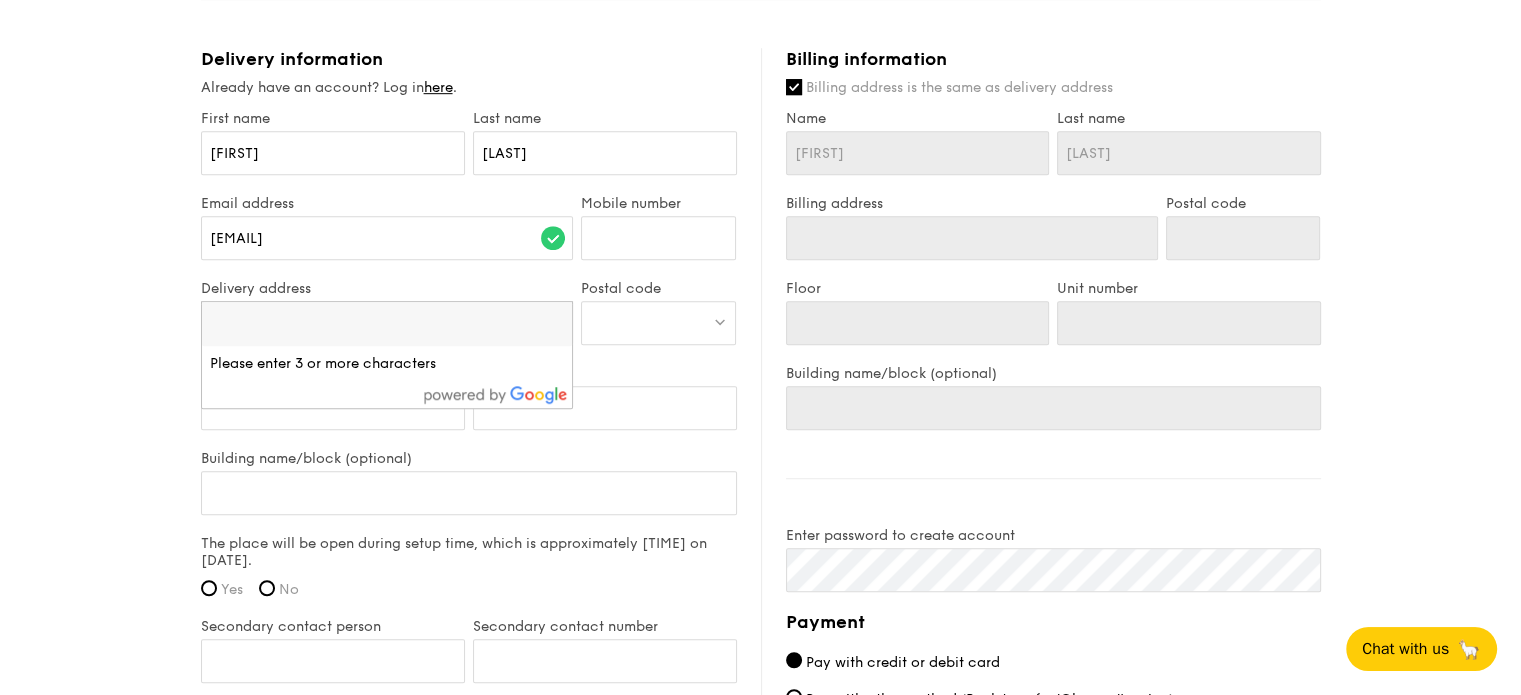 paste on "[POSTAL_CODE]" 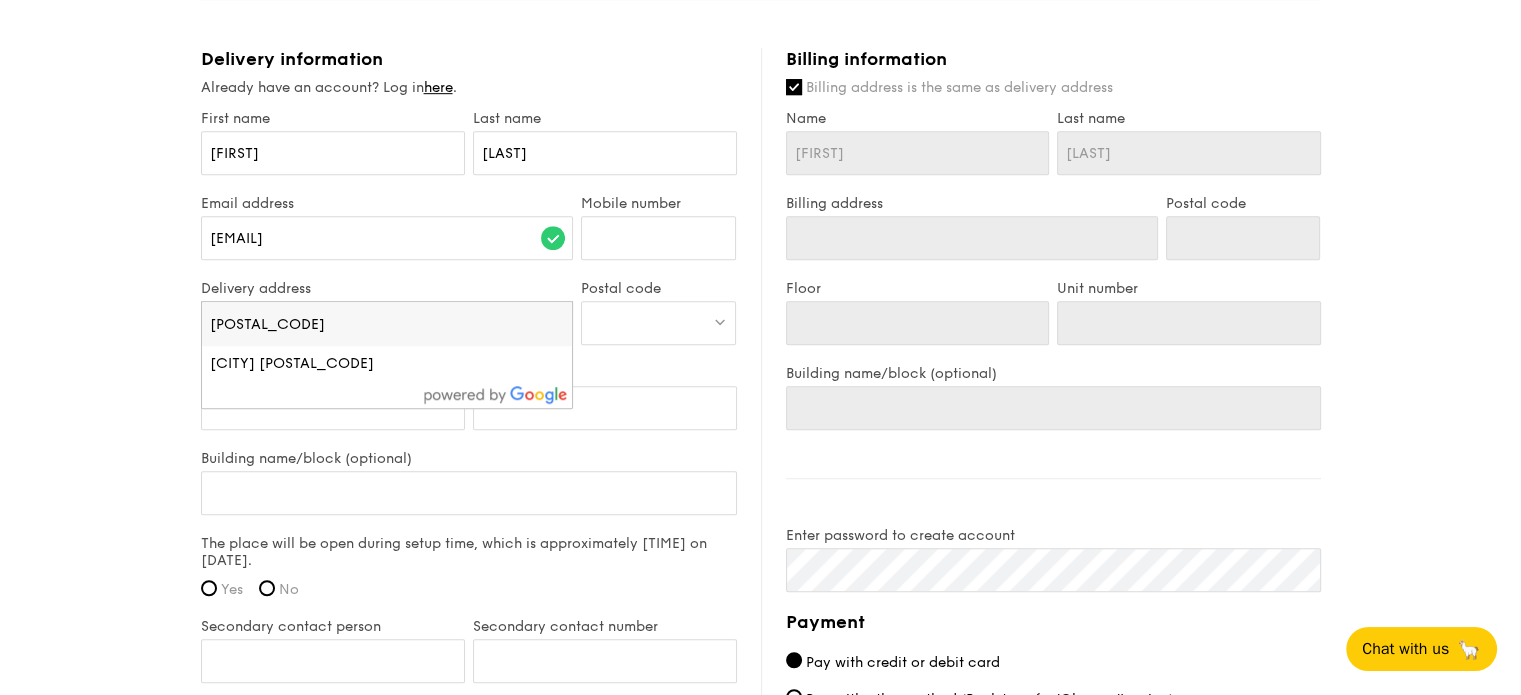 type on "[POSTAL_CODE]" 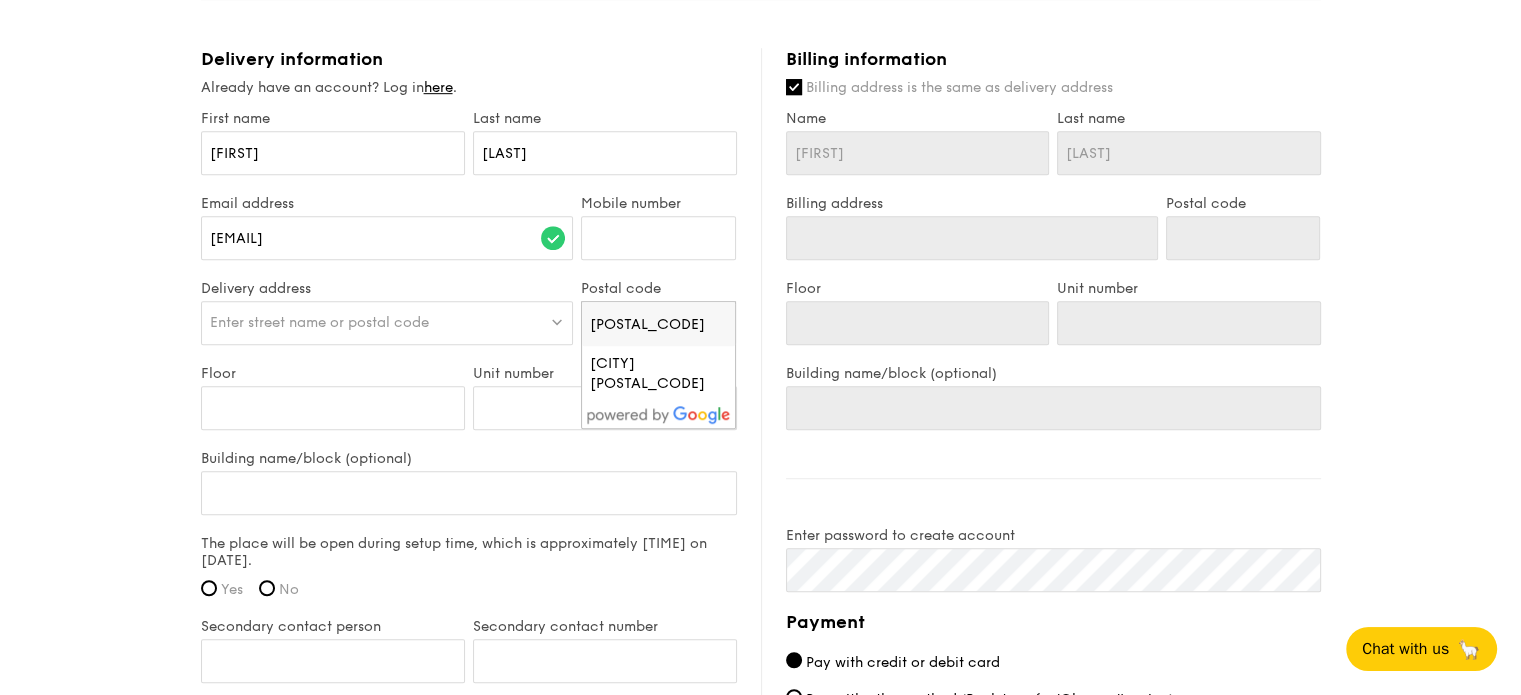 type on "[POSTAL_CODE]" 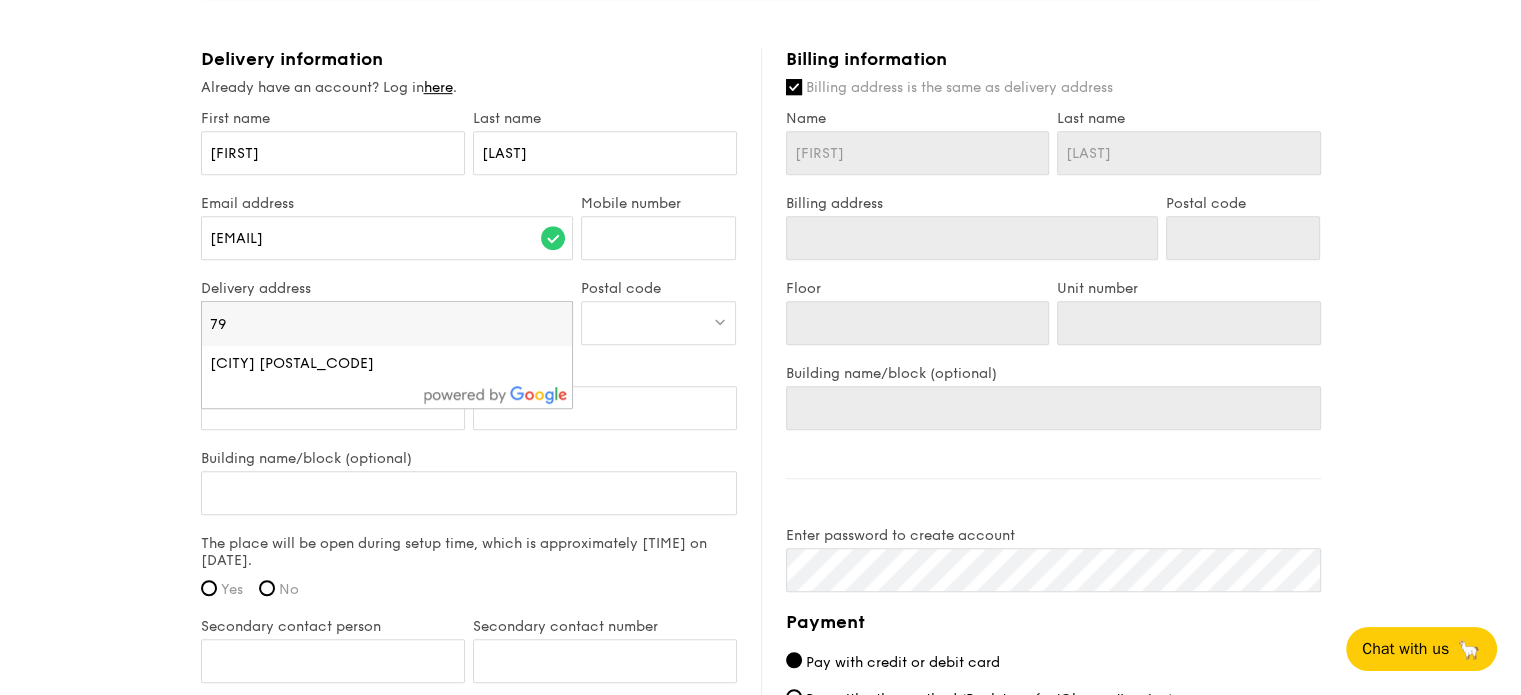 type on "7" 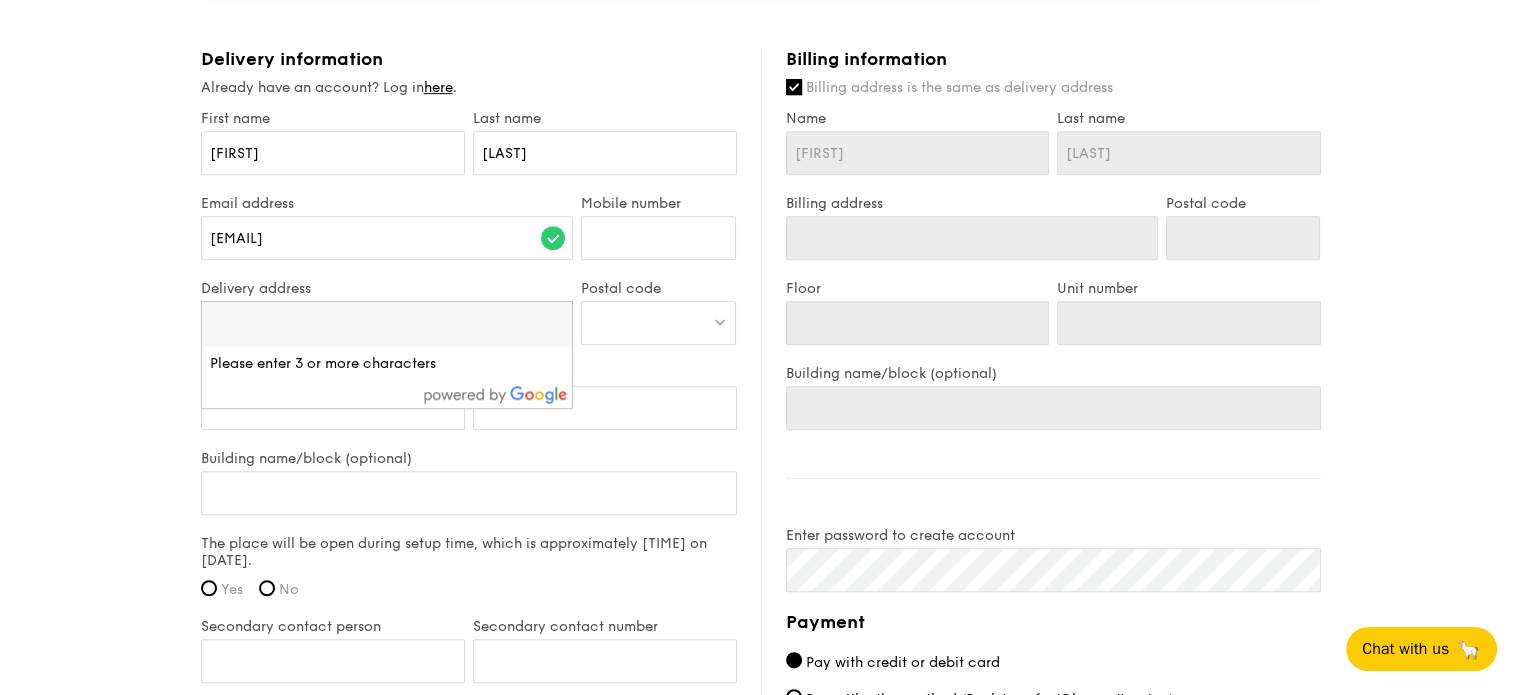 type 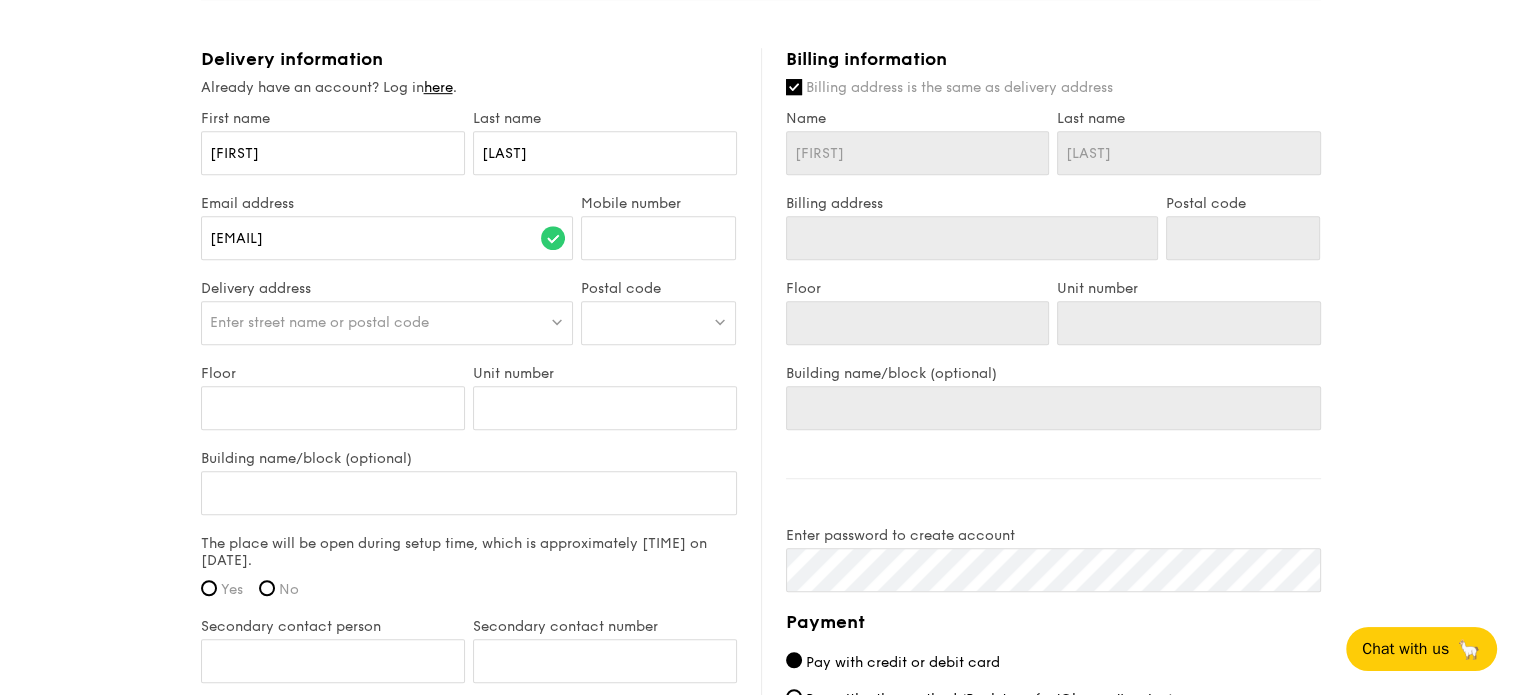 click on "Enter street name or postal code" at bounding box center [319, 322] 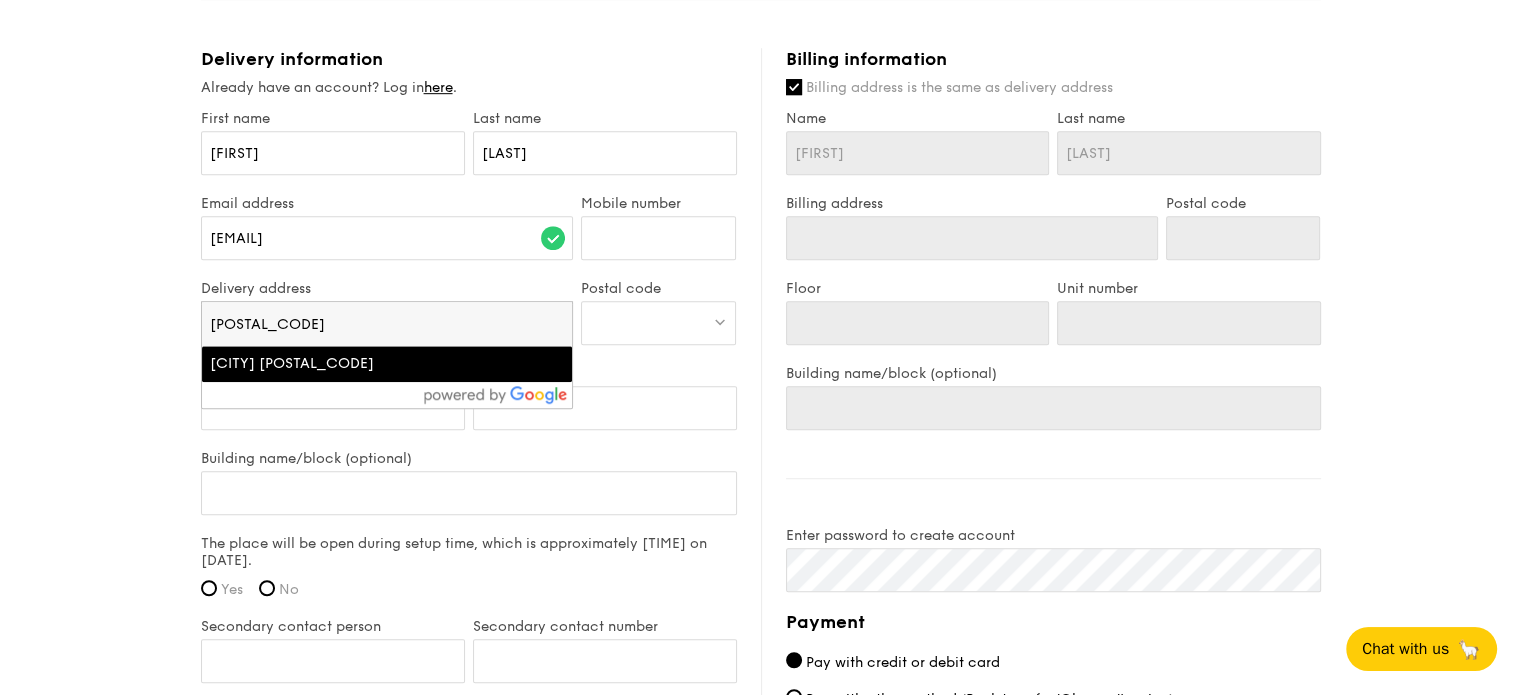 type on "[POSTAL_CODE]" 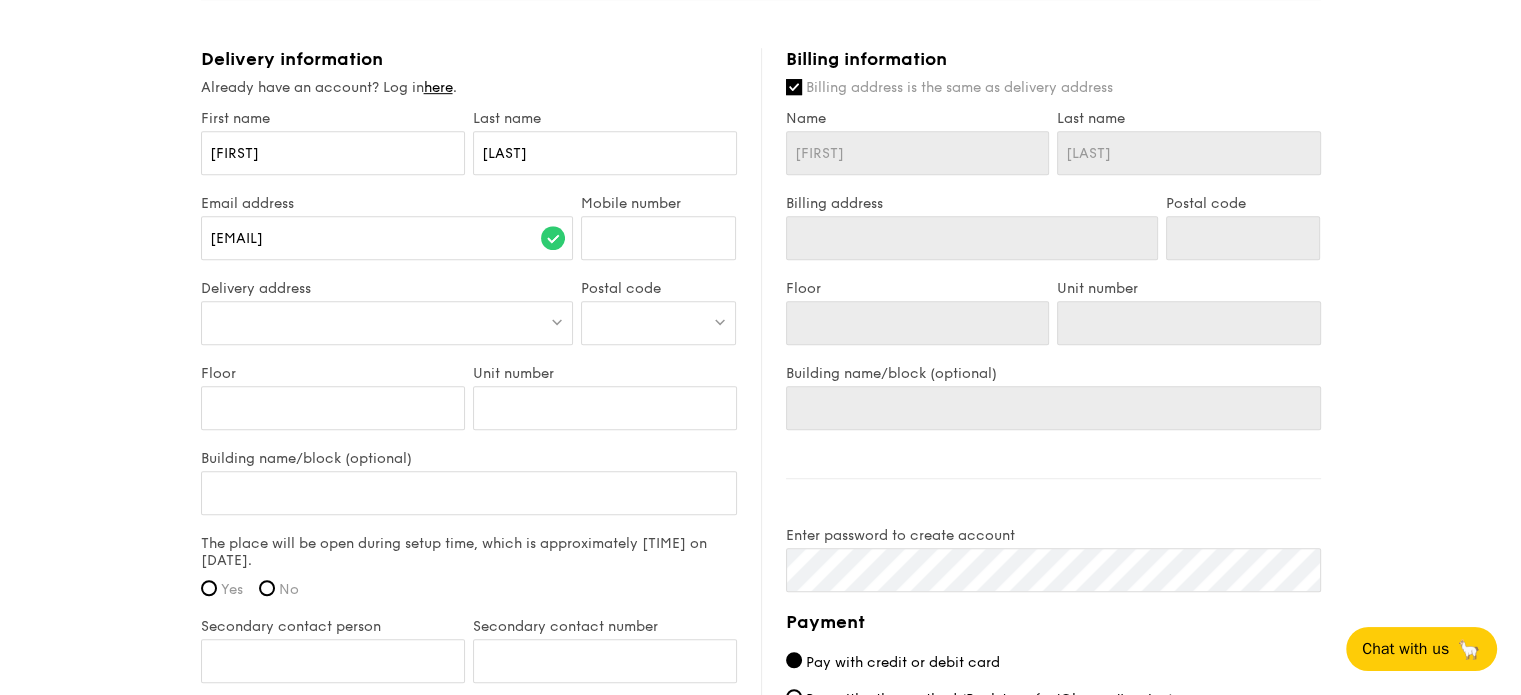 type on "[CITY] [POSTAL_CODE]" 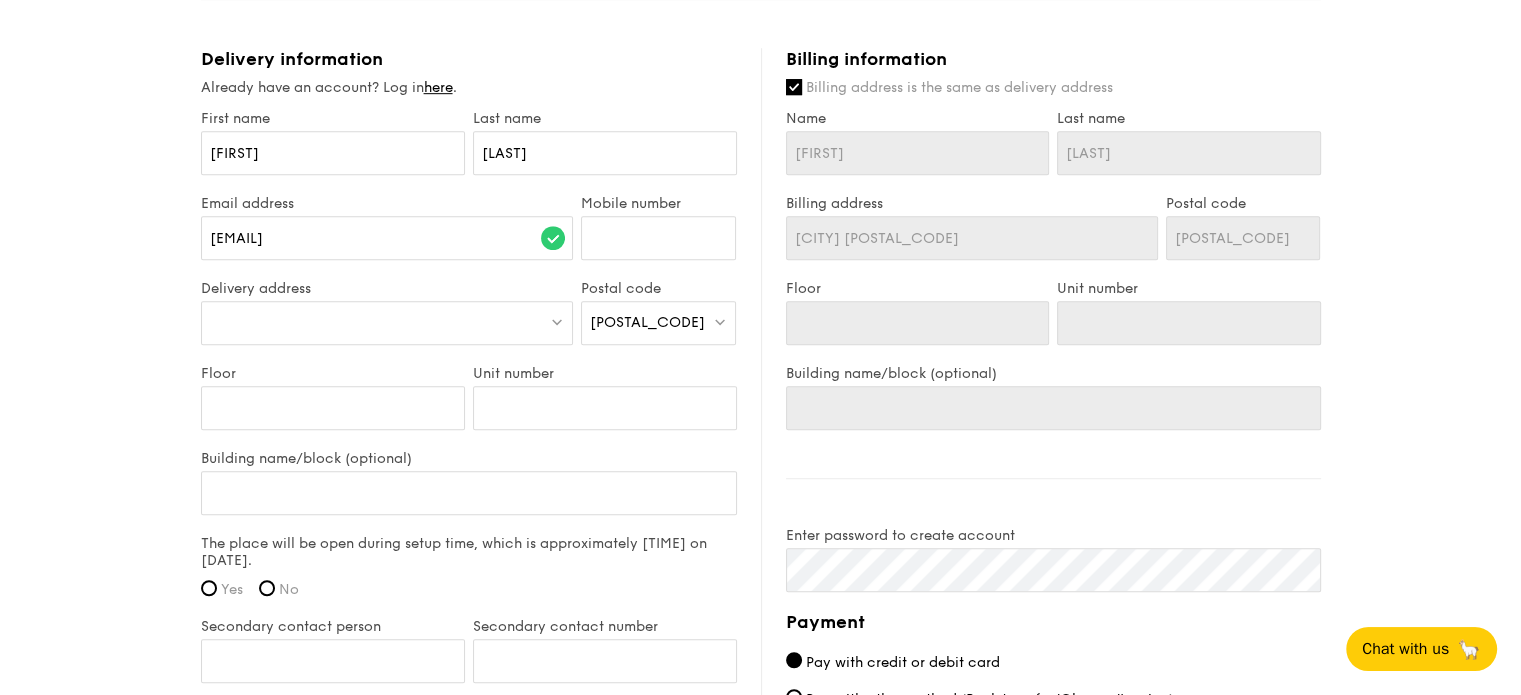 click at bounding box center (387, 323) 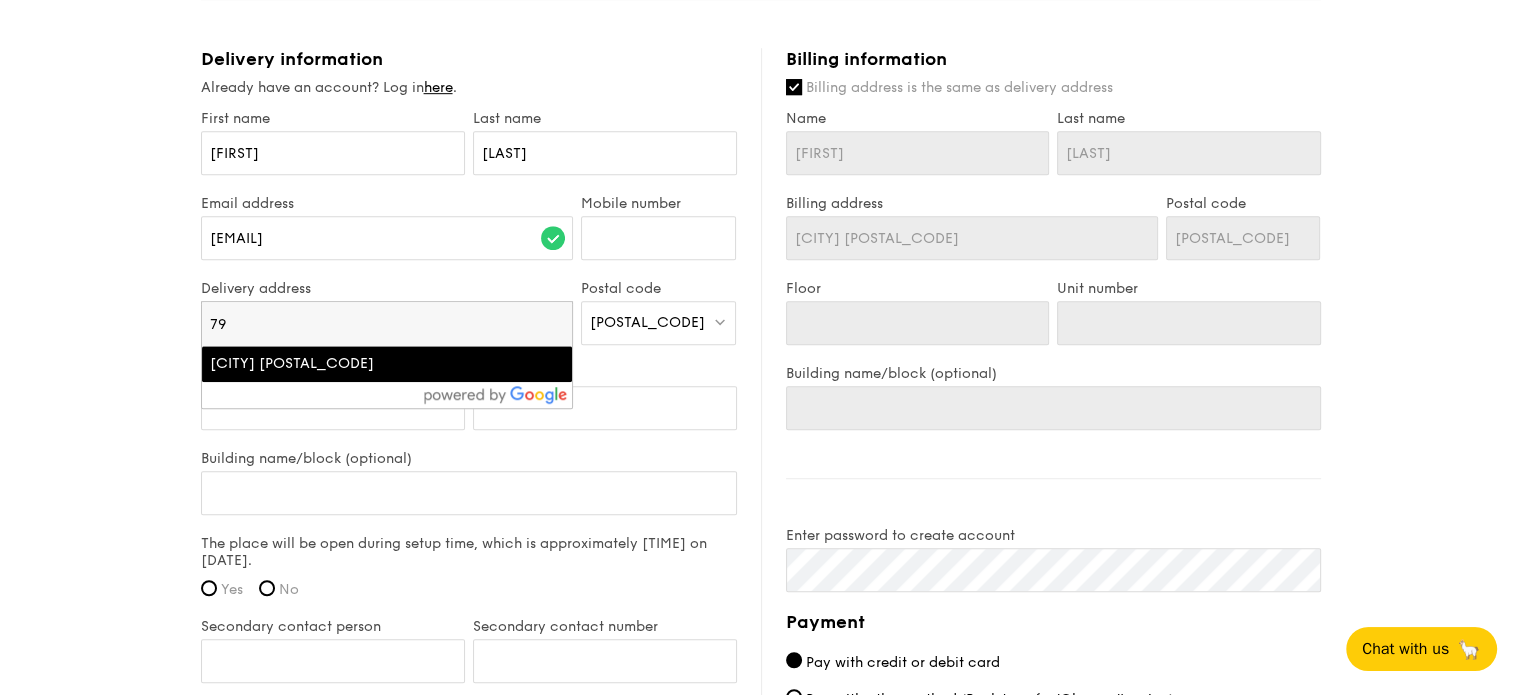 type on "7" 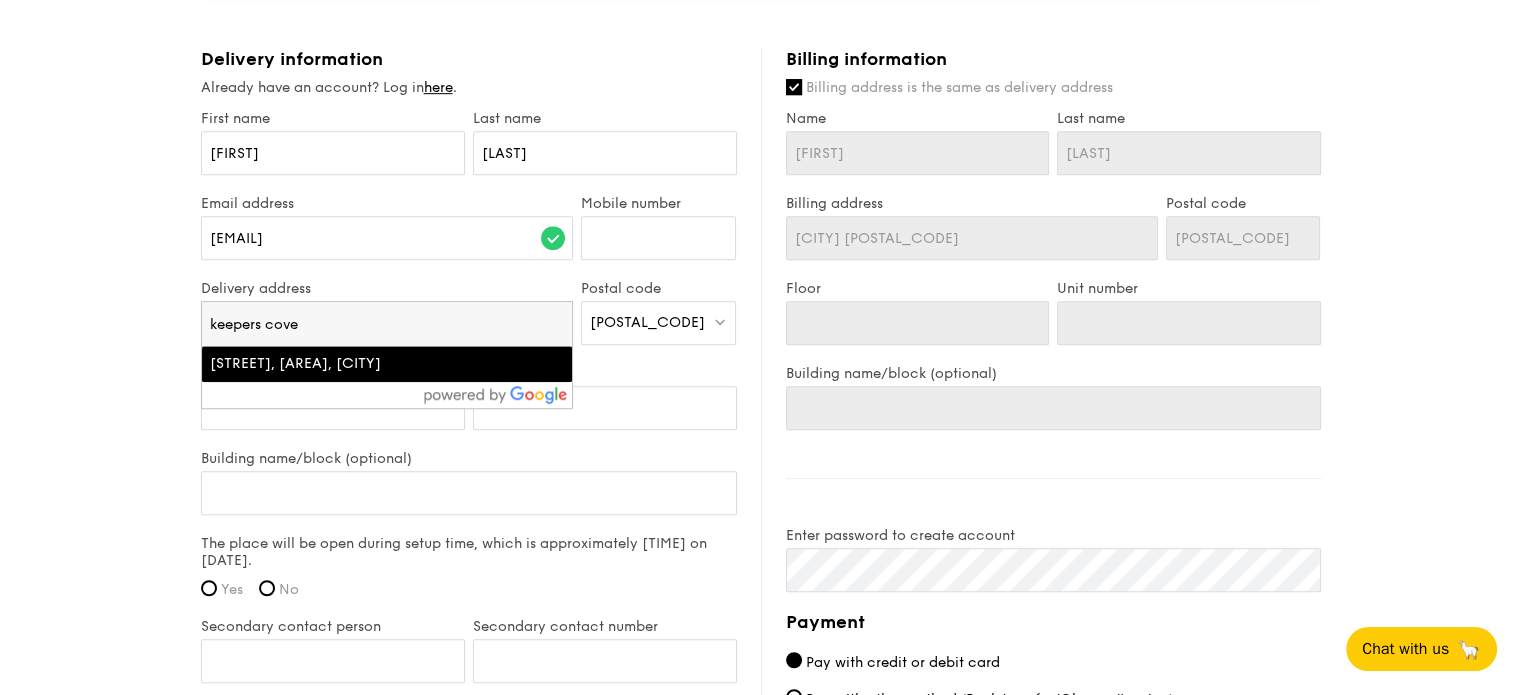 type on "keepers cove" 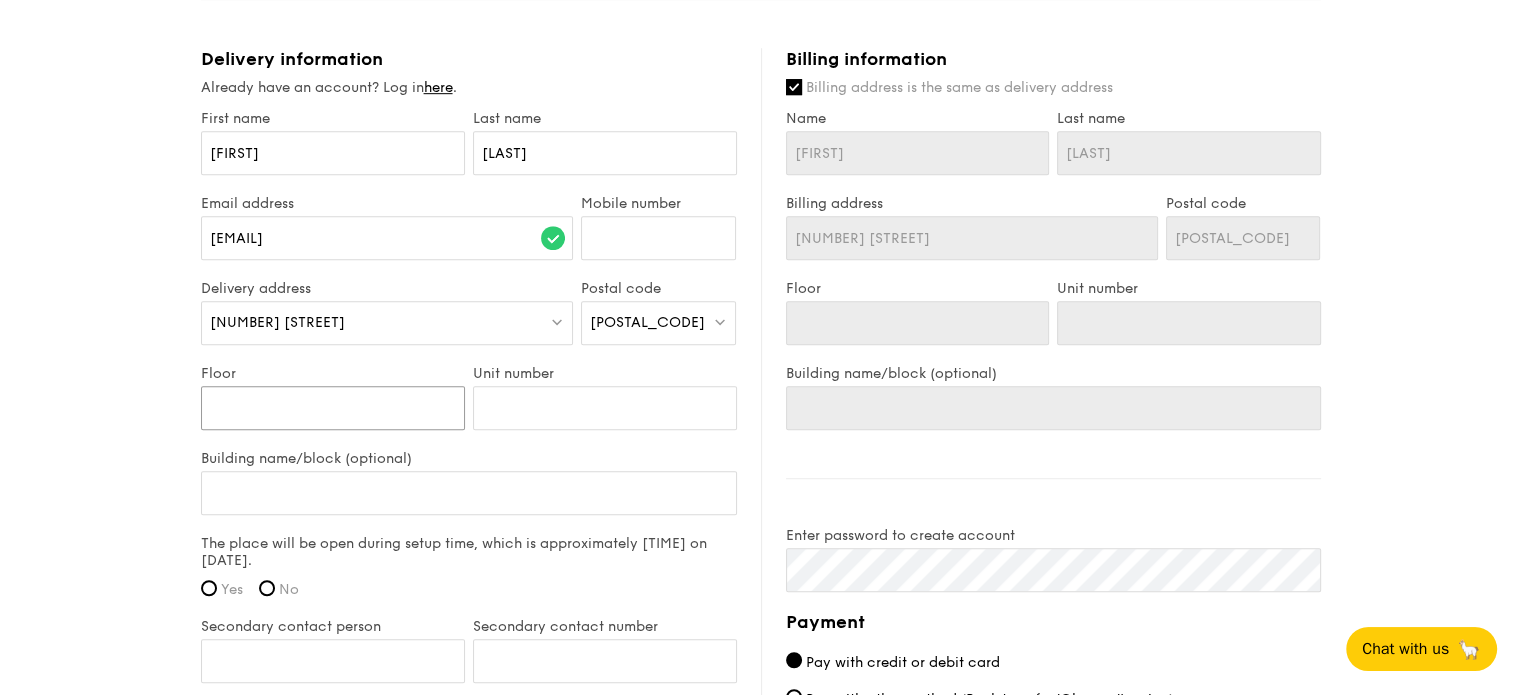 click on "Floor" at bounding box center [333, 408] 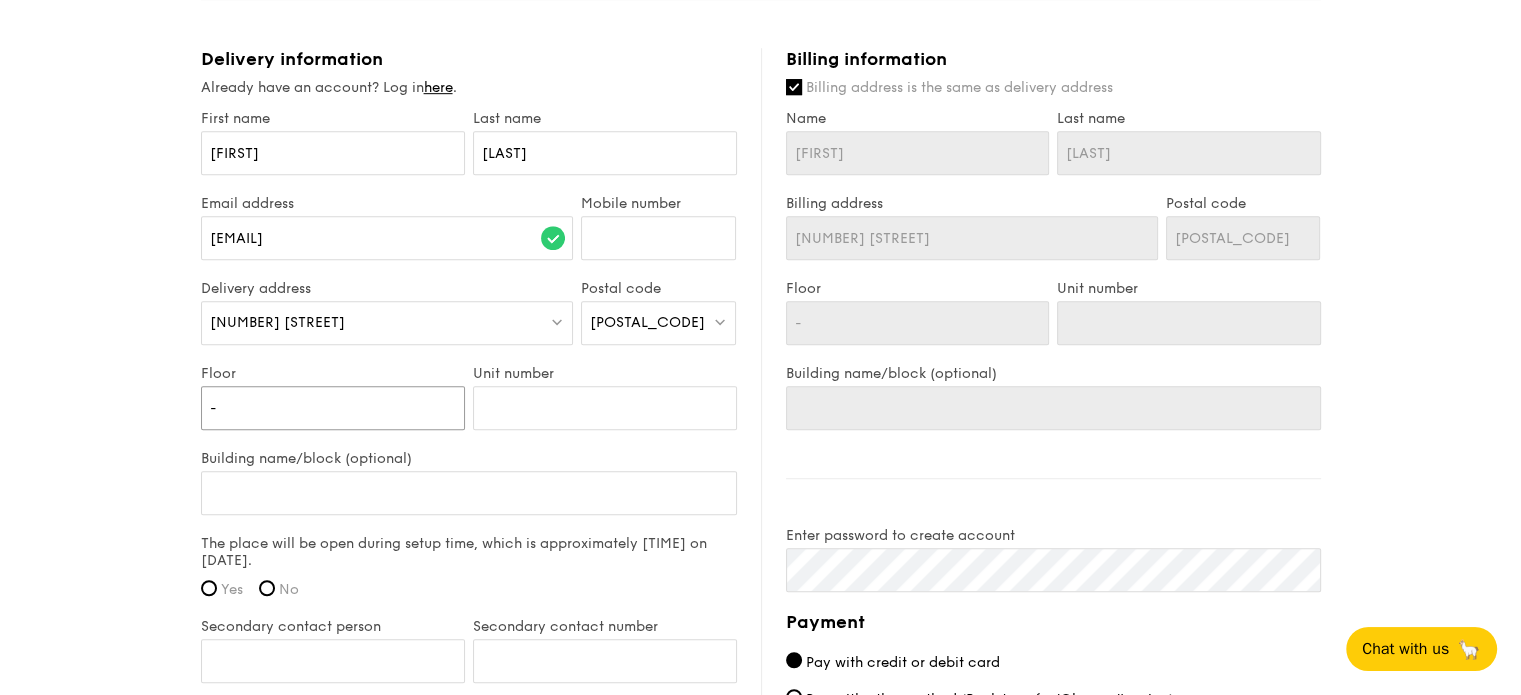 type on "-" 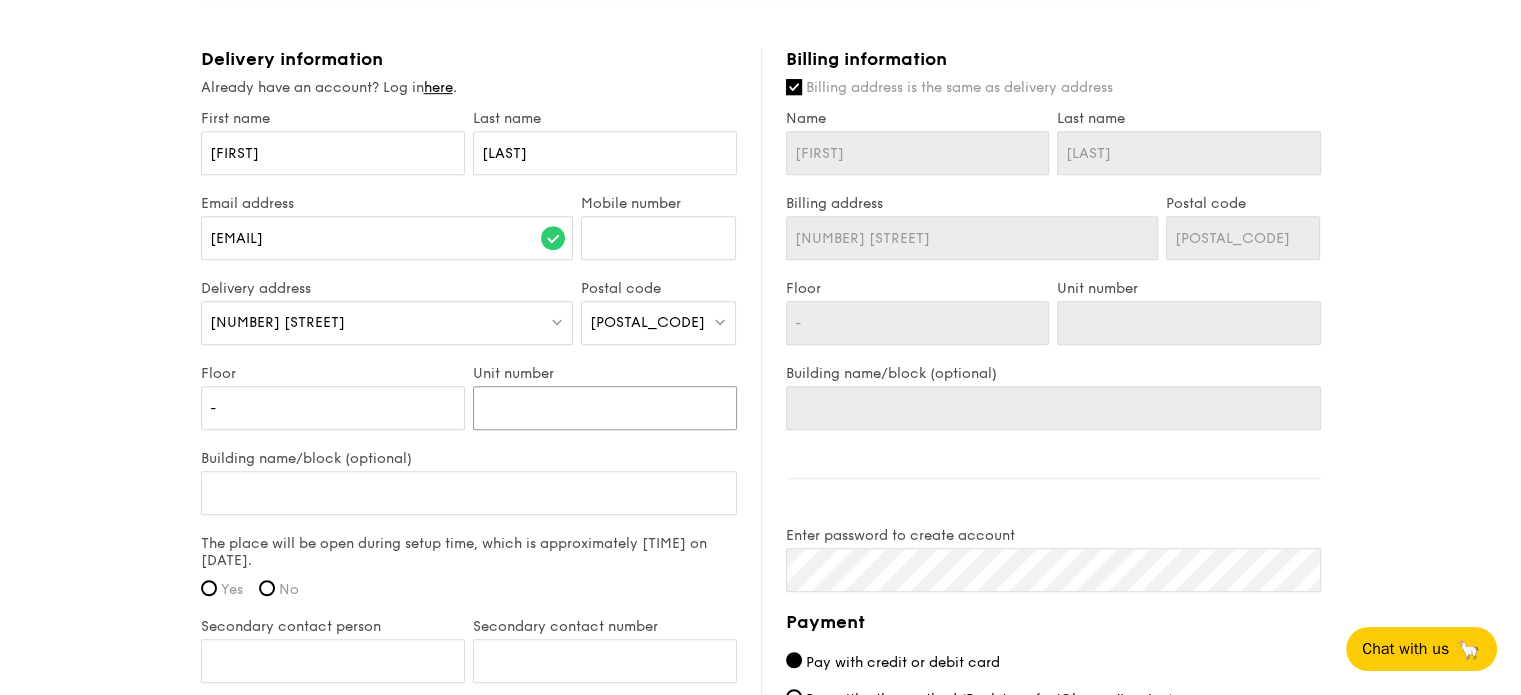 click on "Unit number" at bounding box center [605, 408] 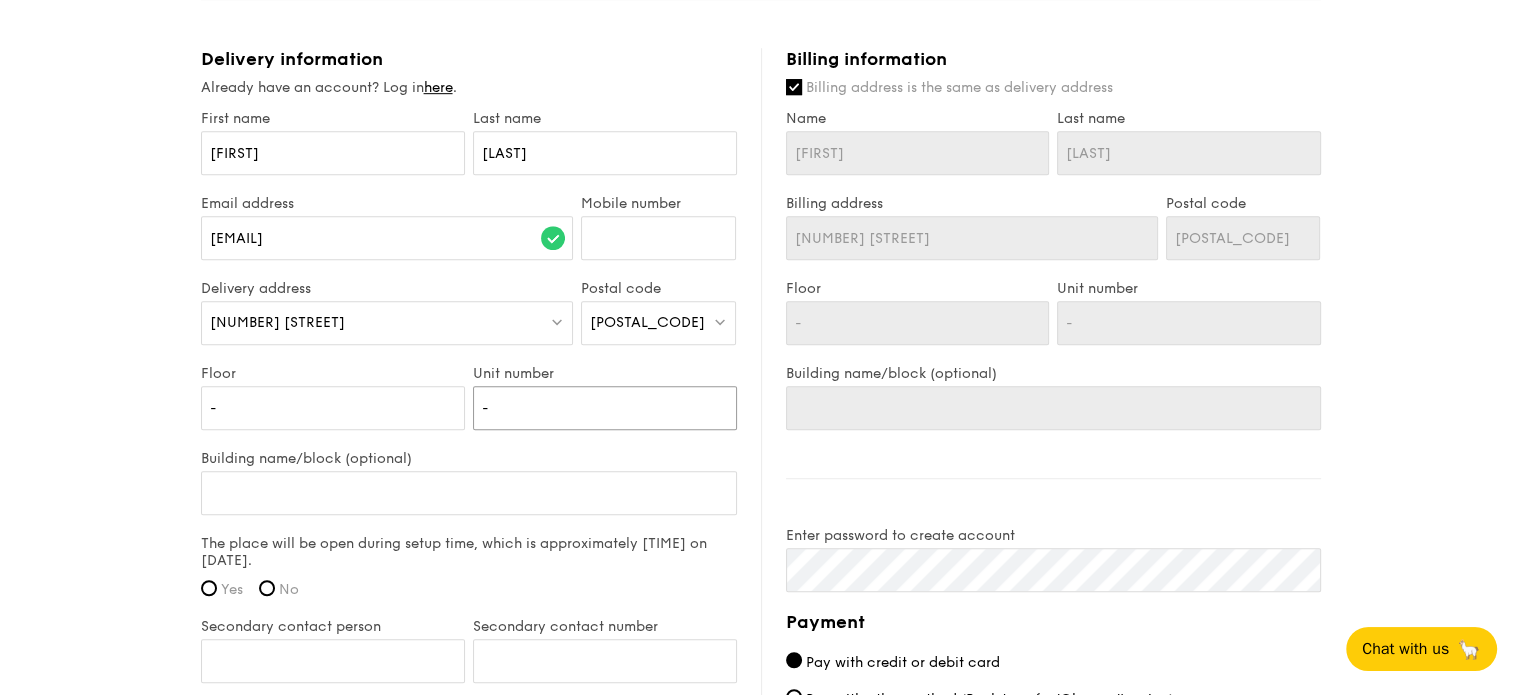 type on "-" 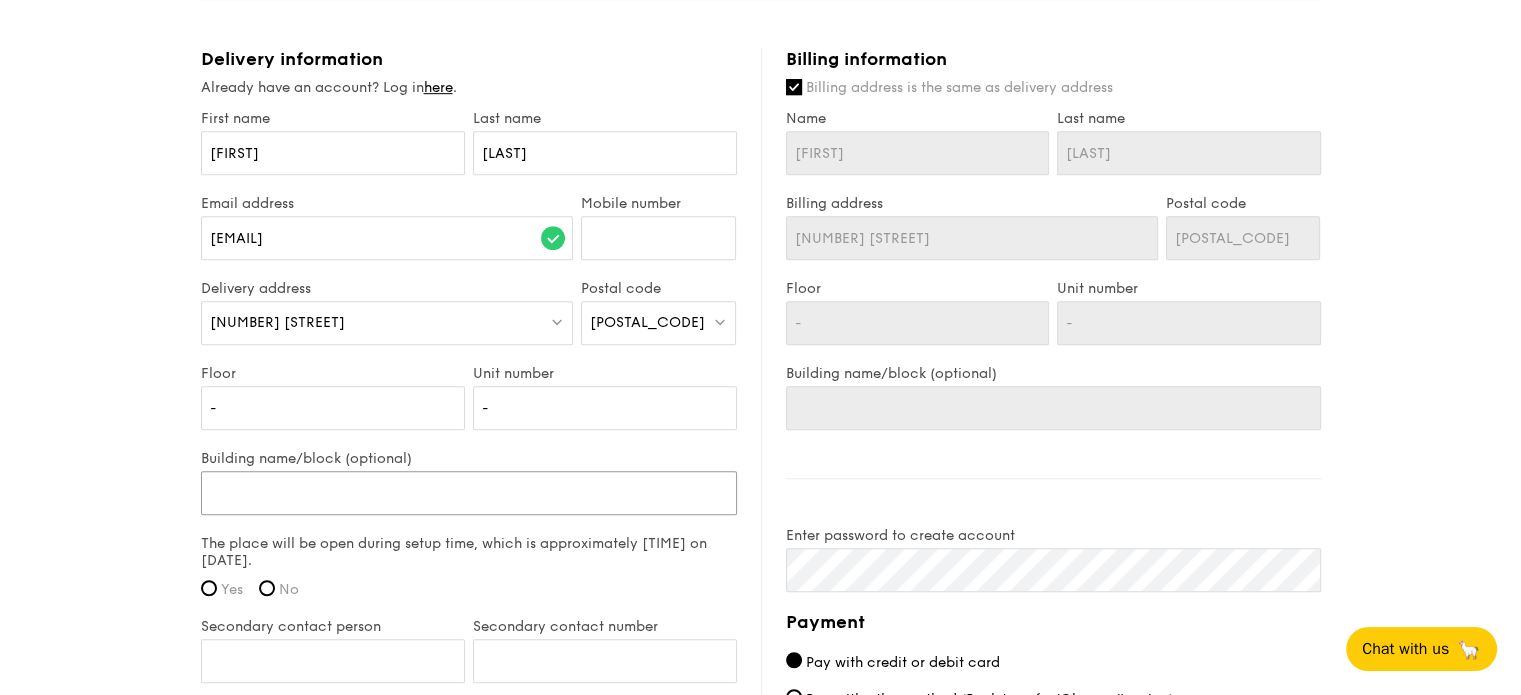 click on "Building name/block (optional)" at bounding box center (469, 493) 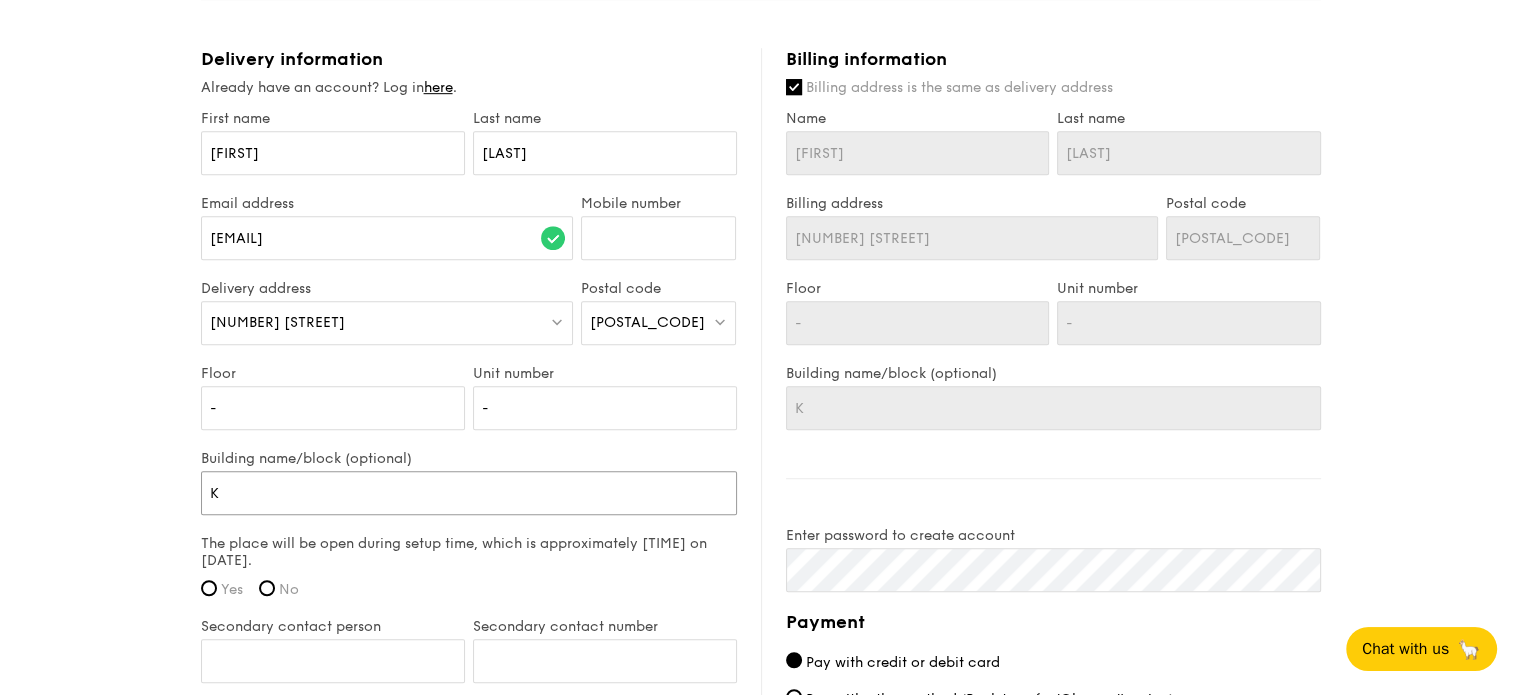 type on "Ke" 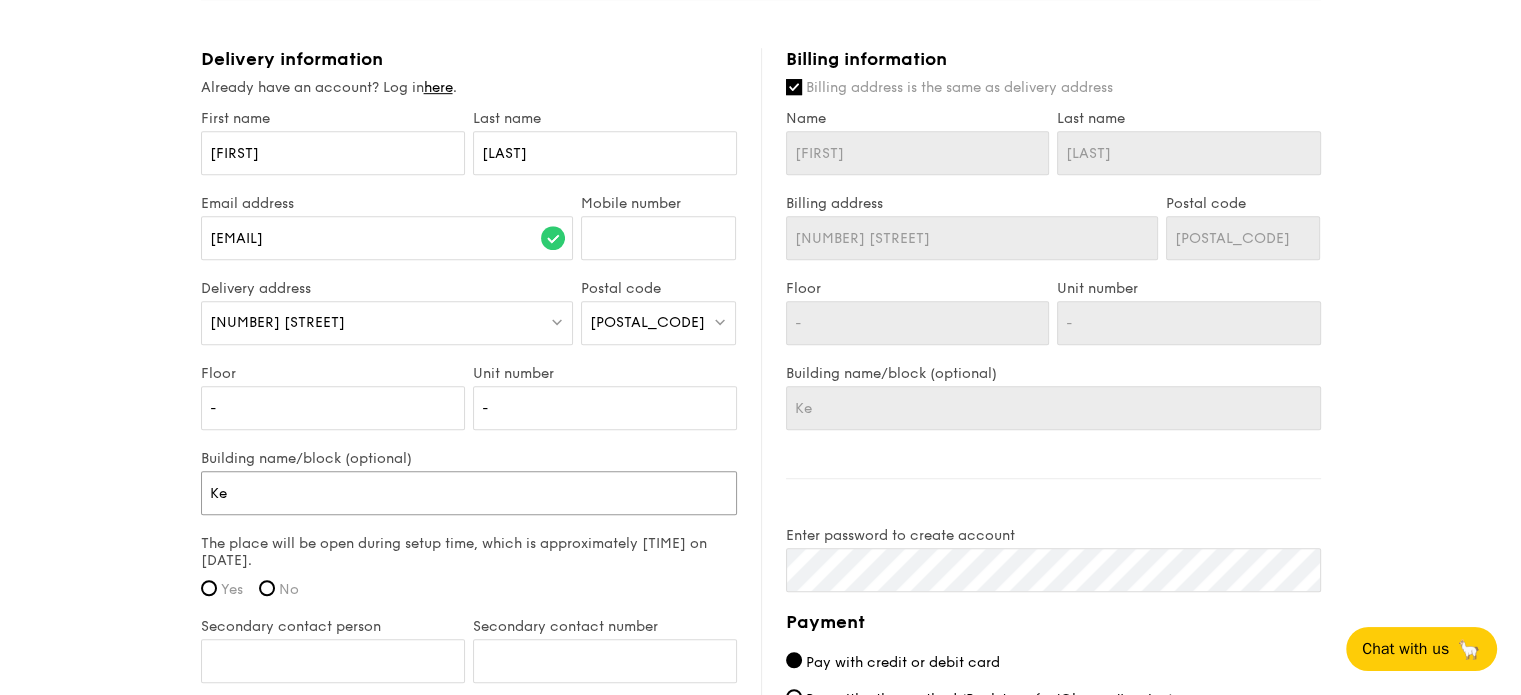type on "Kee" 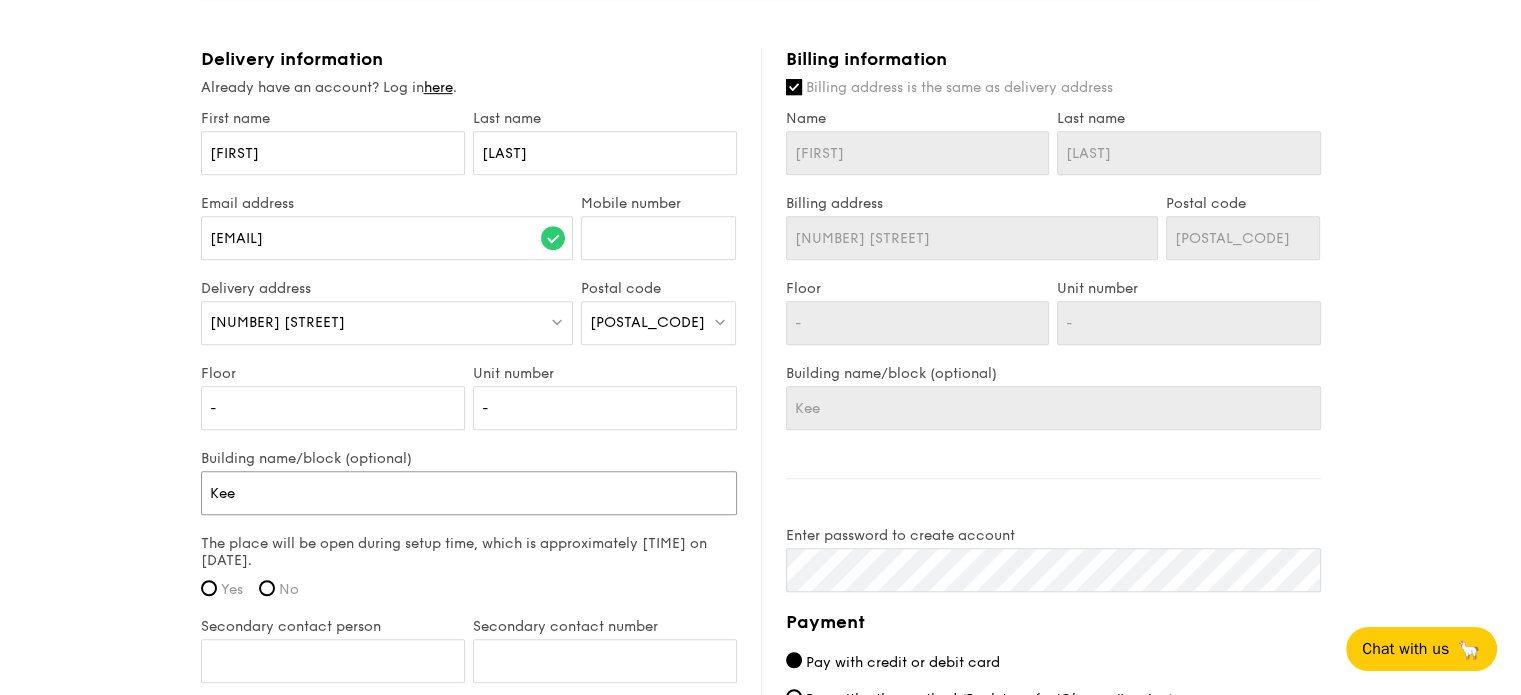 type on "[AREA]" 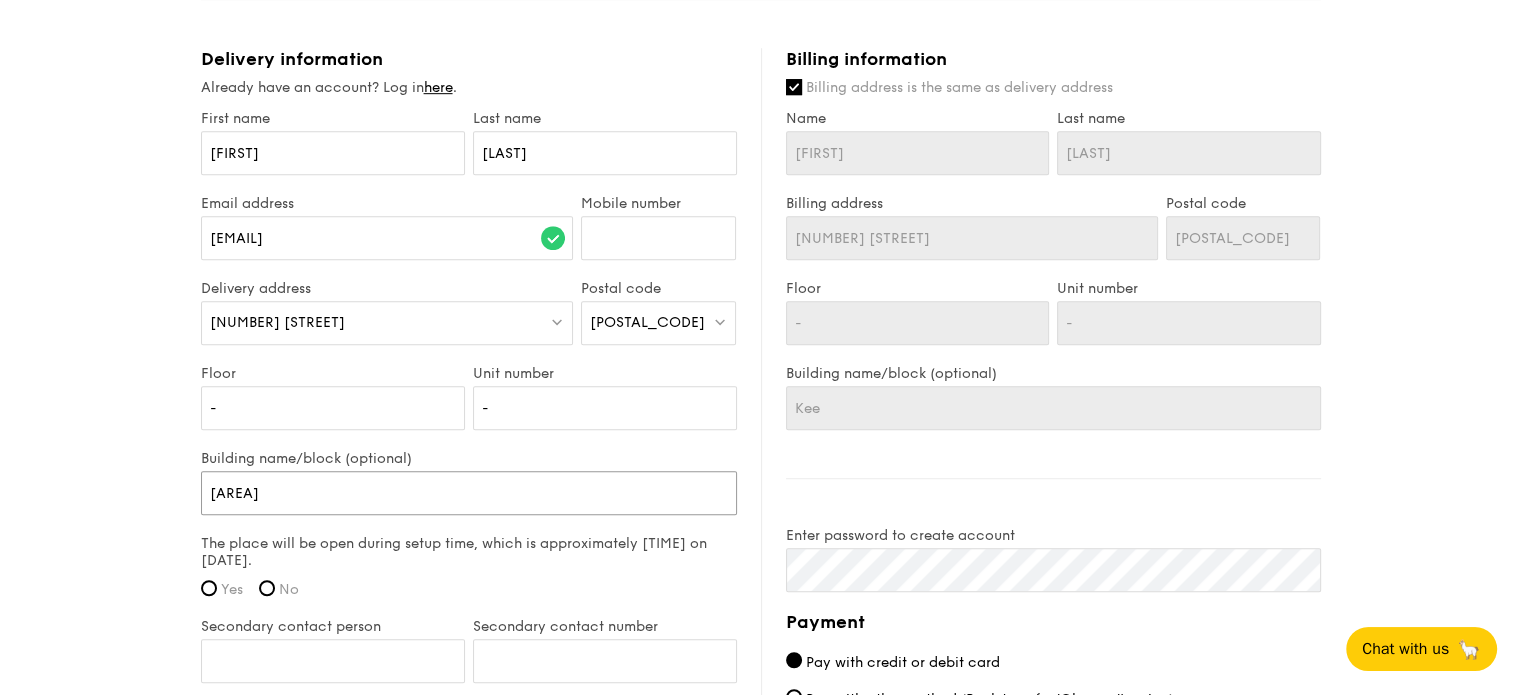 type on "[AREA]" 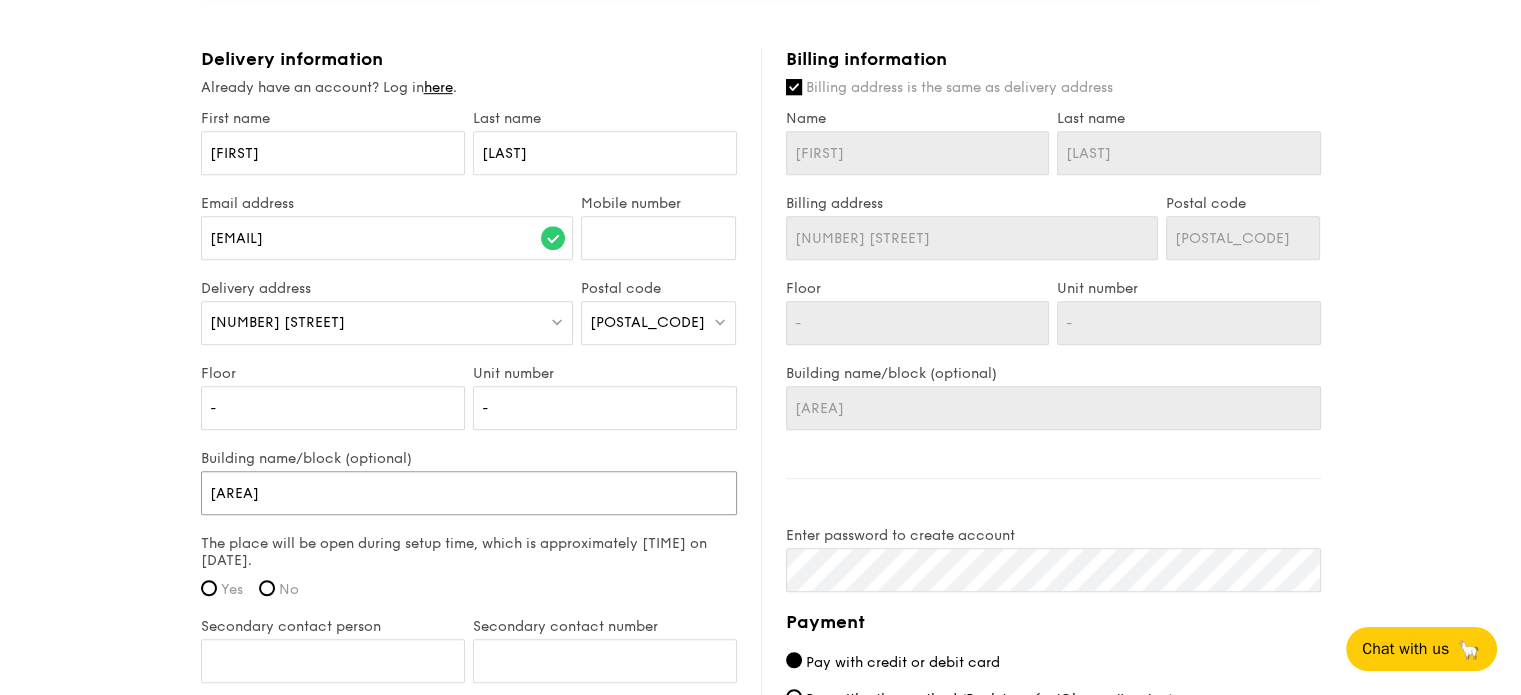 type on "Keepe" 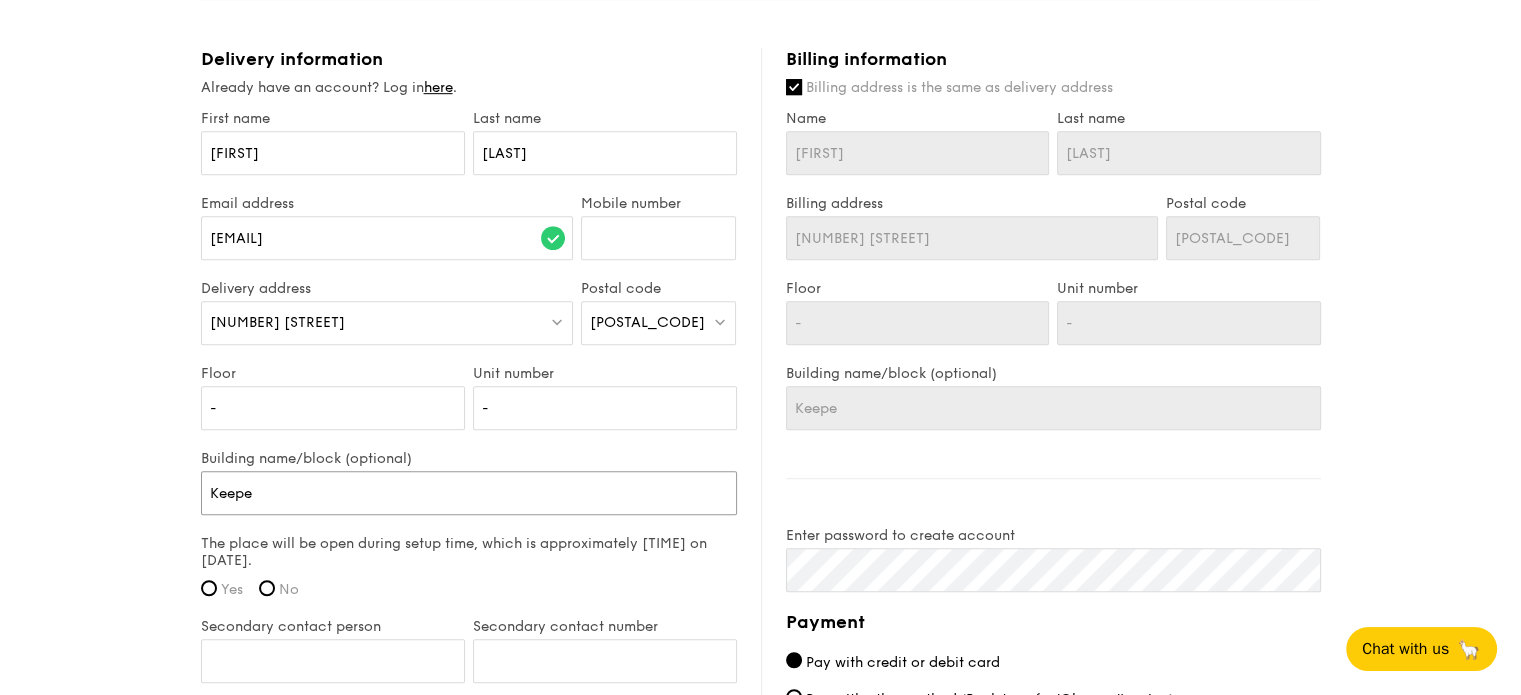 type on "[AREA]" 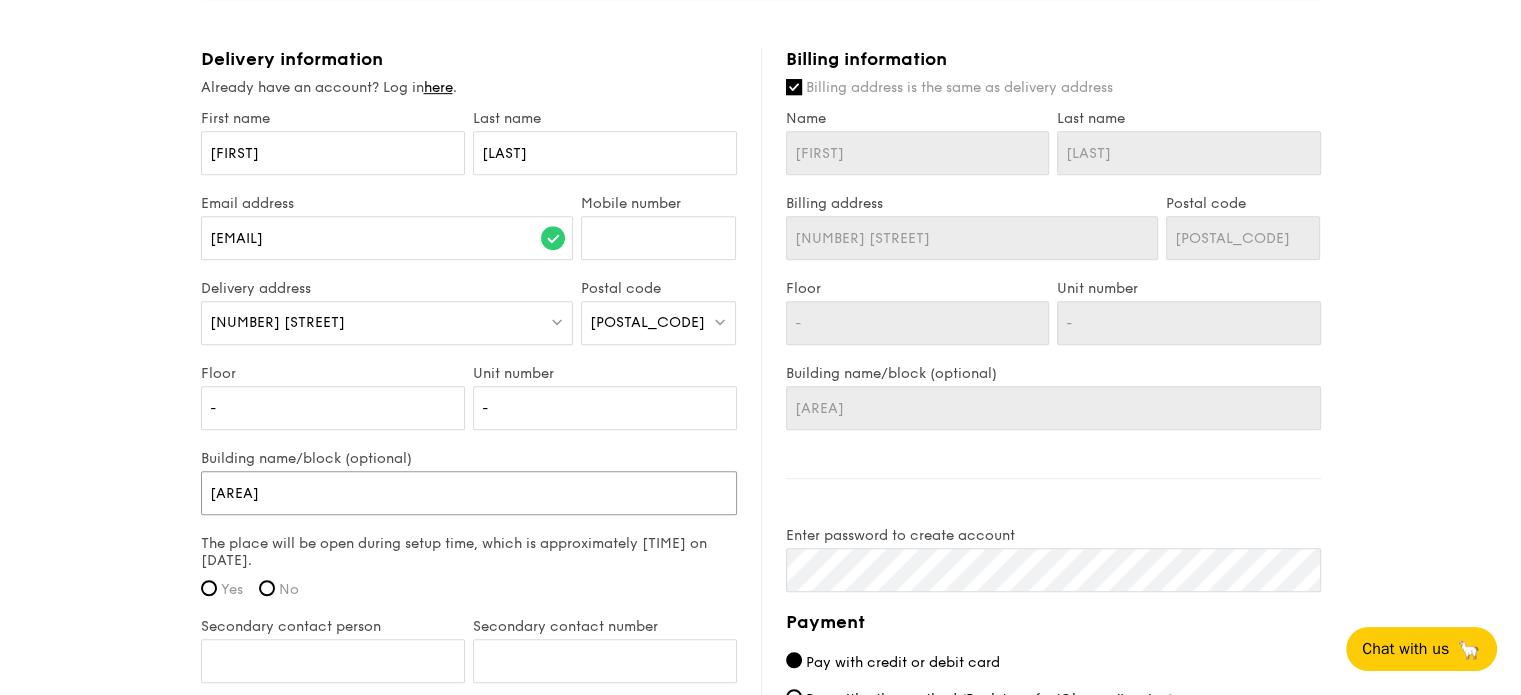 type on "[AREA]" 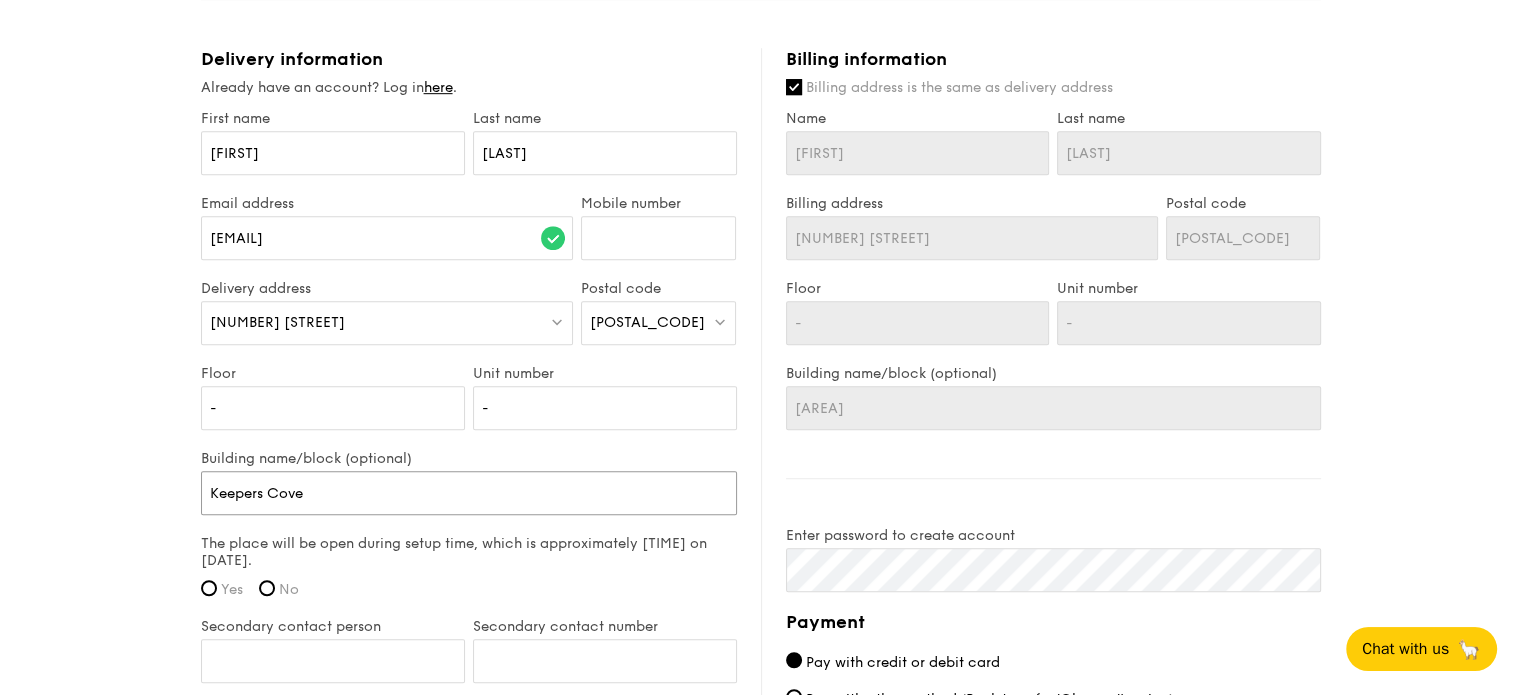 type on "Keepers Cove" 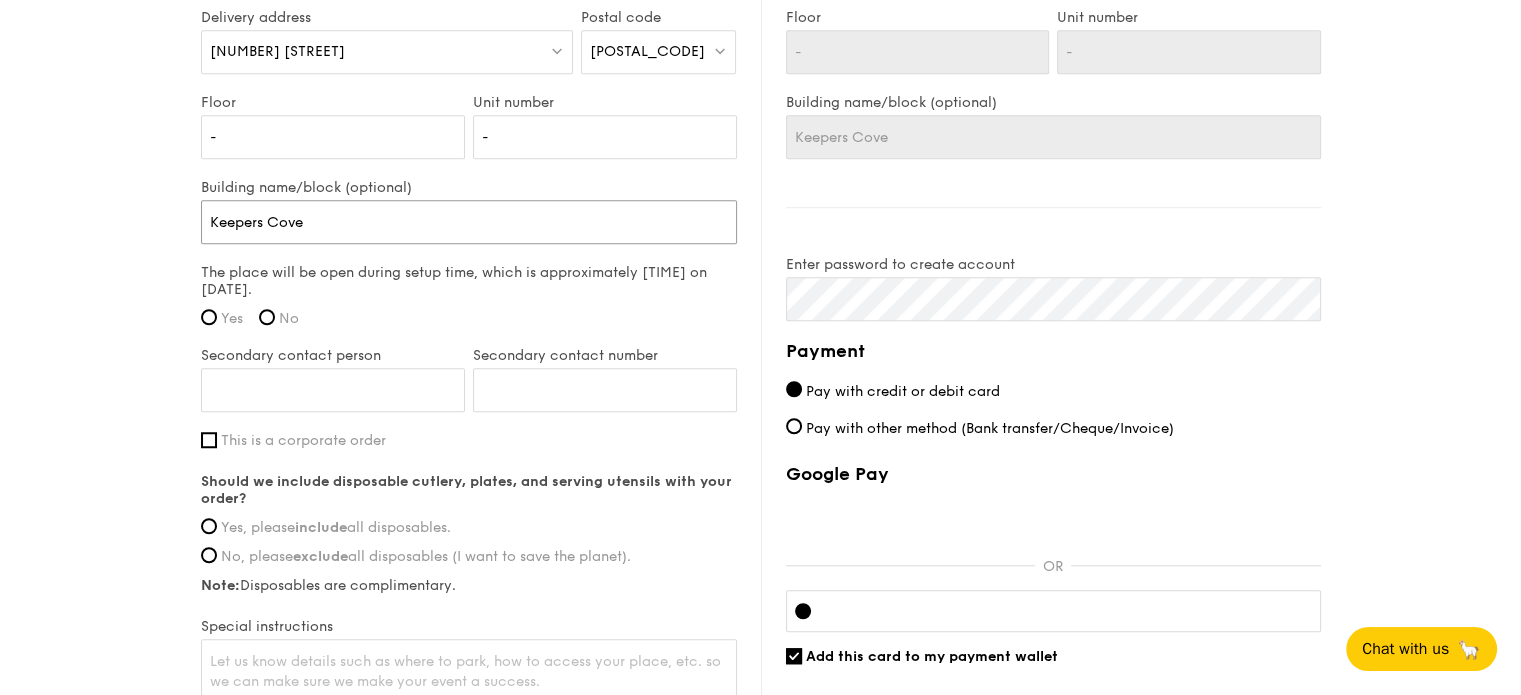 scroll, scrollTop: 1500, scrollLeft: 0, axis: vertical 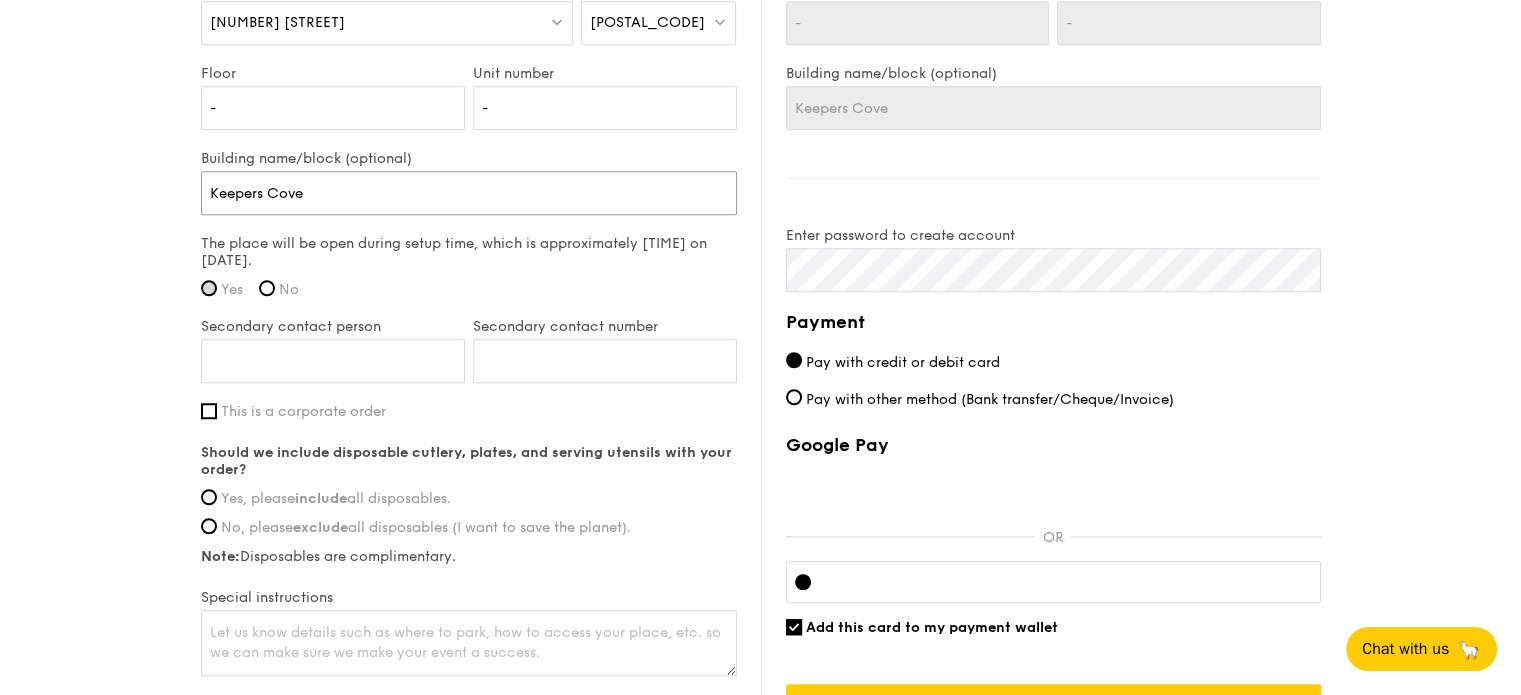 type on "Keepers Cove" 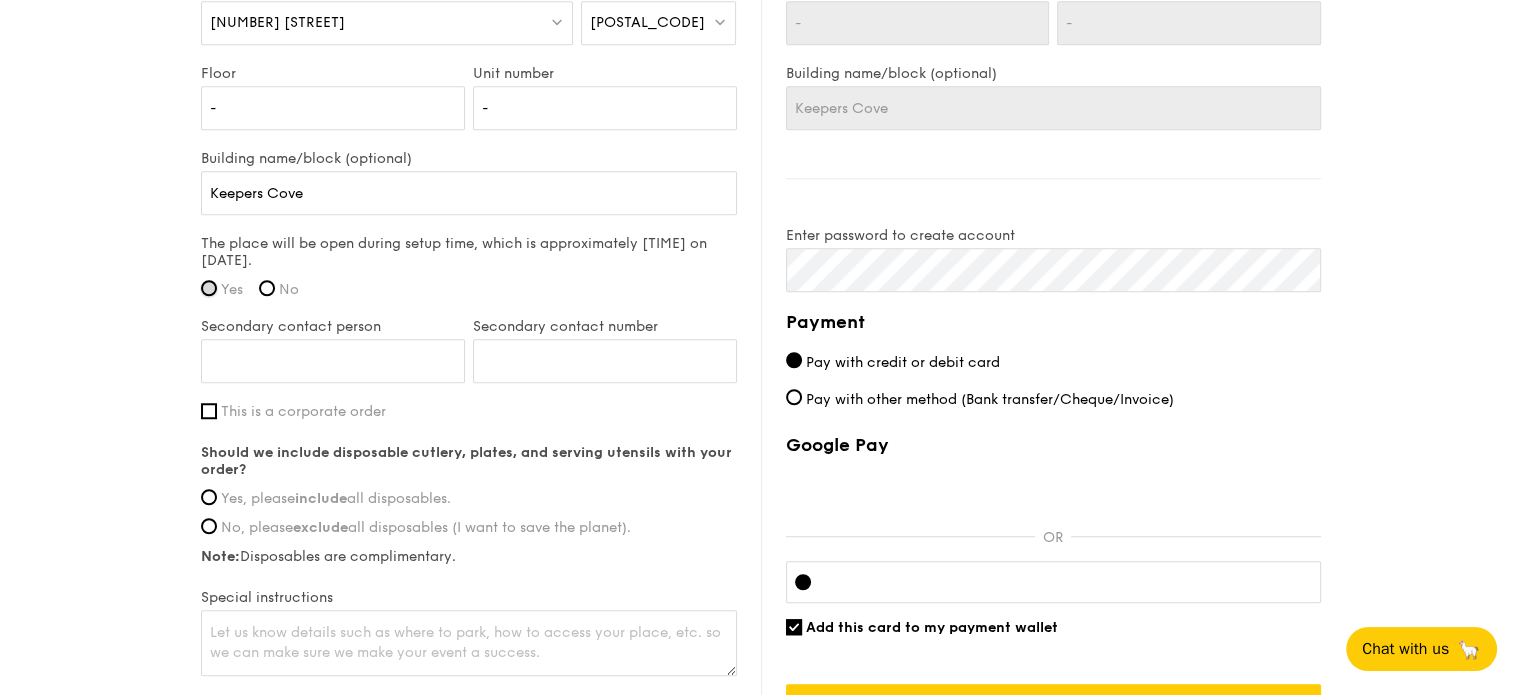 click on "Yes" at bounding box center (209, 288) 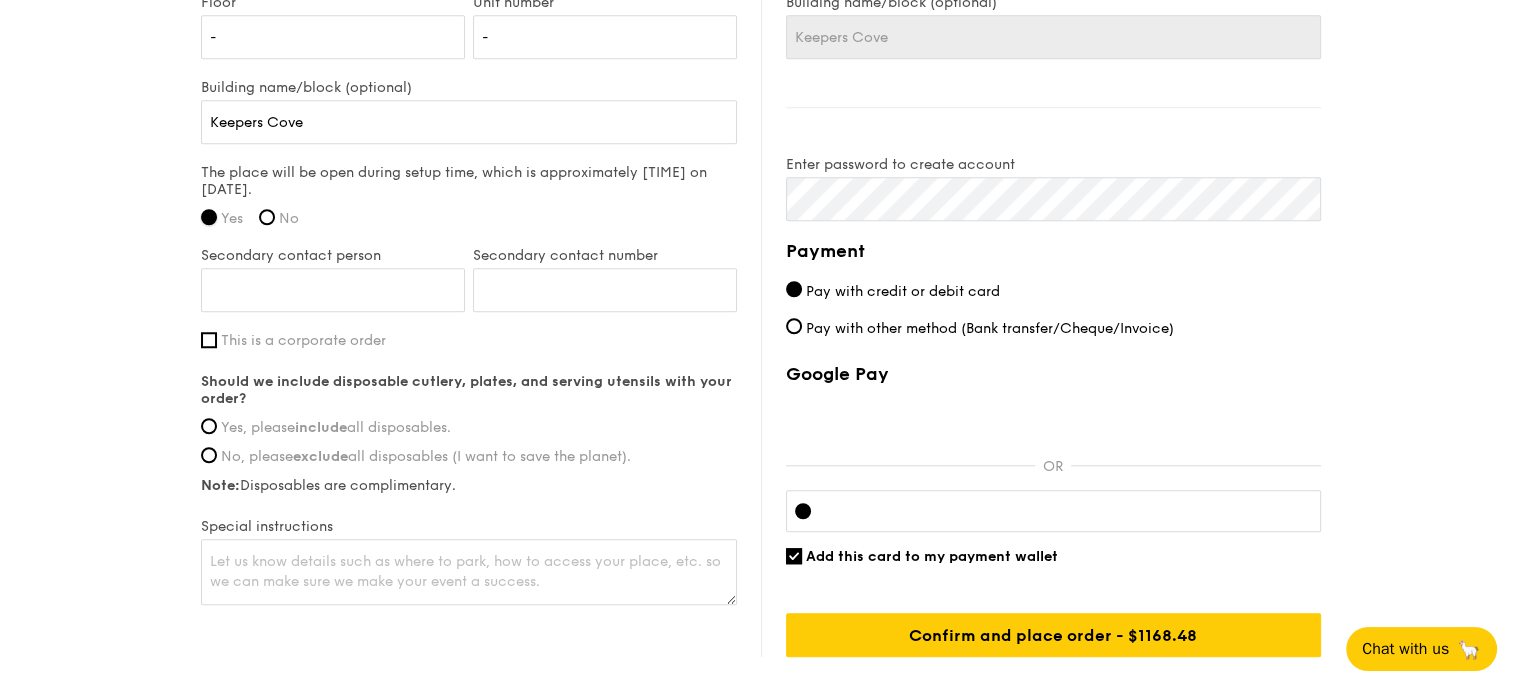 scroll, scrollTop: 1600, scrollLeft: 0, axis: vertical 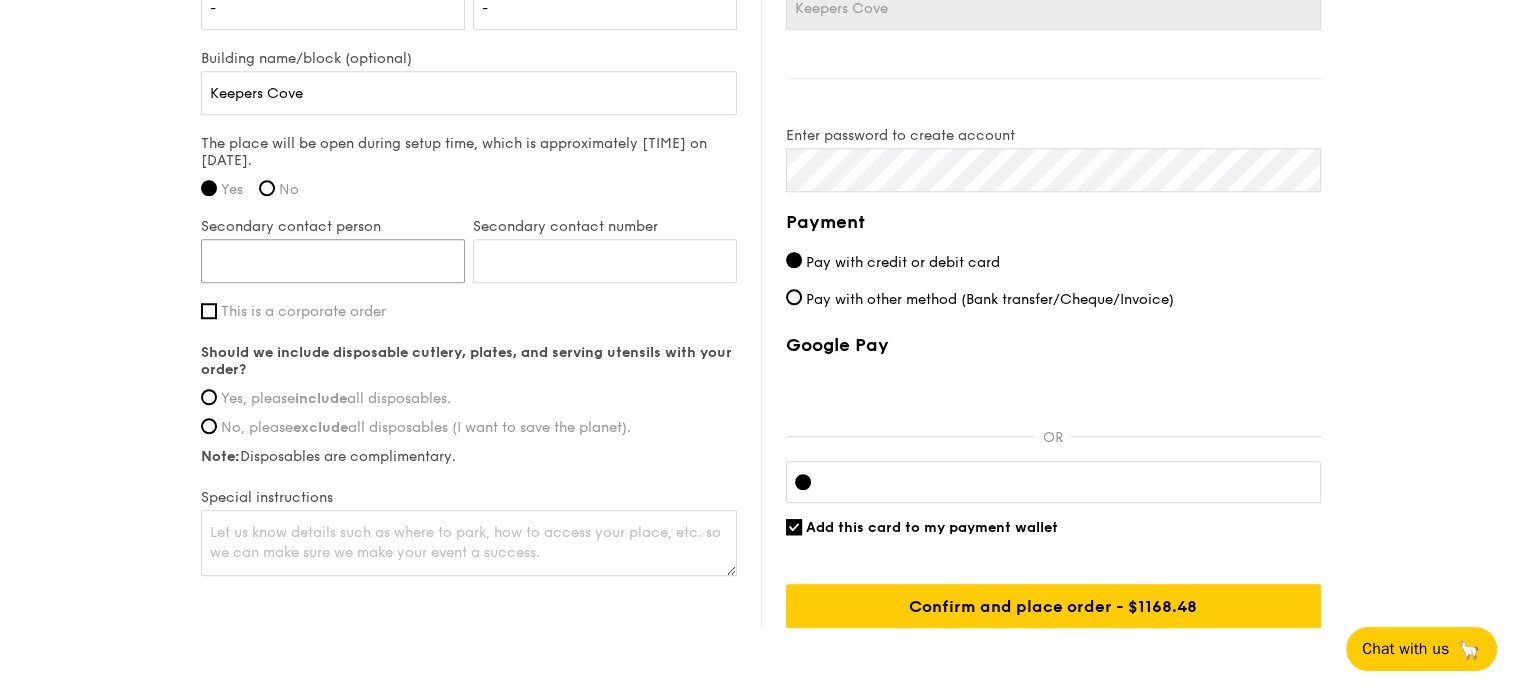 click on "Secondary contact person" at bounding box center [333, 261] 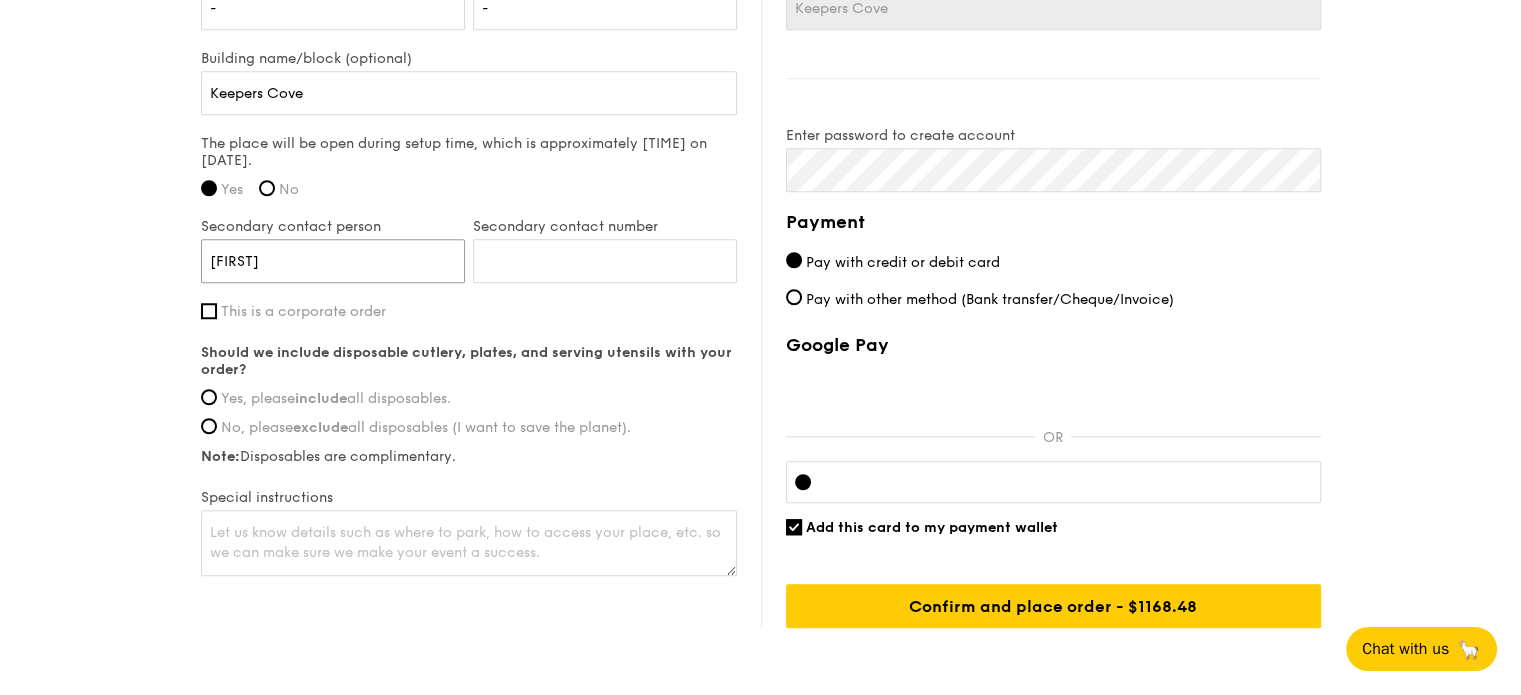type on "J" 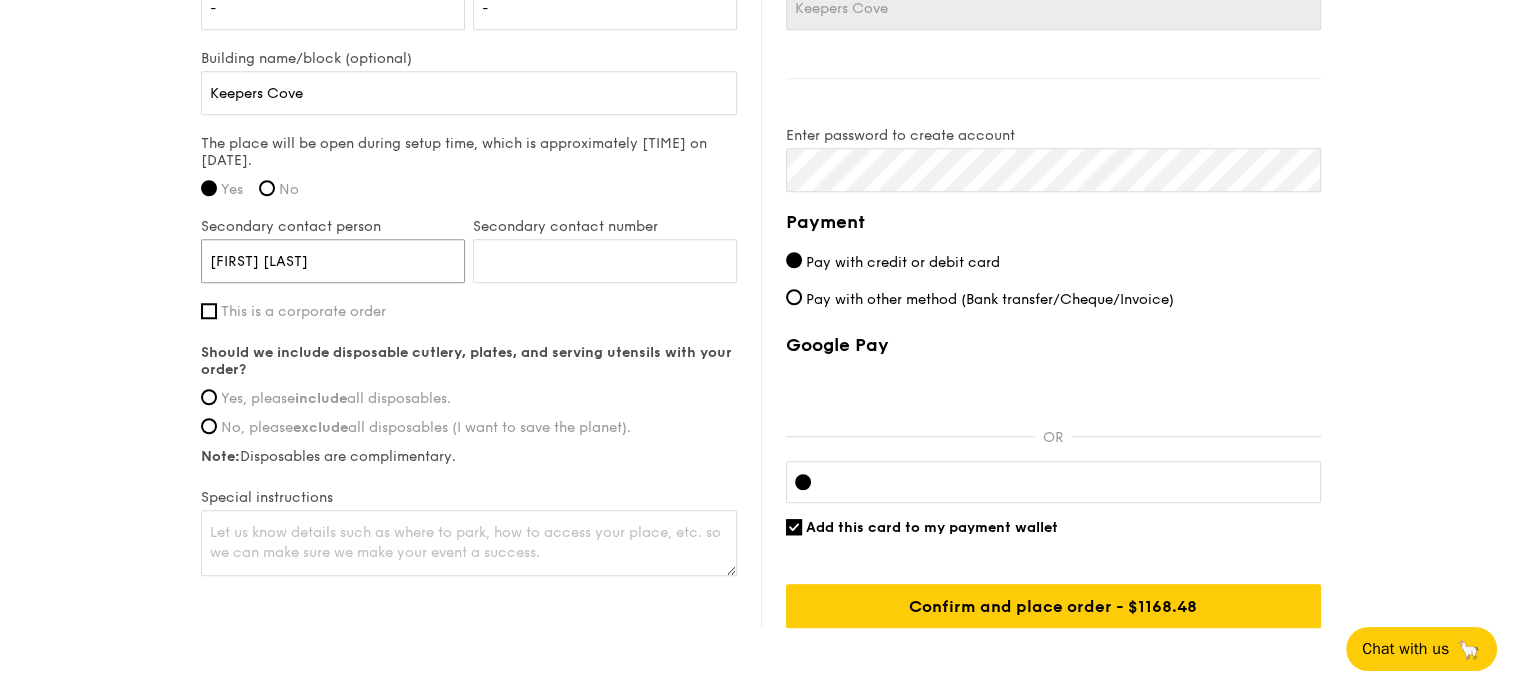 type on "[FIRST] [LAST]" 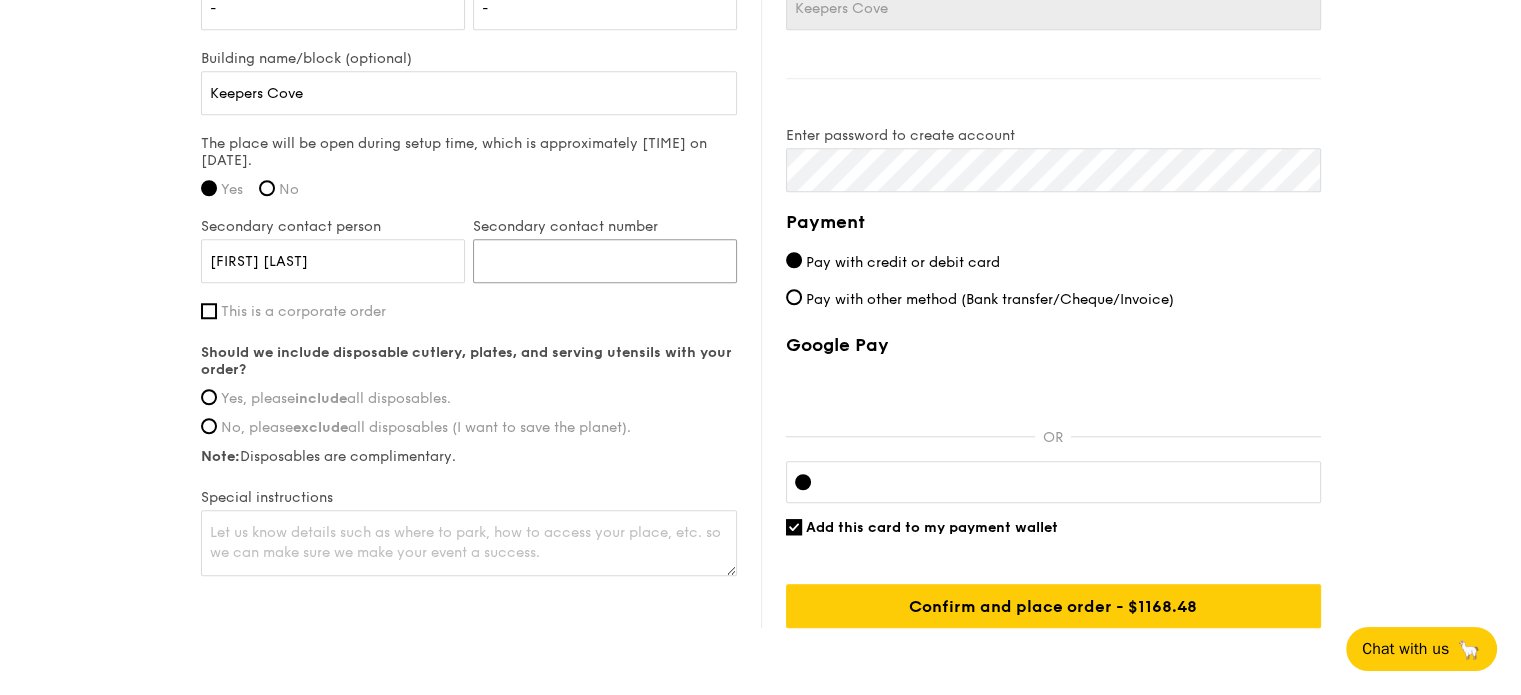 click on "Secondary contact number" at bounding box center (605, 261) 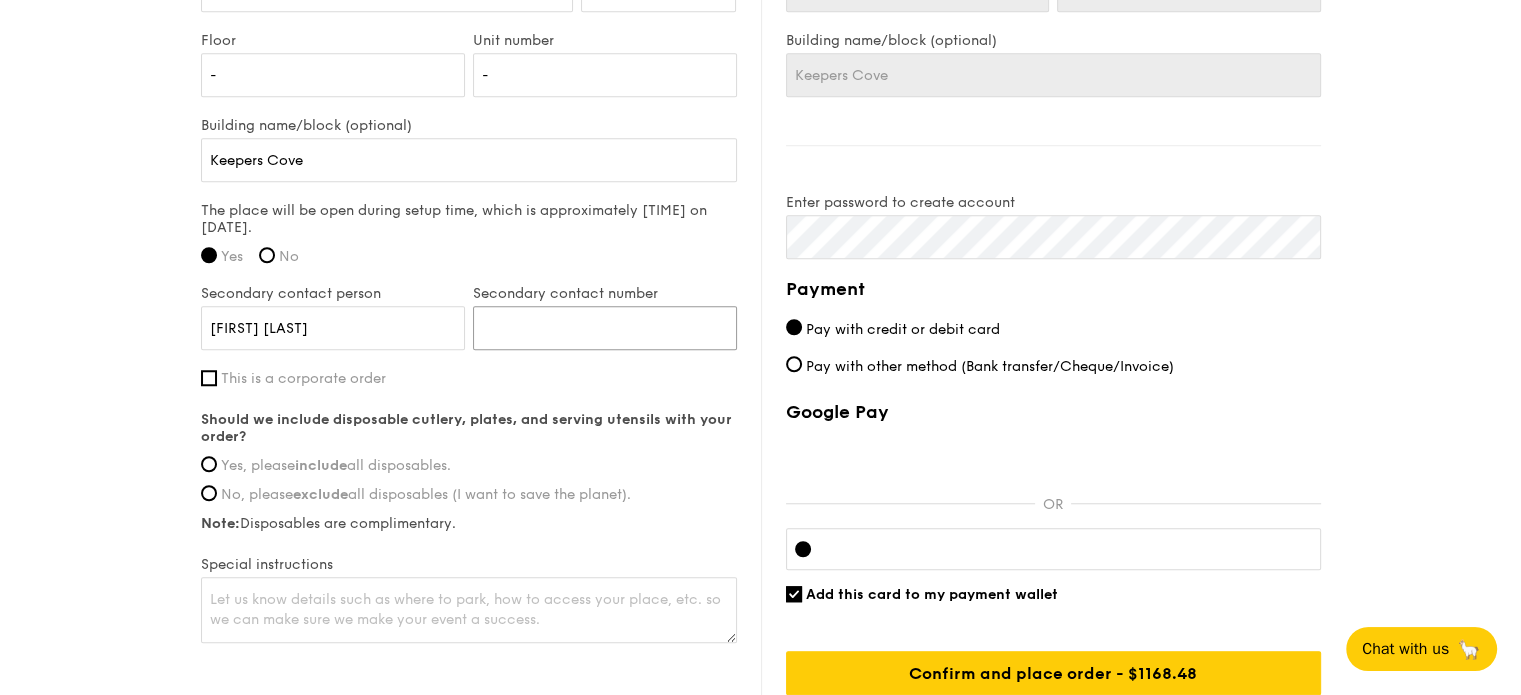 scroll, scrollTop: 1500, scrollLeft: 0, axis: vertical 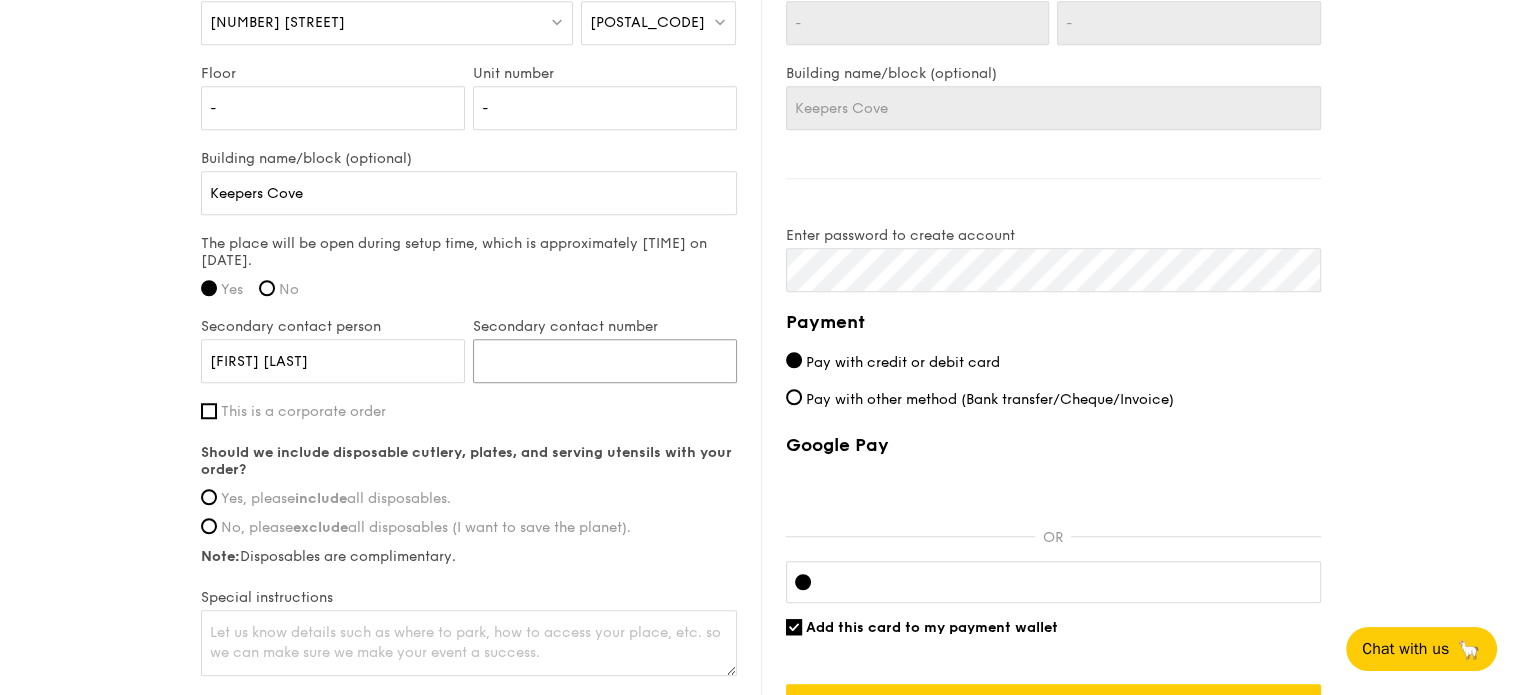 type on "[POSTAL_CODE]" 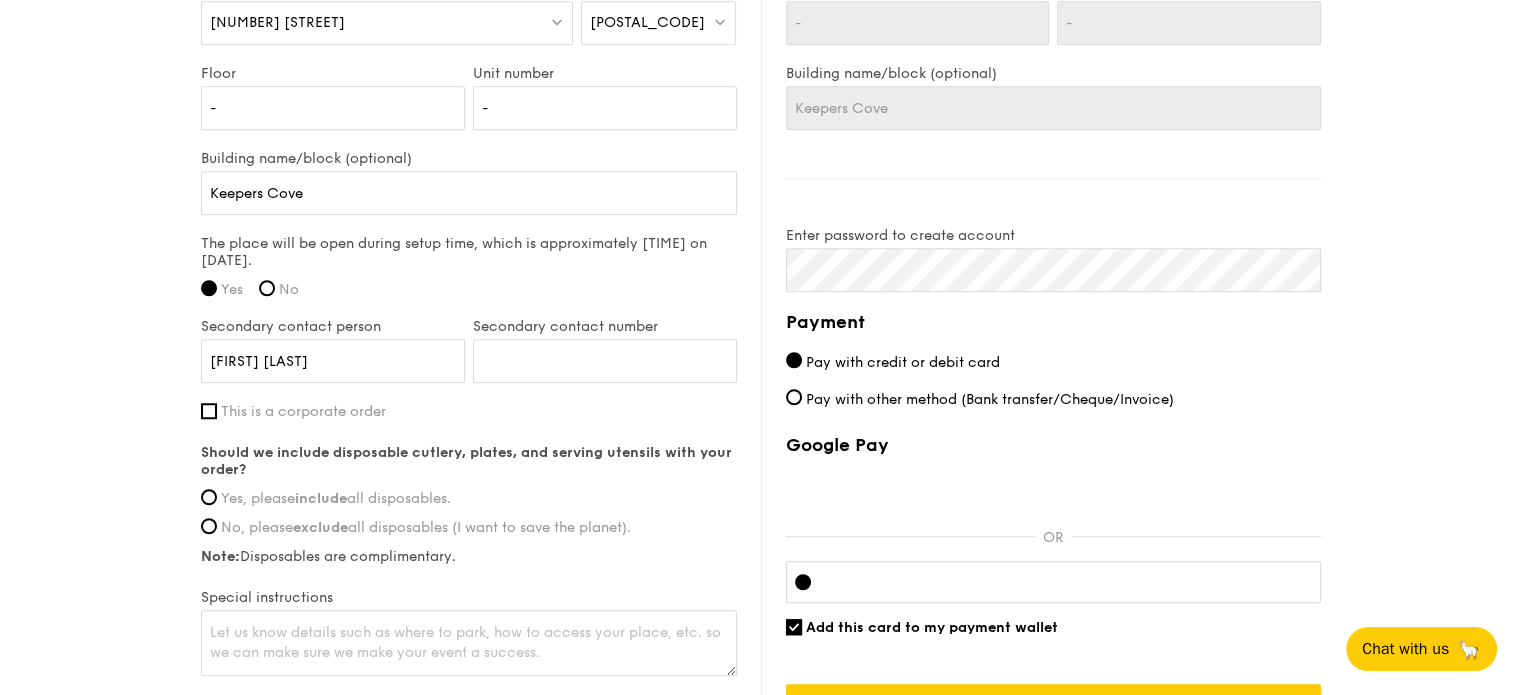 click on "The place will be open during setup time, which is approximately [TIME] on [DATE]." at bounding box center [469, 252] 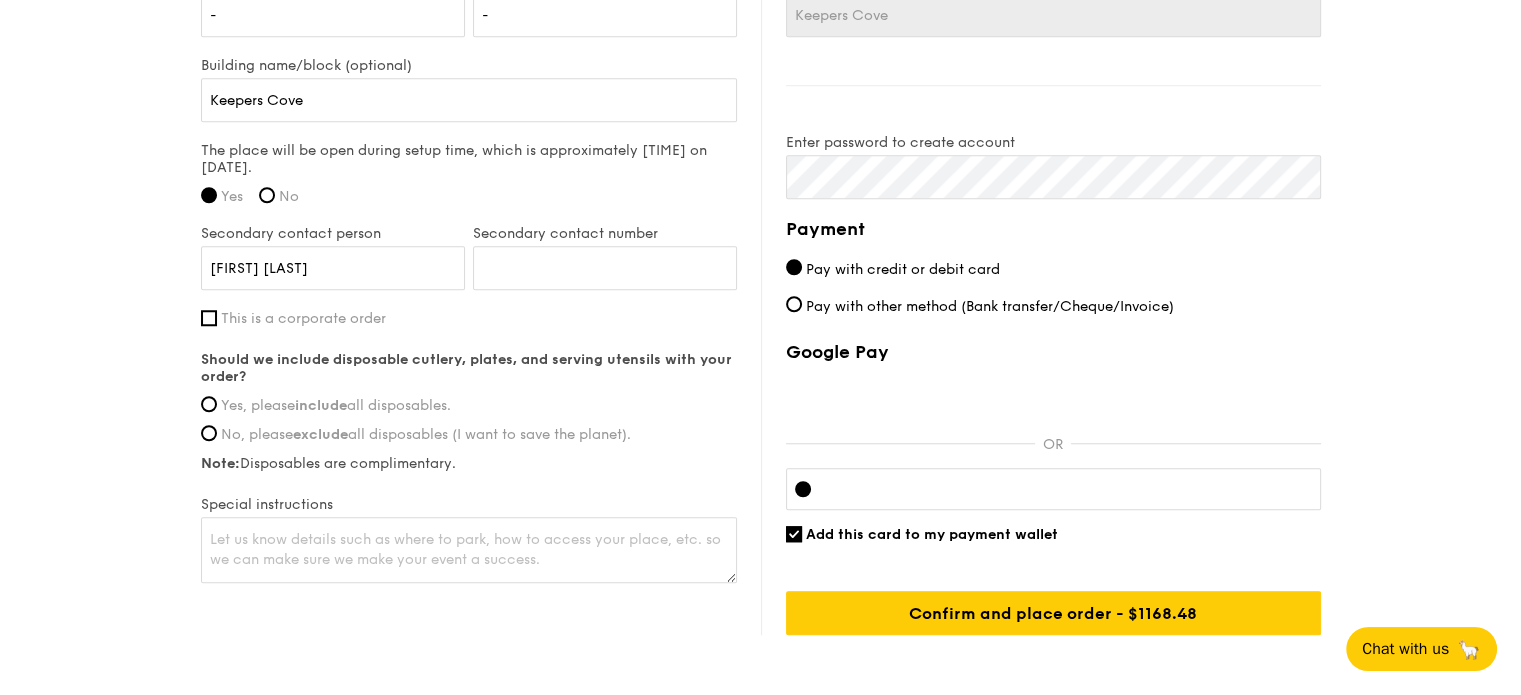 scroll, scrollTop: 1600, scrollLeft: 0, axis: vertical 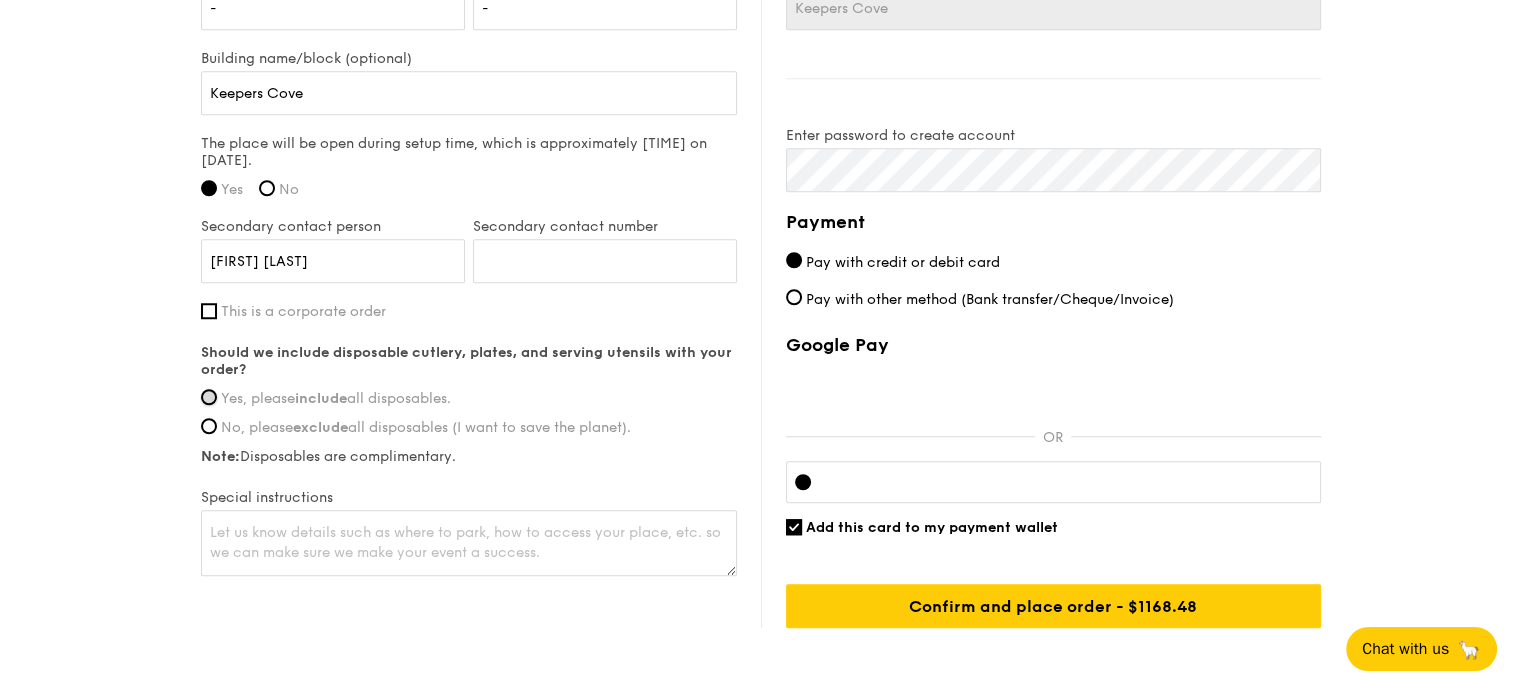click on "Yes, please  include  all disposables." at bounding box center [209, 397] 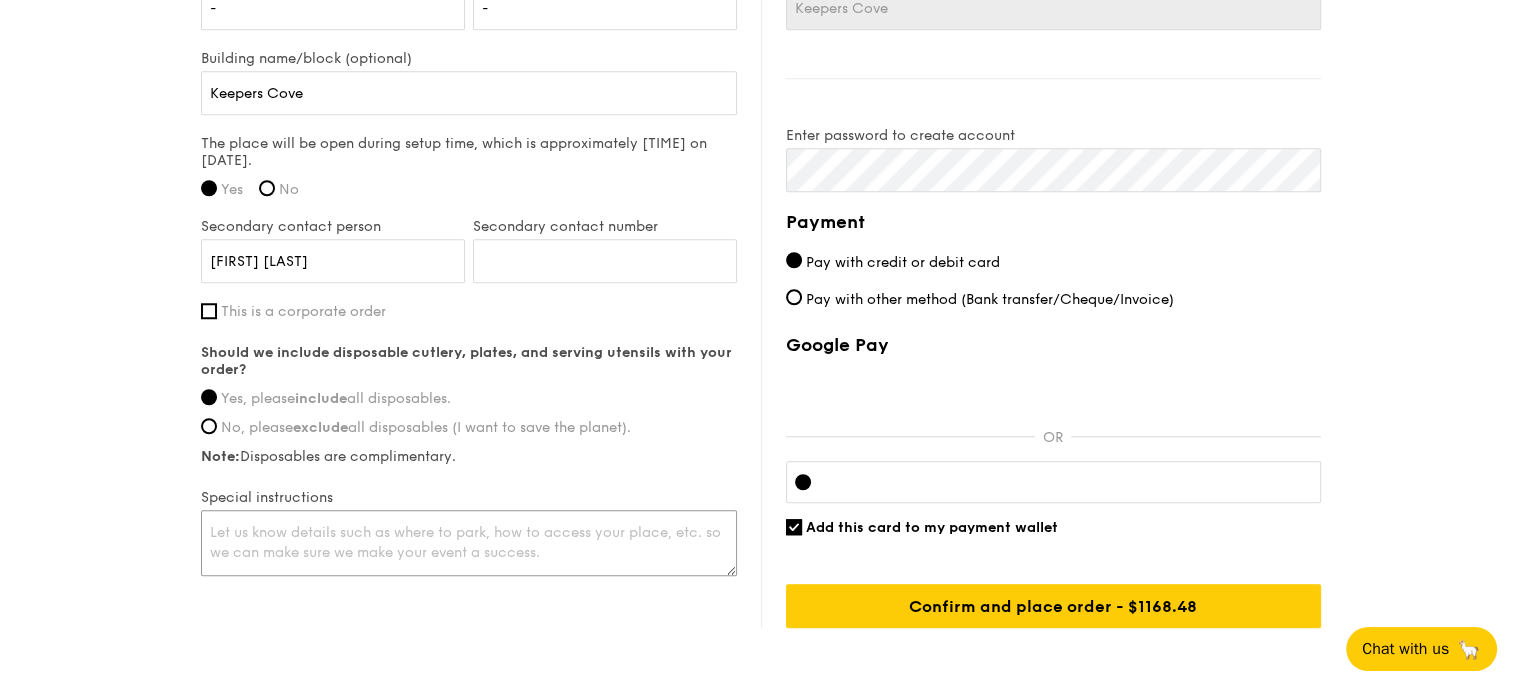 click at bounding box center (469, 543) 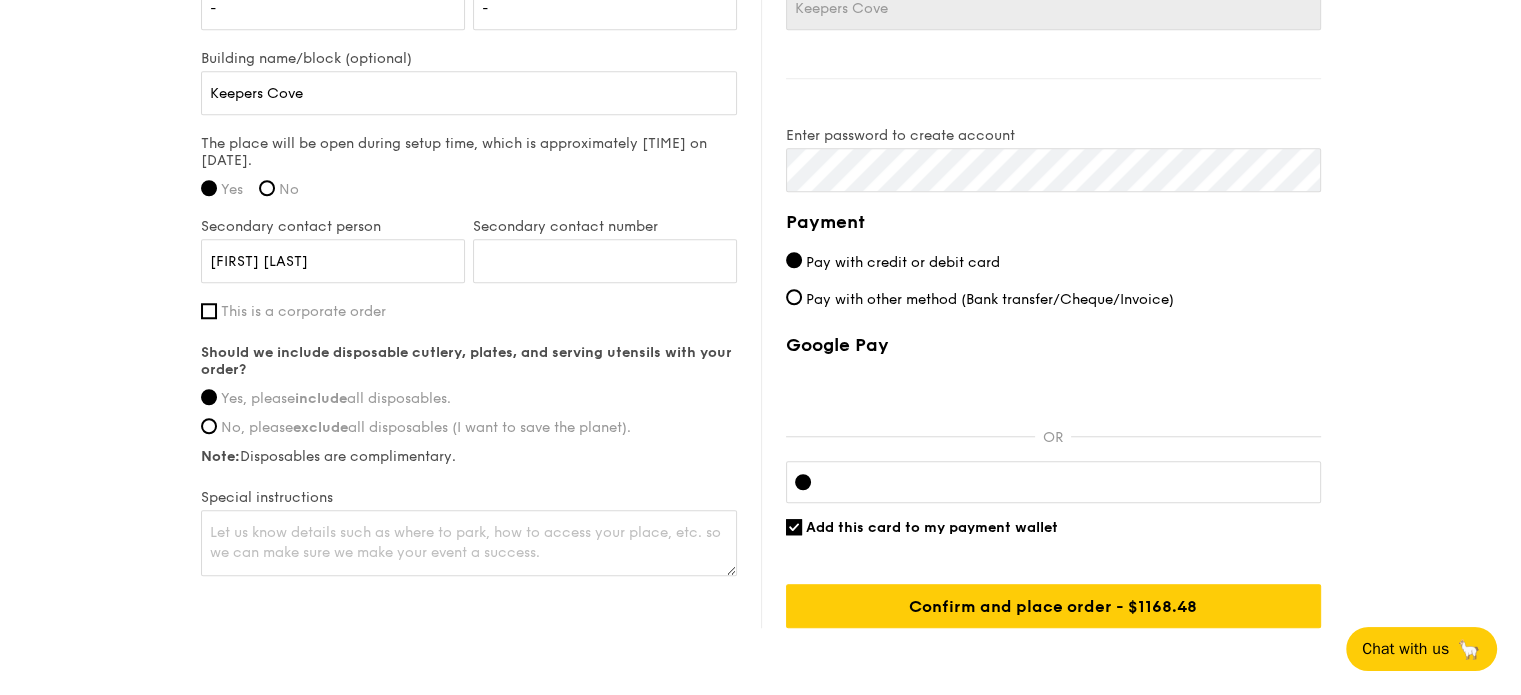 click on "Delivery information
Already have an account? Log in
here .
First name
[FIRST]
Last name
[LAST]
Email address
[EMAIL]
Mobile number
[PHONE]
Delivery address
[NUMBER] [STREET]
Postal code
[POSTAL_CODE]
Floor
-
Unit number
-
Building name/block (optional)
[AREA]
The place will be open during setup time, which is approximately [TIME] on [DATE].
Yes
No
[FIRST] [LAST] [PHONE] Yes, please  include  all disposables." at bounding box center [761, 138] 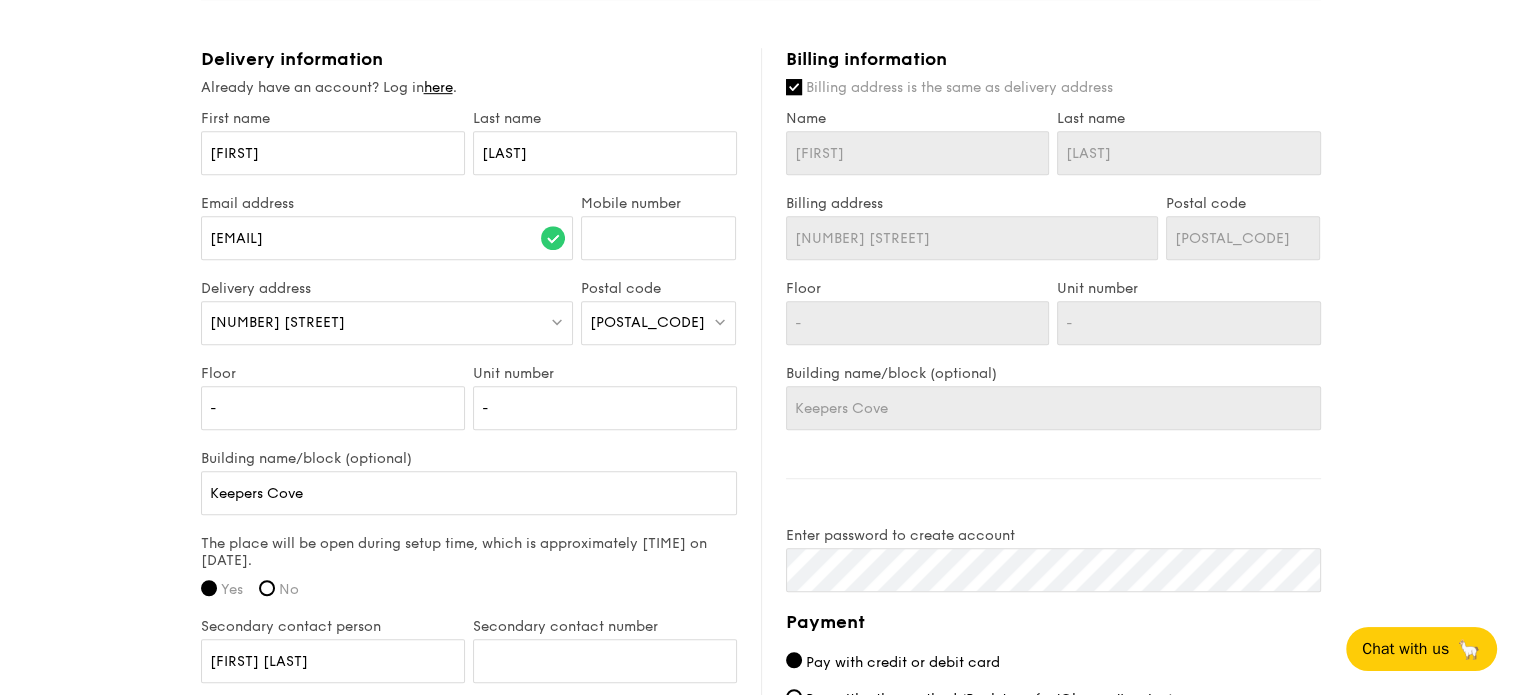 scroll, scrollTop: 1100, scrollLeft: 0, axis: vertical 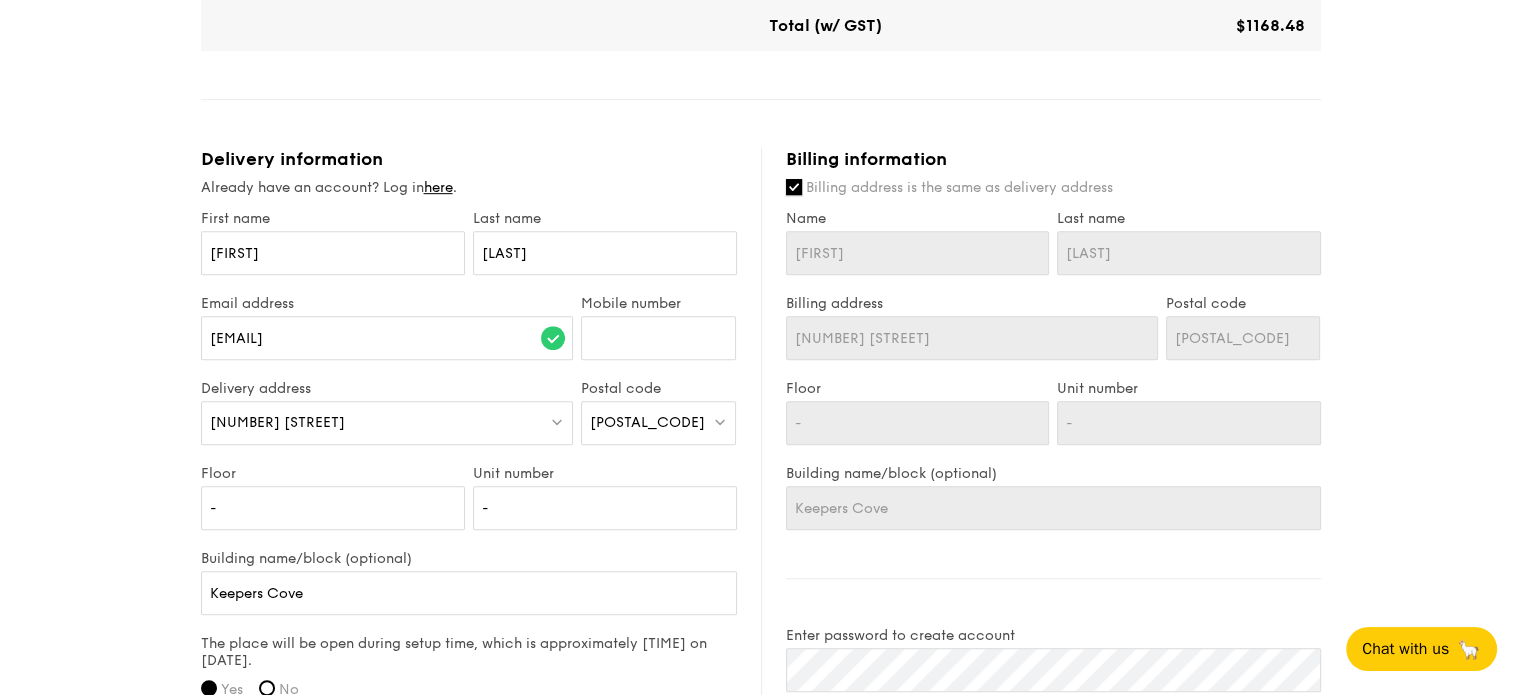 click on "Billing address is the same as delivery address" at bounding box center [794, 187] 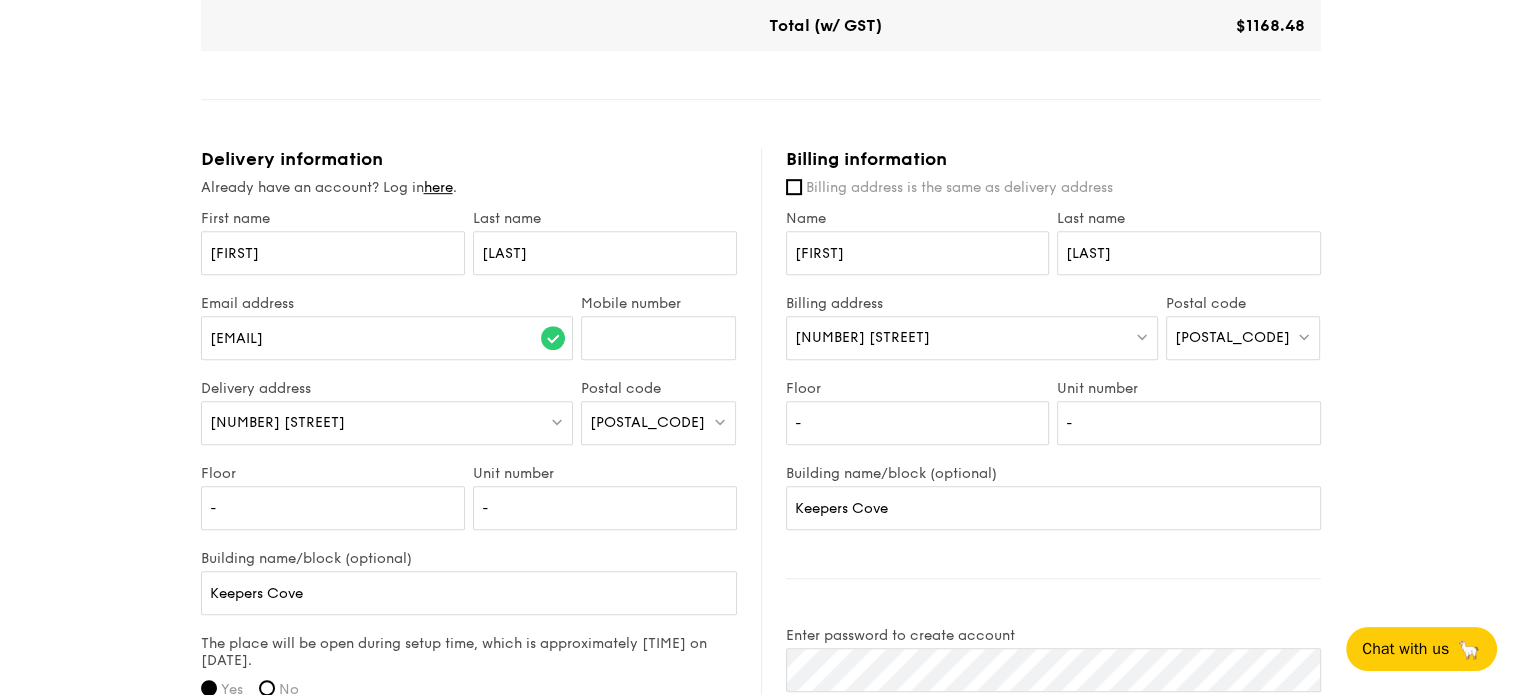 click on "[NUMBER] [STREET]" at bounding box center (972, 338) 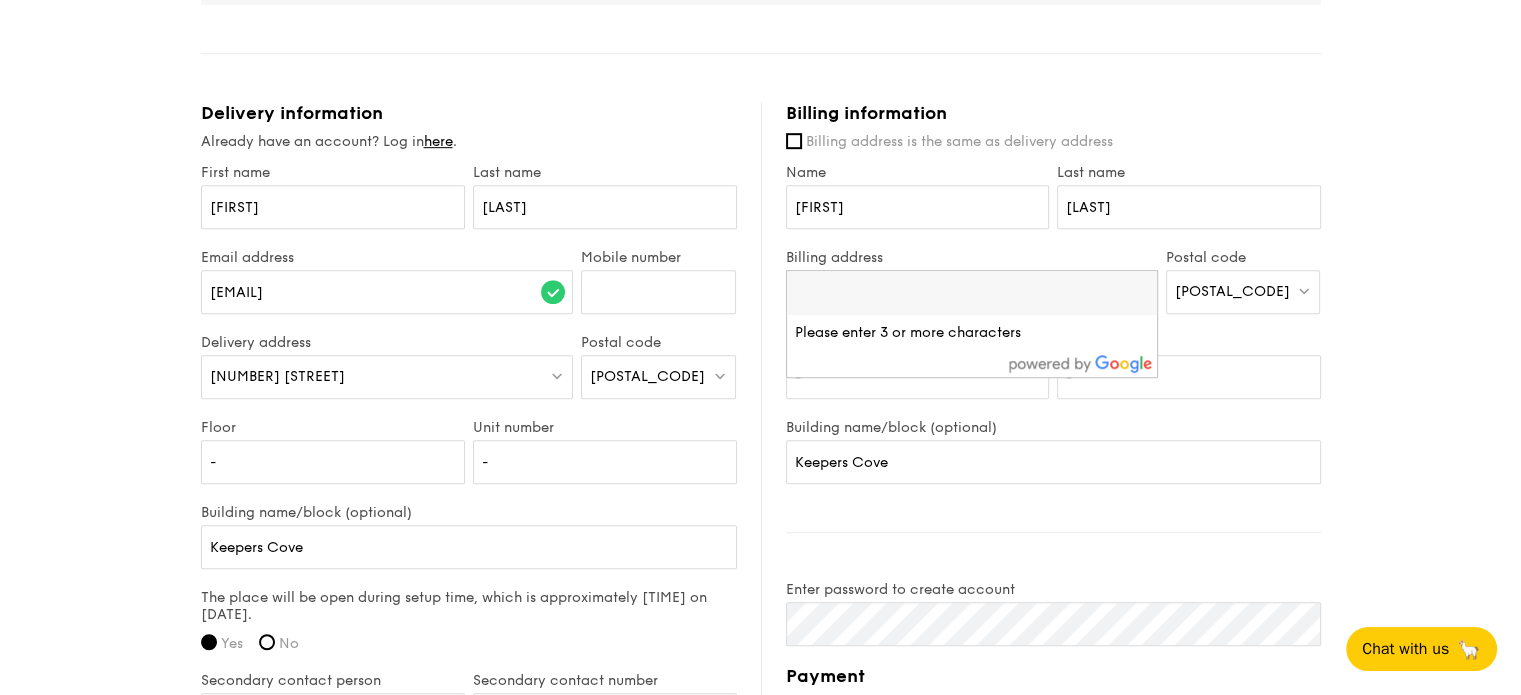 scroll, scrollTop: 1100, scrollLeft: 0, axis: vertical 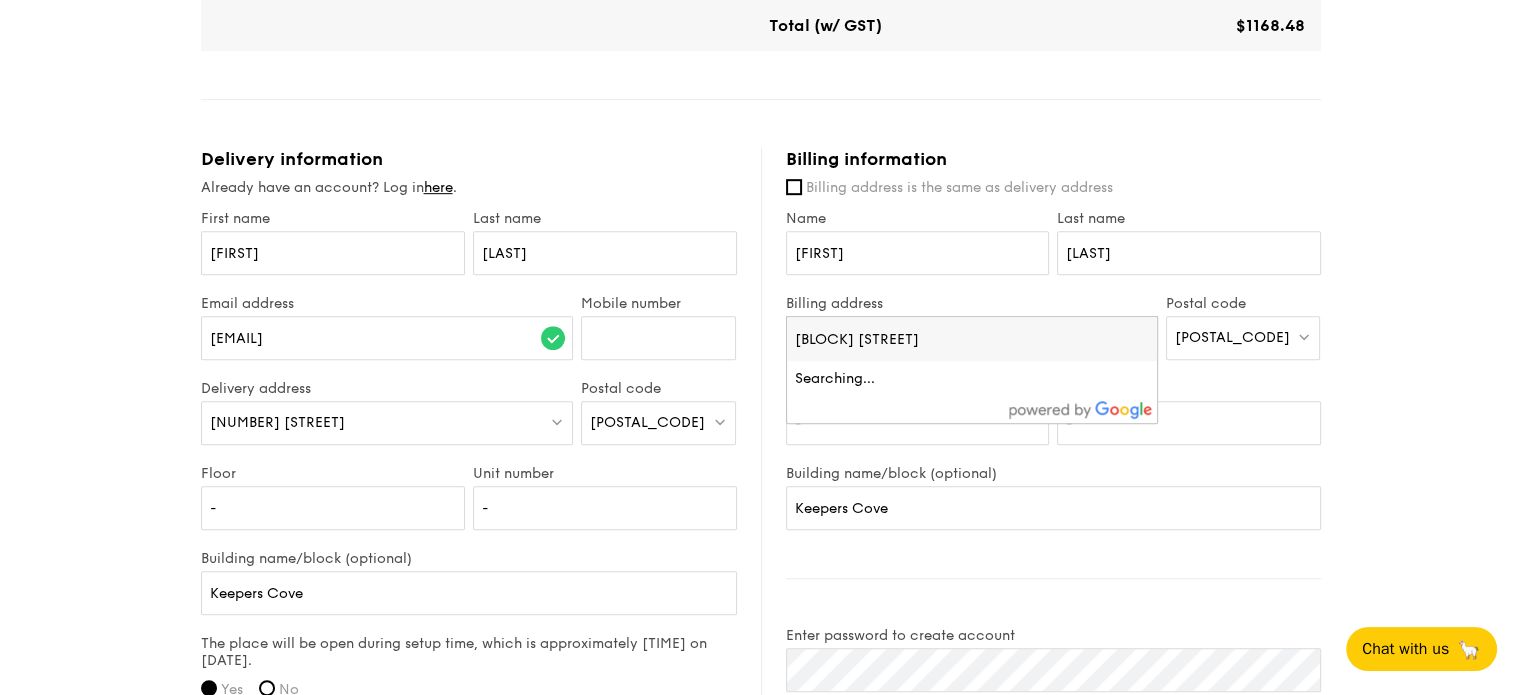 type on "[BLOCK] [STREET] [NUMBER]" 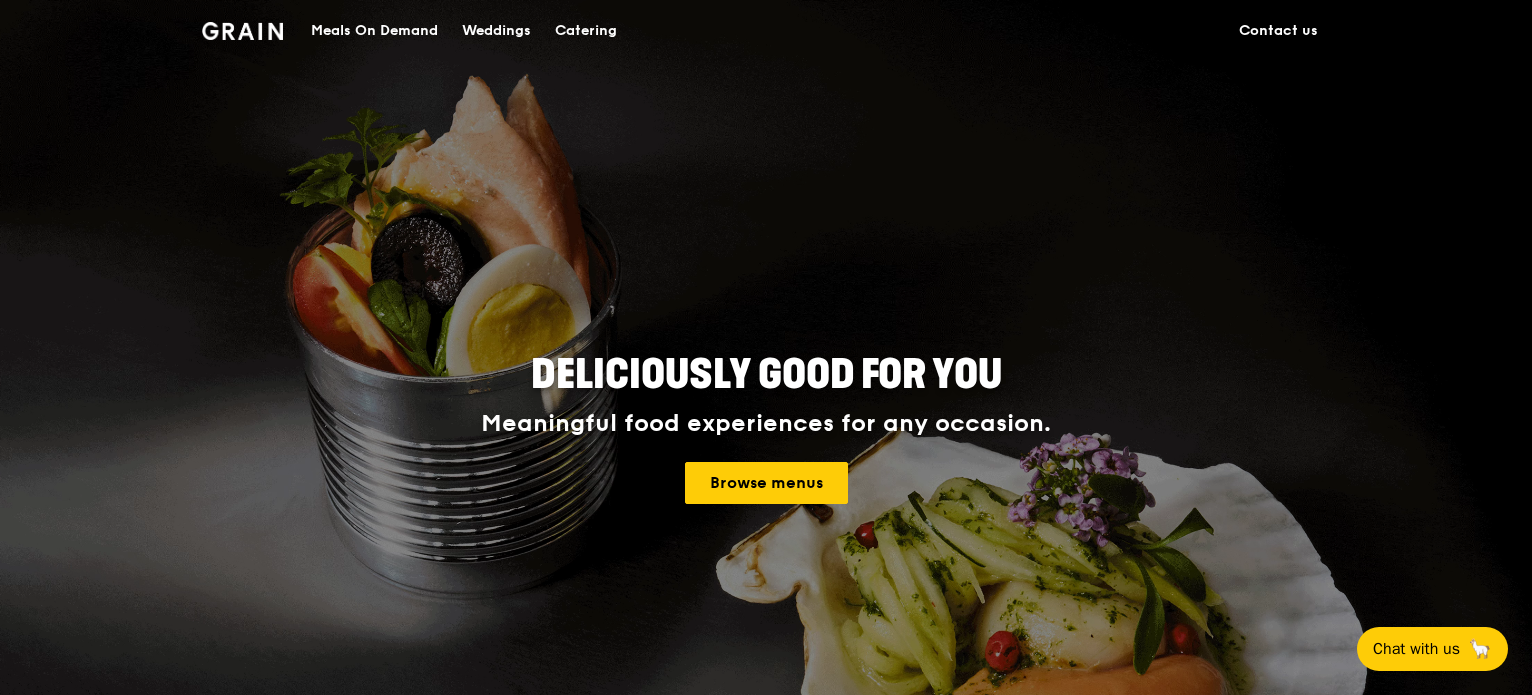 scroll, scrollTop: 0, scrollLeft: 0, axis: both 